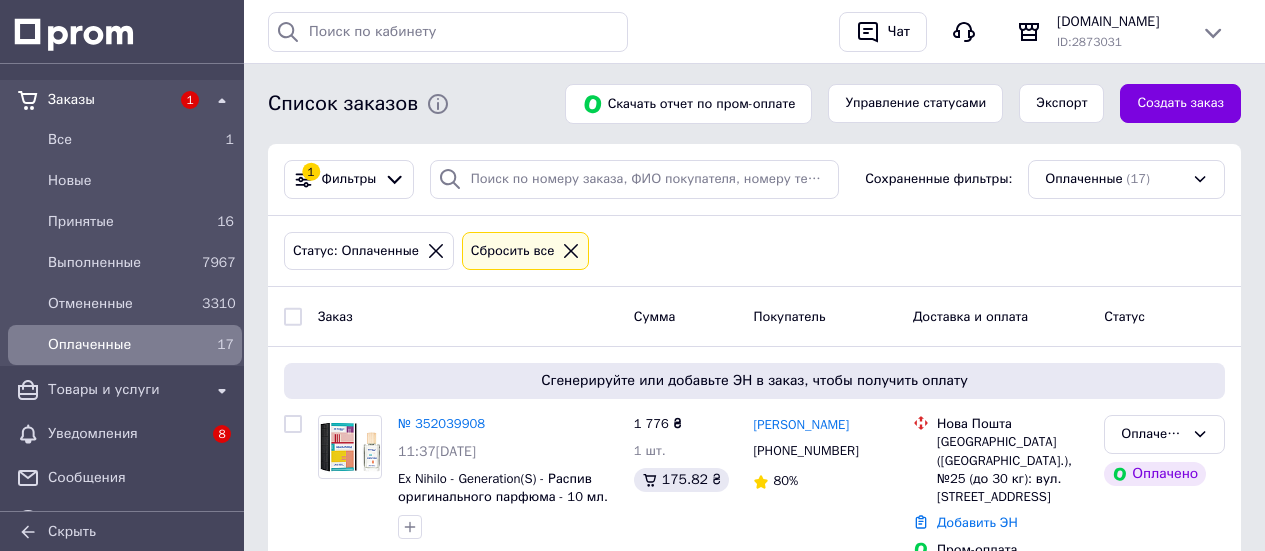 scroll, scrollTop: 0, scrollLeft: 0, axis: both 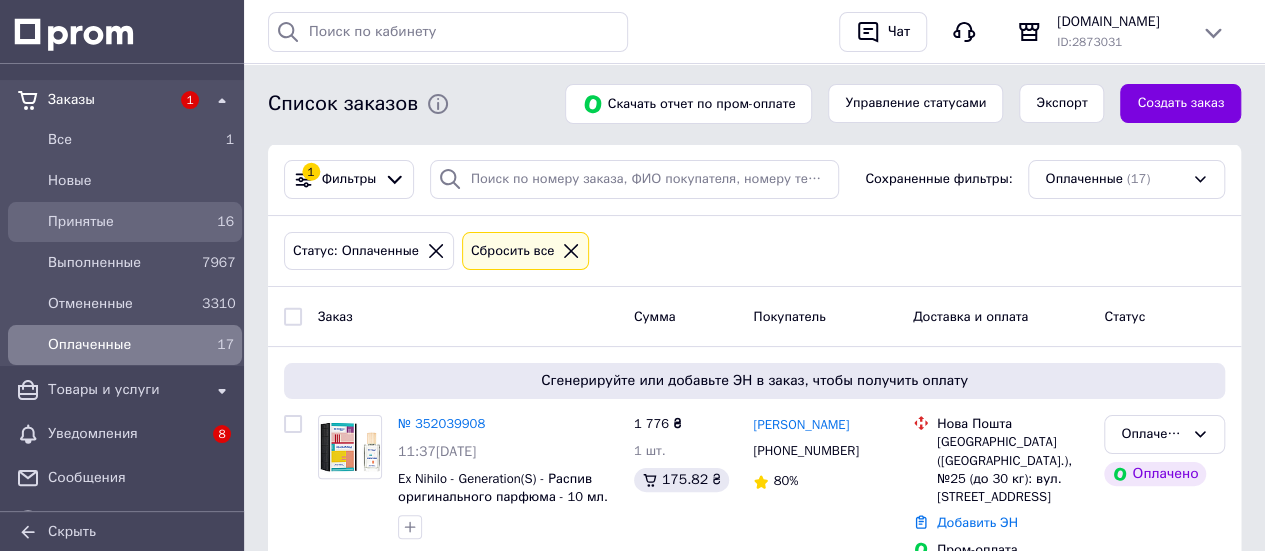 click on "Принятые" at bounding box center [121, 222] 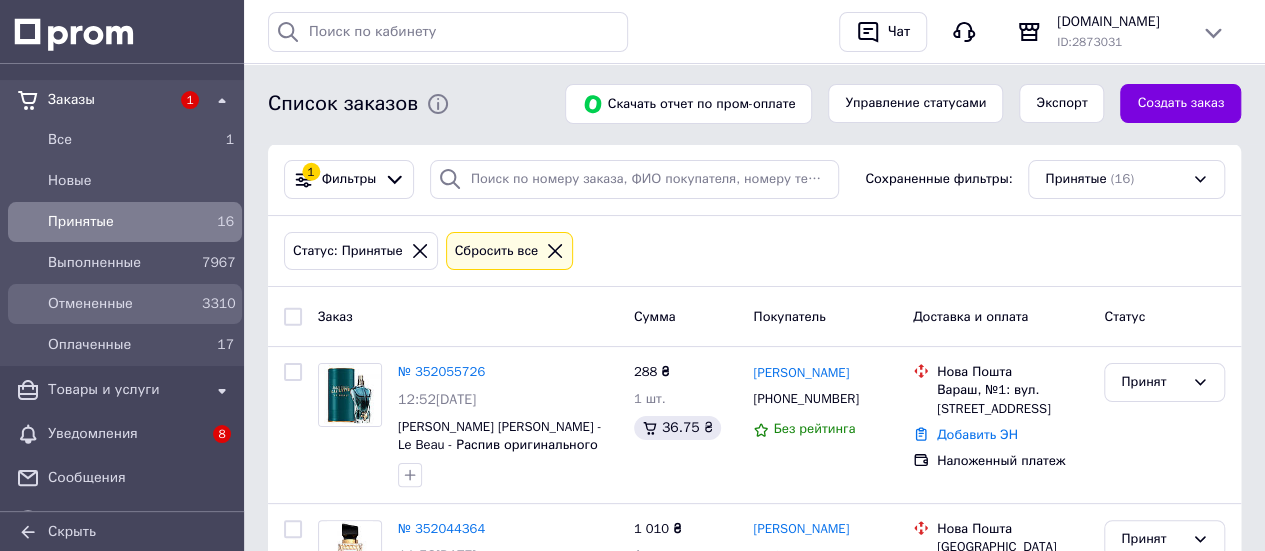 drag, startPoint x: 117, startPoint y: 344, endPoint x: 175, endPoint y: 306, distance: 69.339745 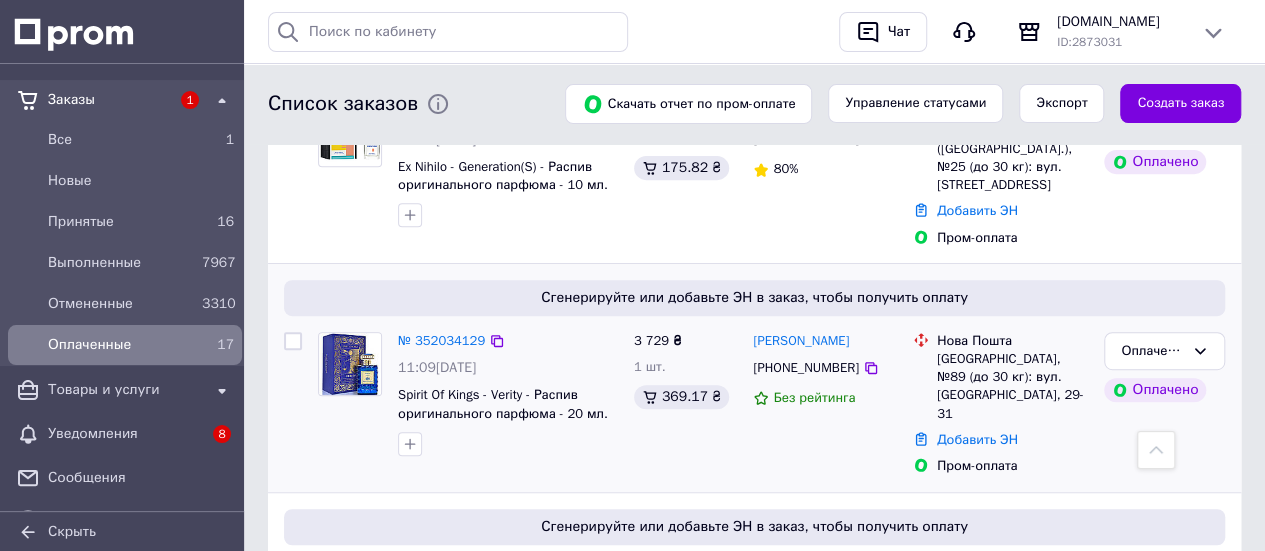 scroll, scrollTop: 300, scrollLeft: 0, axis: vertical 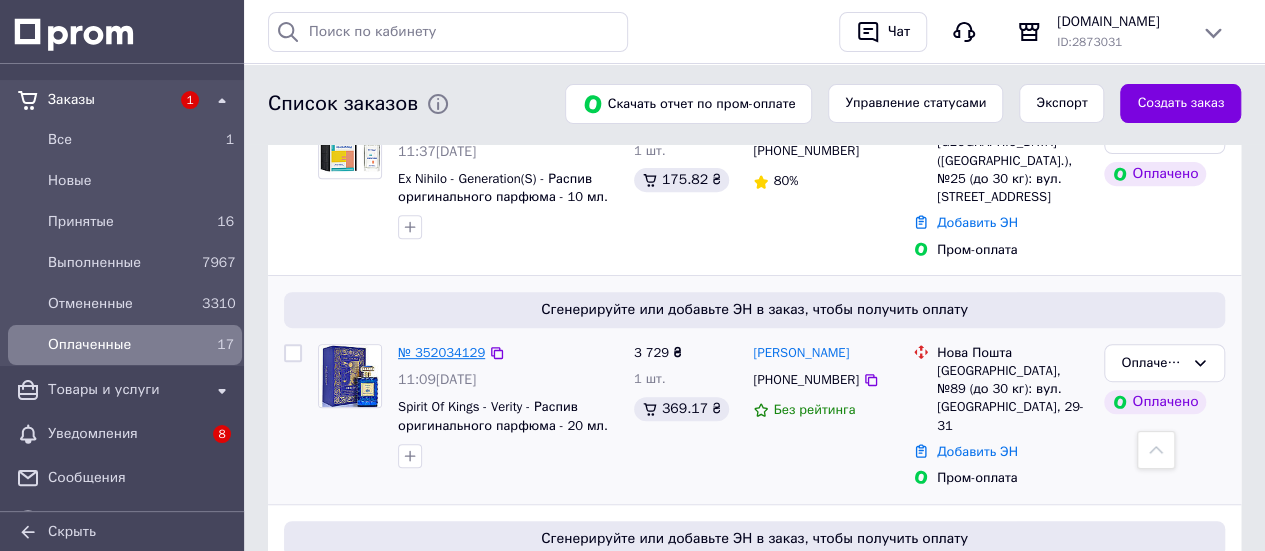 click on "№ 352034129" at bounding box center (441, 352) 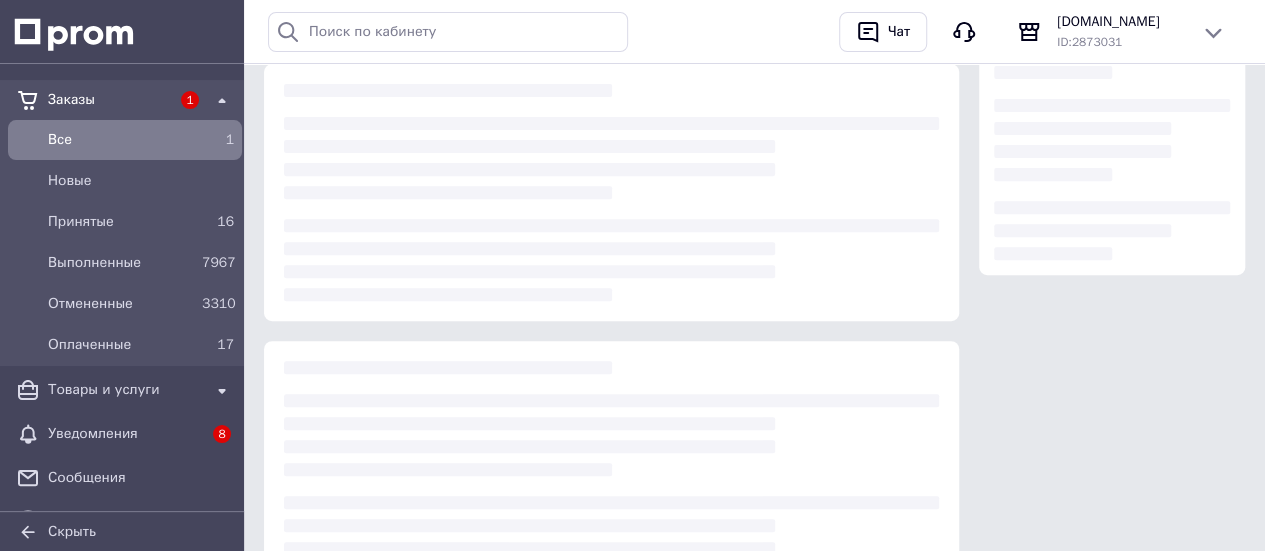 scroll, scrollTop: 0, scrollLeft: 0, axis: both 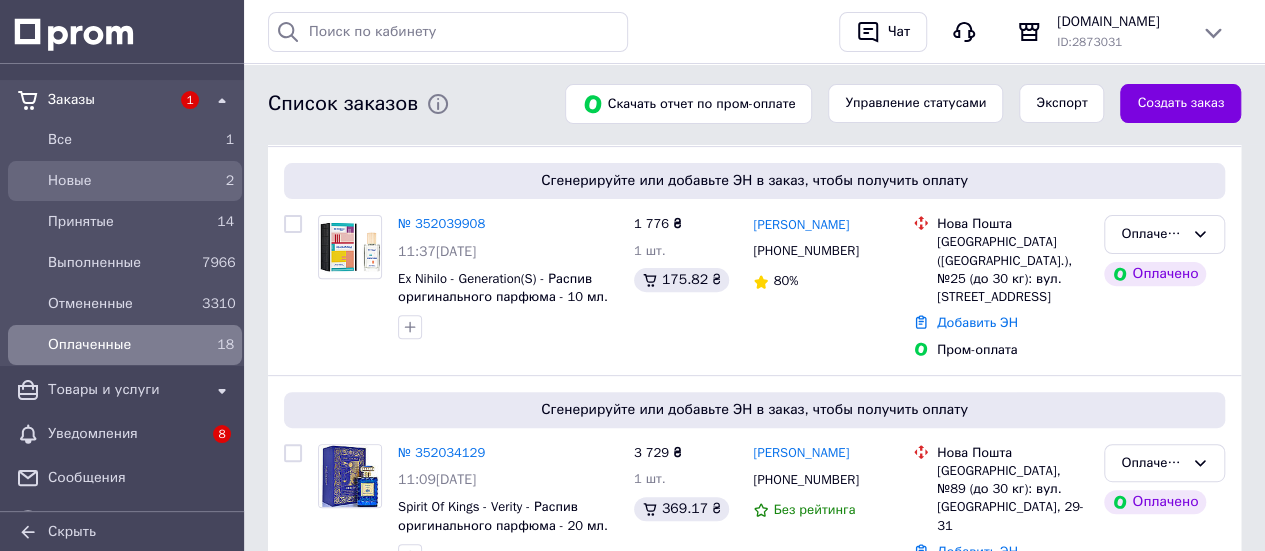 click on "Новые" at bounding box center (121, 181) 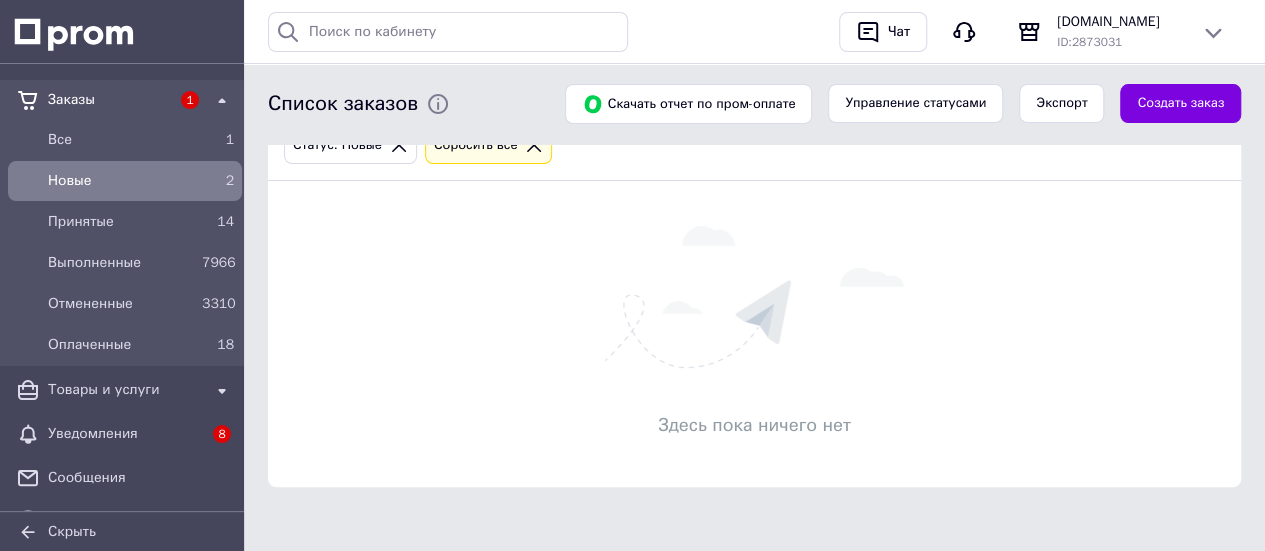 scroll, scrollTop: 0, scrollLeft: 0, axis: both 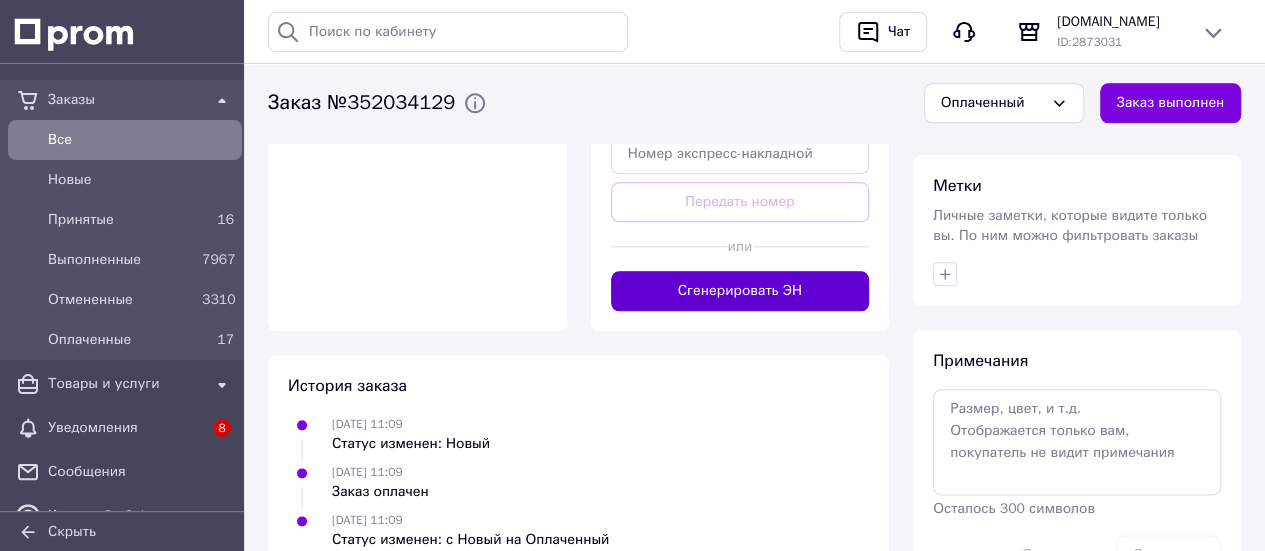 click on "Сгенерировать ЭН" at bounding box center (740, 291) 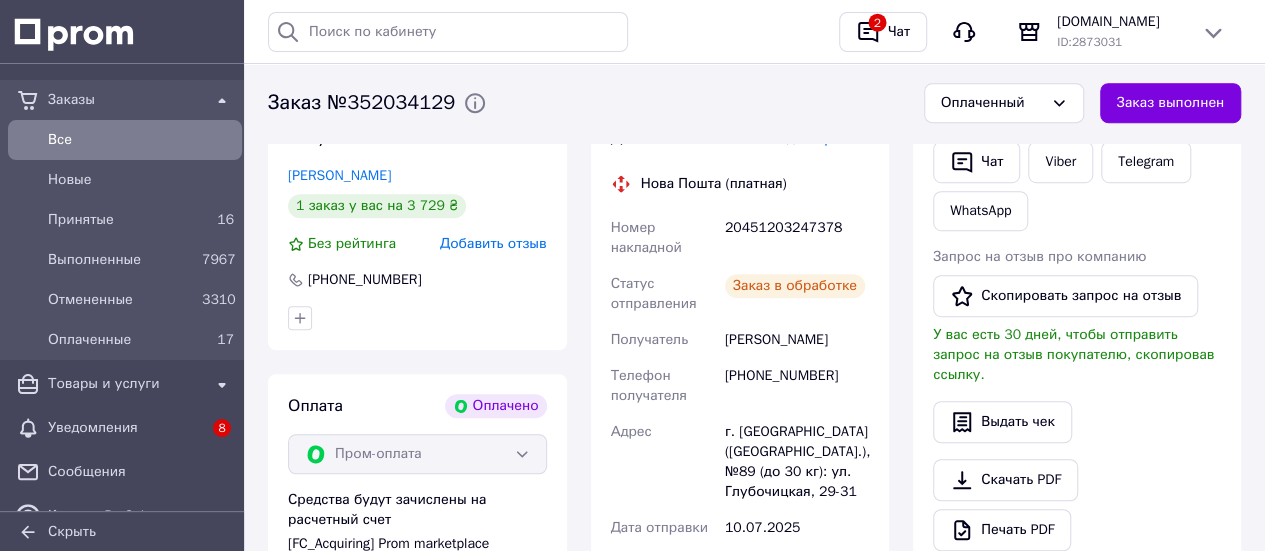 scroll, scrollTop: 500, scrollLeft: 0, axis: vertical 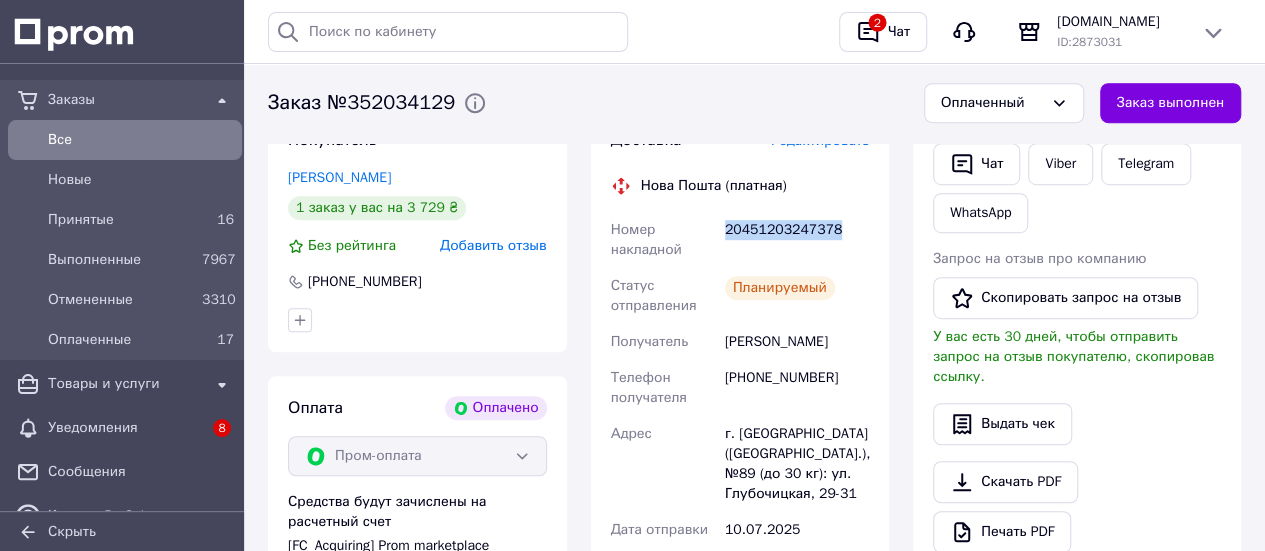 drag, startPoint x: 849, startPoint y: 231, endPoint x: 722, endPoint y: 228, distance: 127.03543 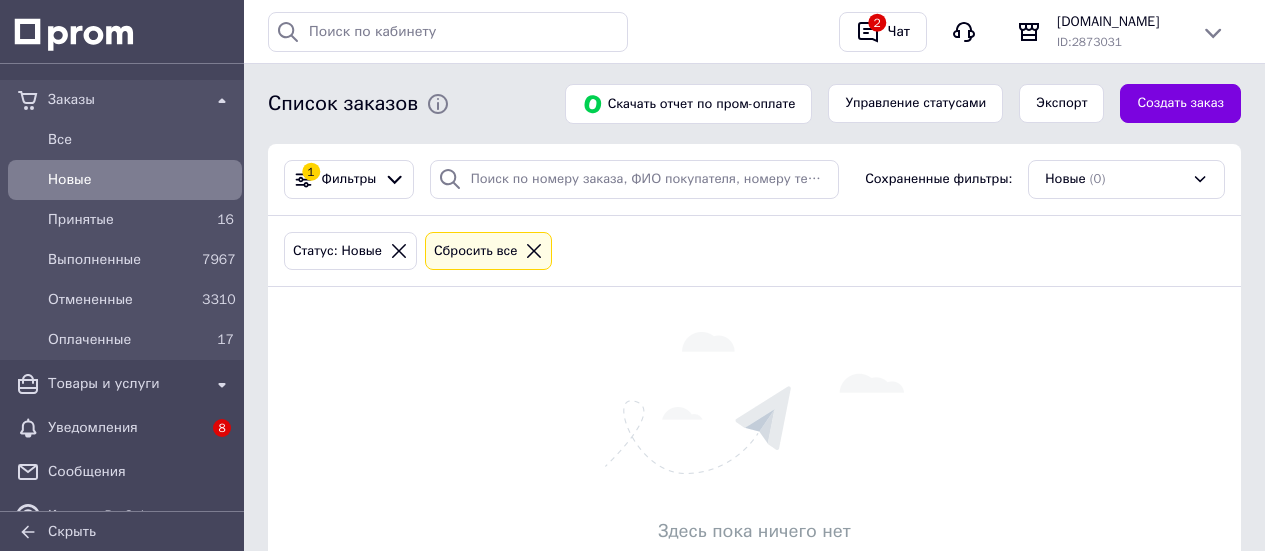 scroll, scrollTop: 0, scrollLeft: 0, axis: both 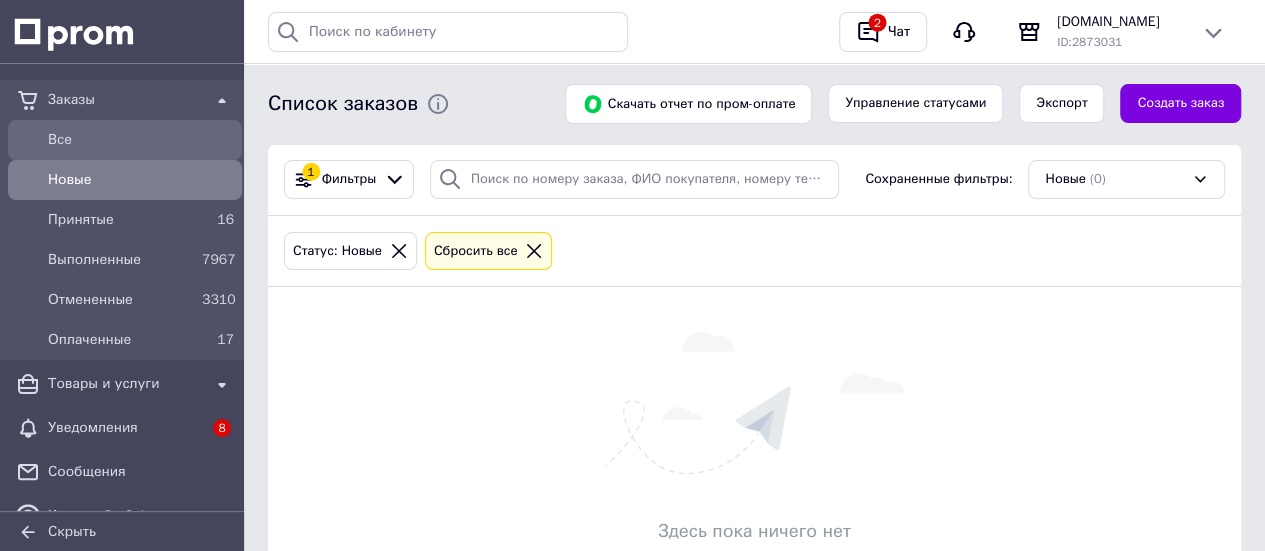 click on "Все" at bounding box center (141, 140) 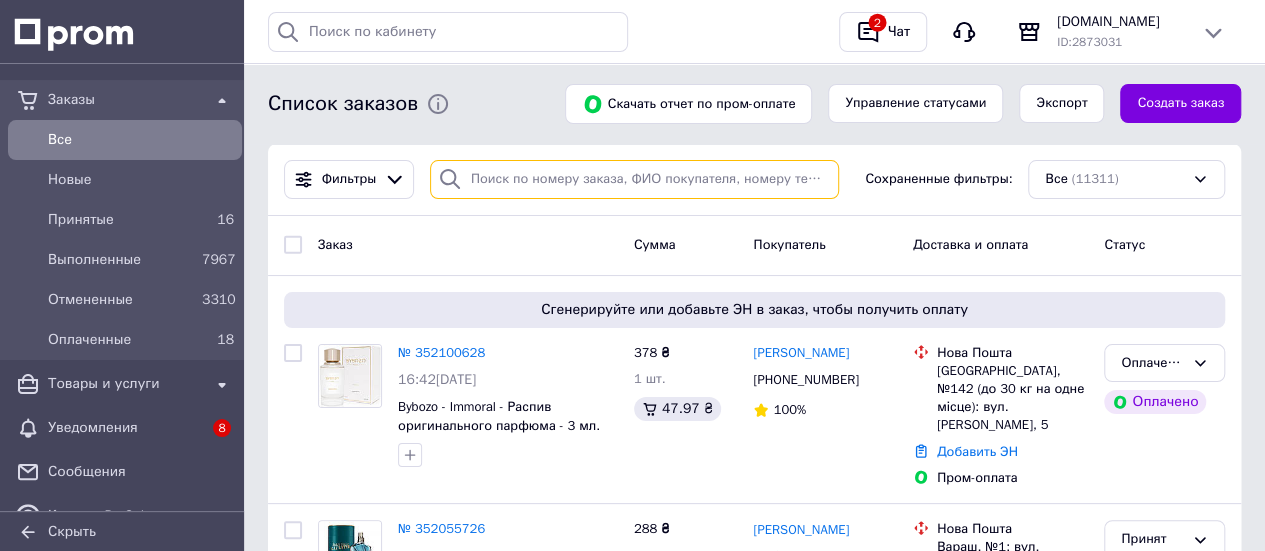 click at bounding box center [634, 179] 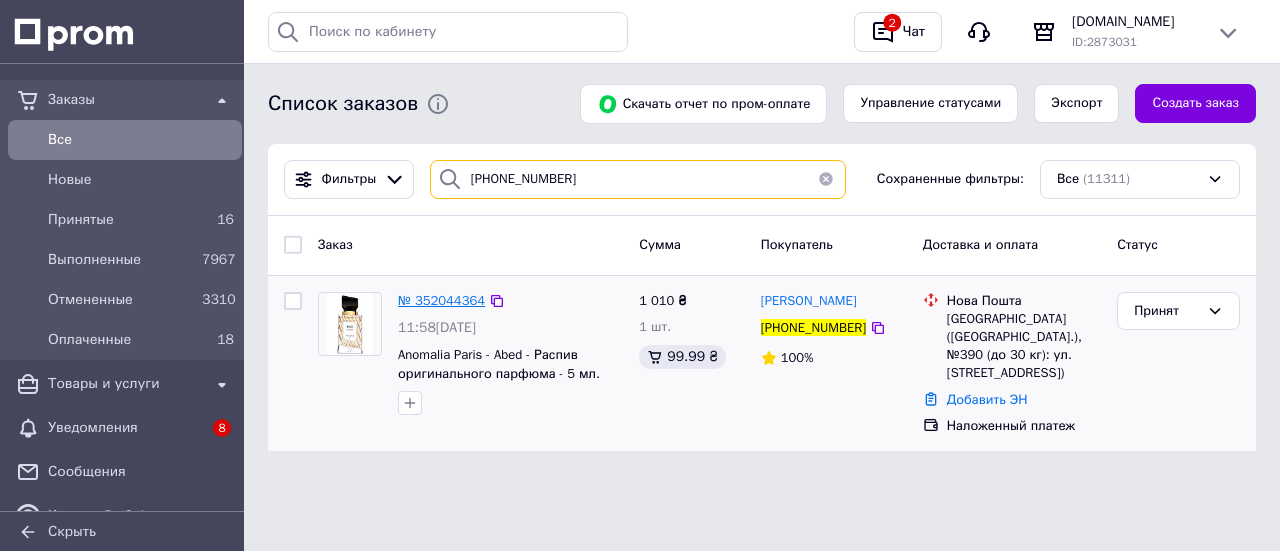 type on "[PHONE_NUMBER]" 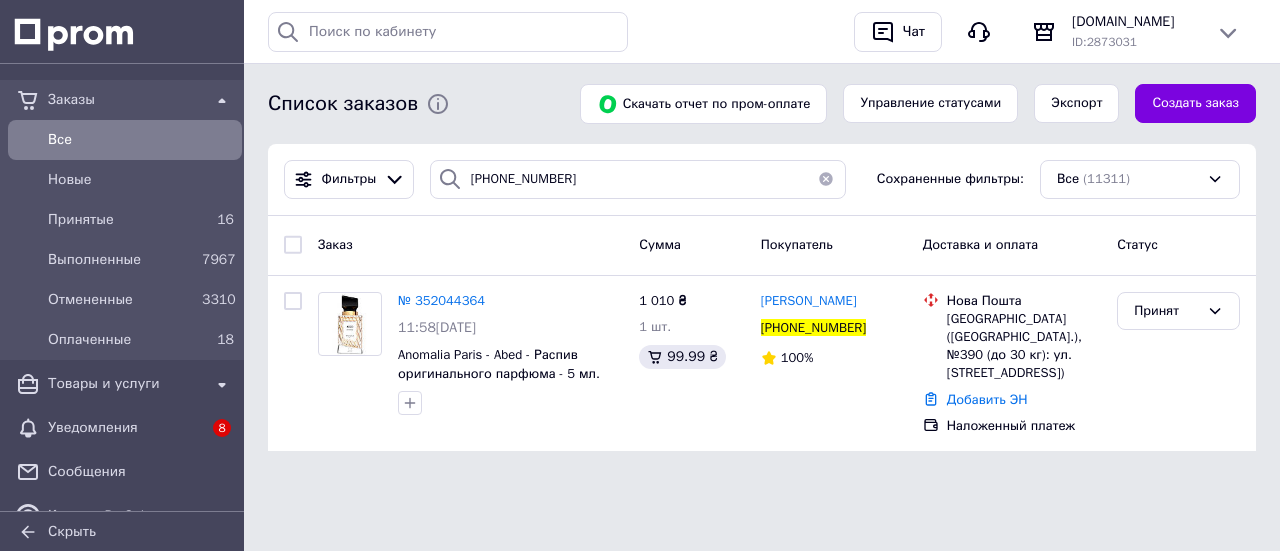 click on "Все" at bounding box center [141, 140] 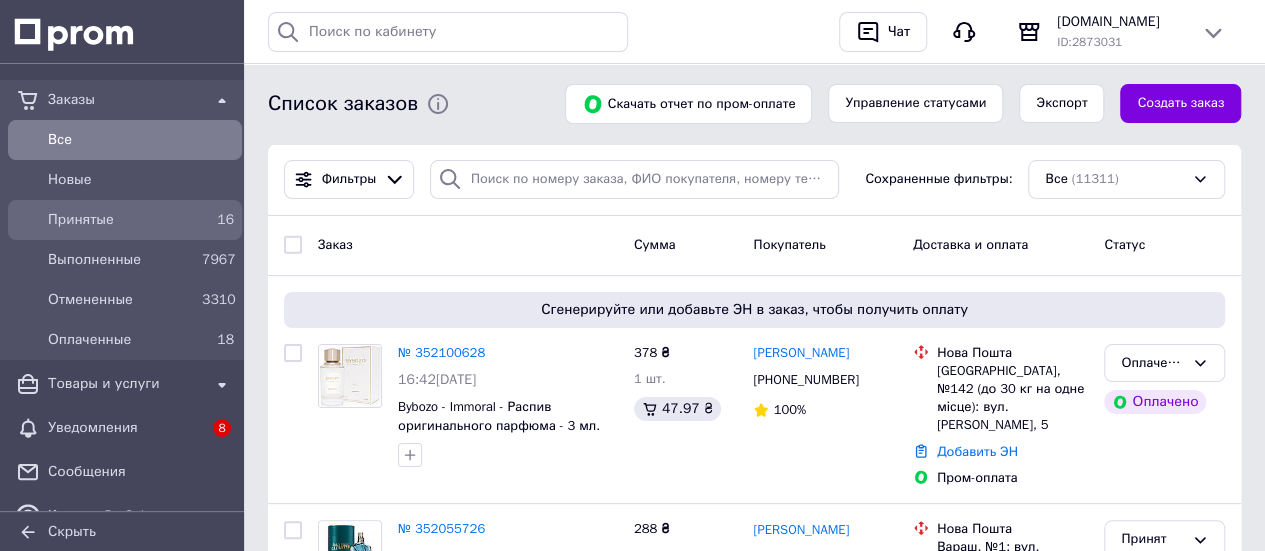 click on "Принятые" at bounding box center [121, 220] 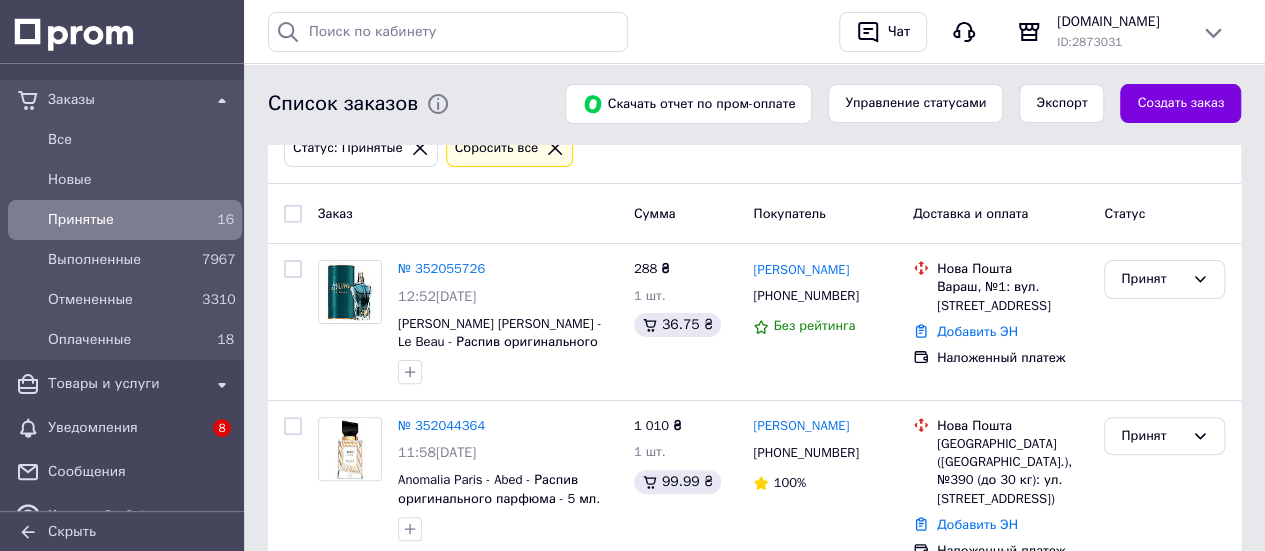 scroll, scrollTop: 200, scrollLeft: 0, axis: vertical 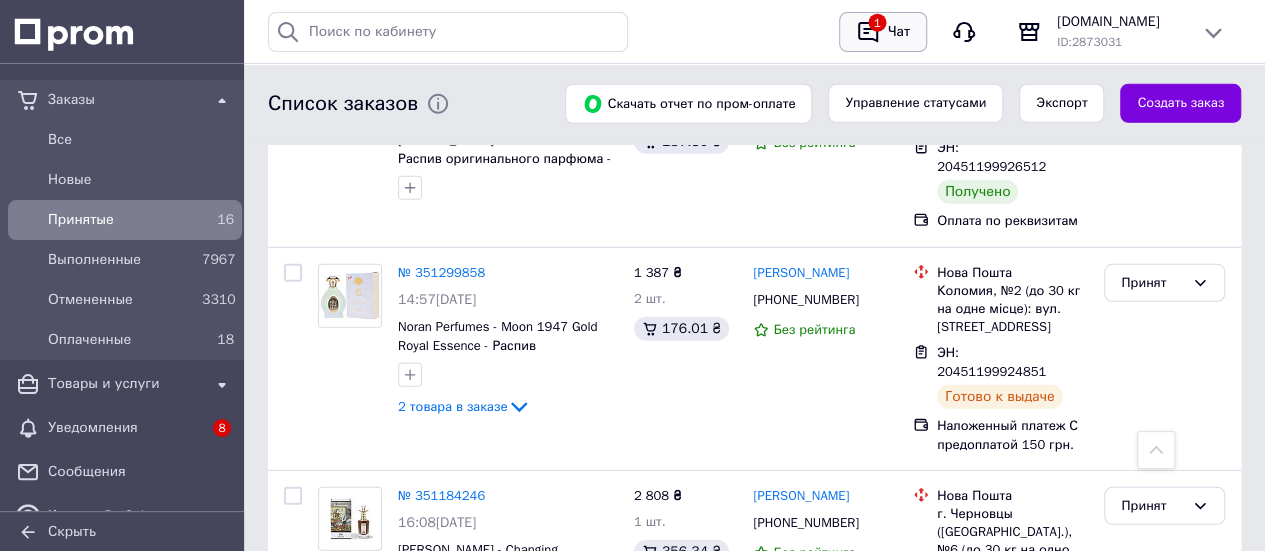 click on "Чат" at bounding box center [899, 32] 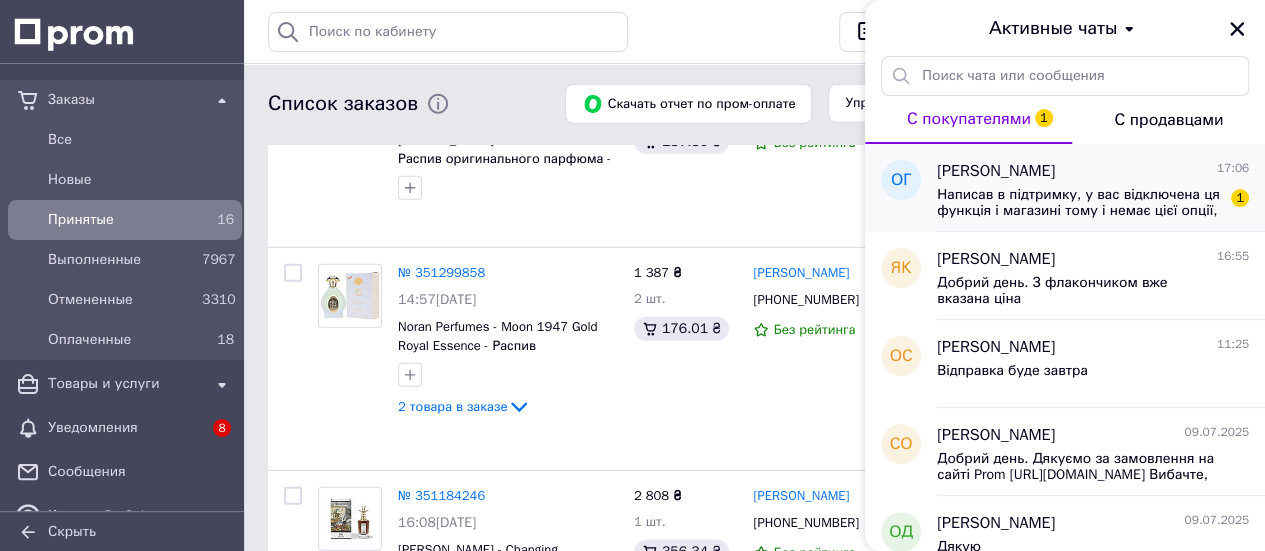 click on "Олександр Гордійчук 17:06 Написав в підтримку, у вас відключена ця функція і магазині тому і немає цієї опції, - для своїх ( безкоштовна доставка ) 1" at bounding box center (1101, 188) 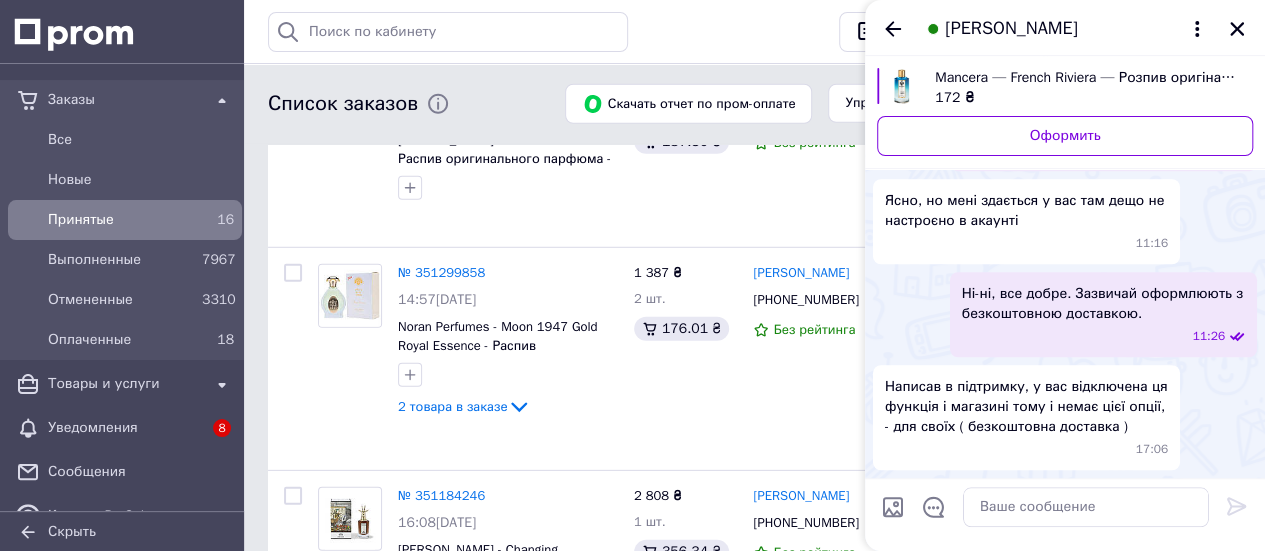 scroll, scrollTop: 945, scrollLeft: 0, axis: vertical 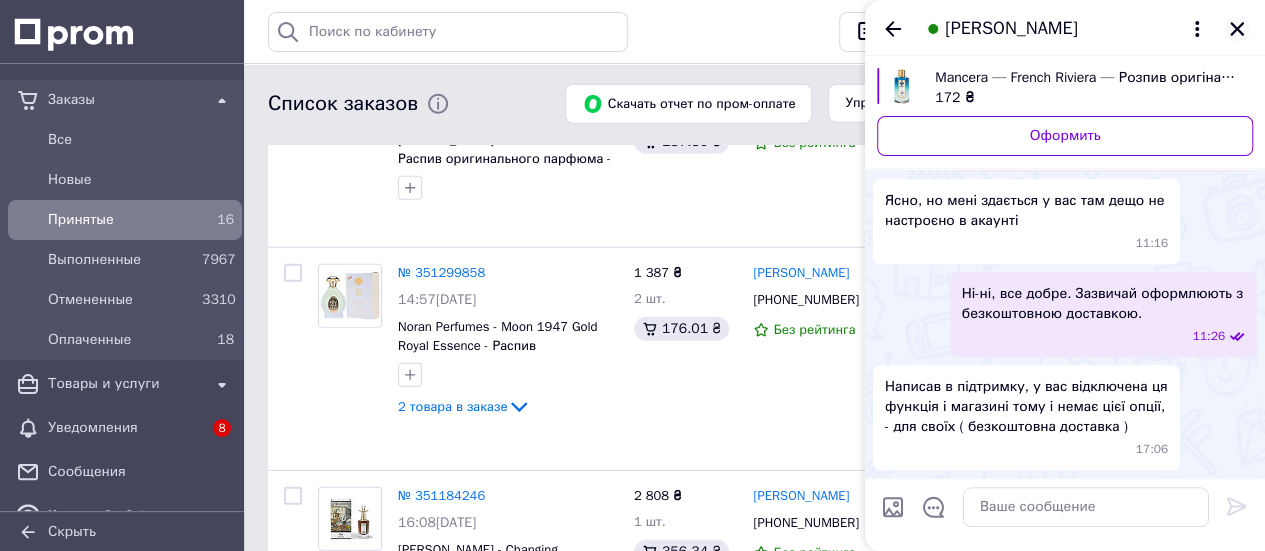 click 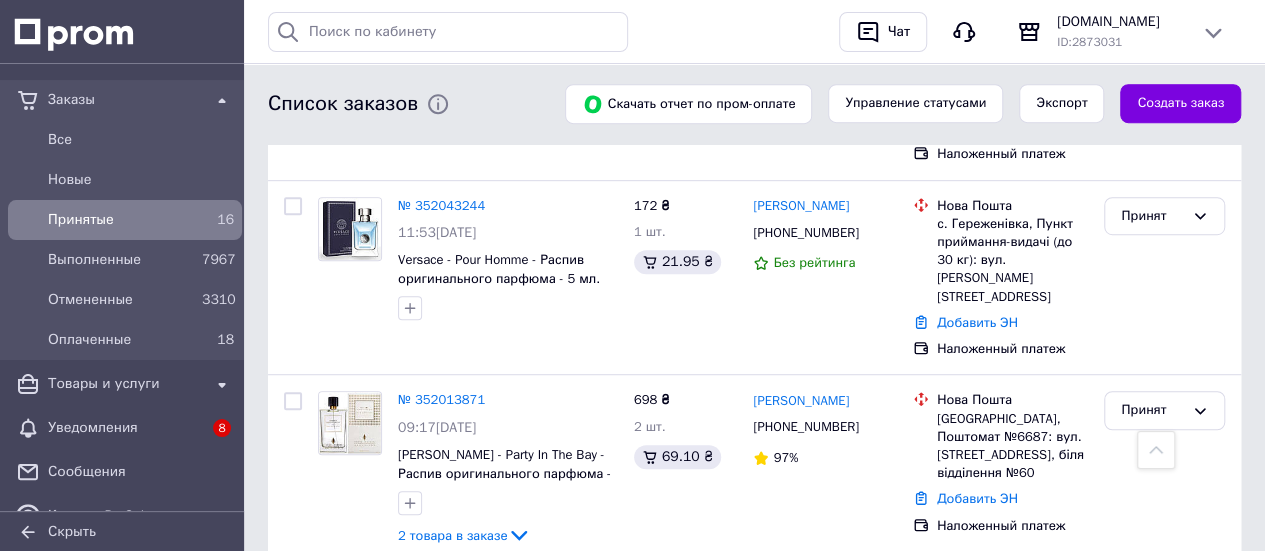 scroll, scrollTop: 100, scrollLeft: 0, axis: vertical 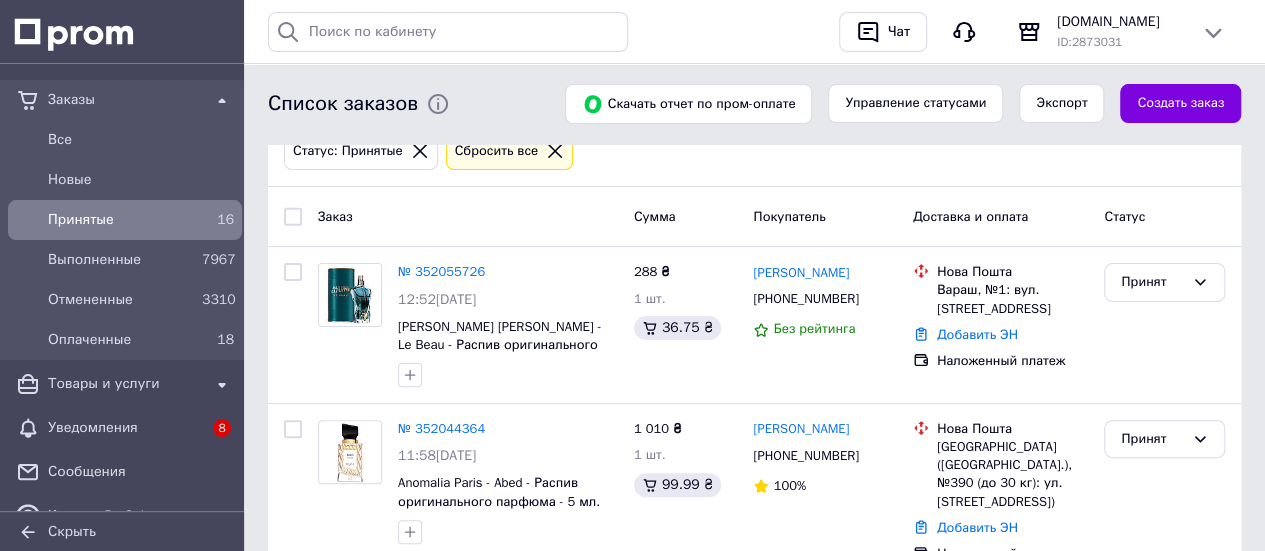 click on "Принятые" at bounding box center (121, 220) 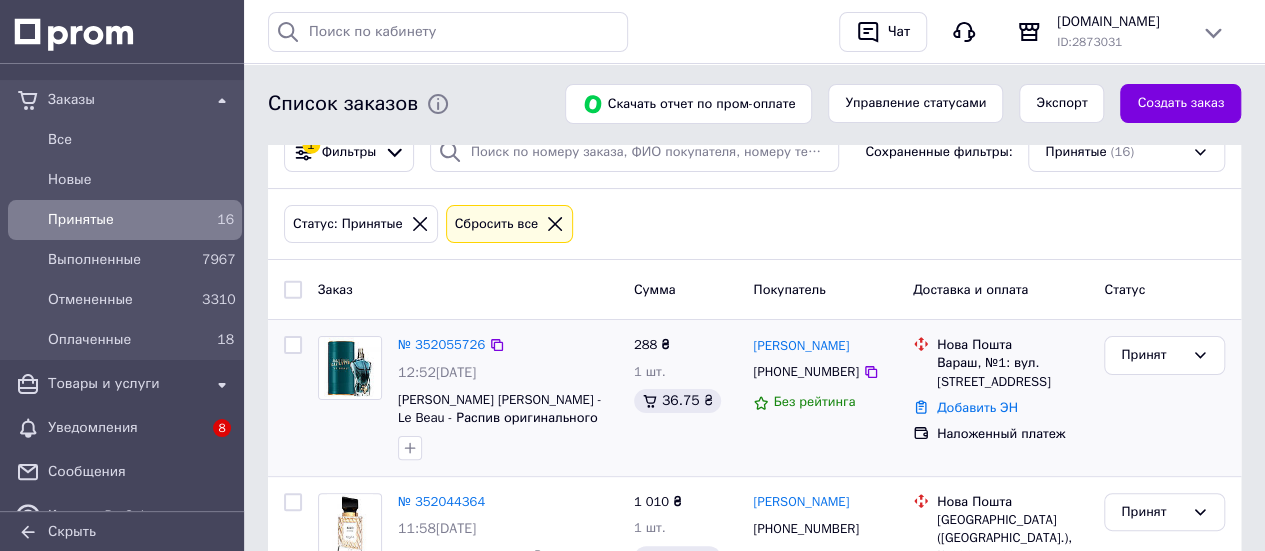 scroll, scrollTop: 0, scrollLeft: 0, axis: both 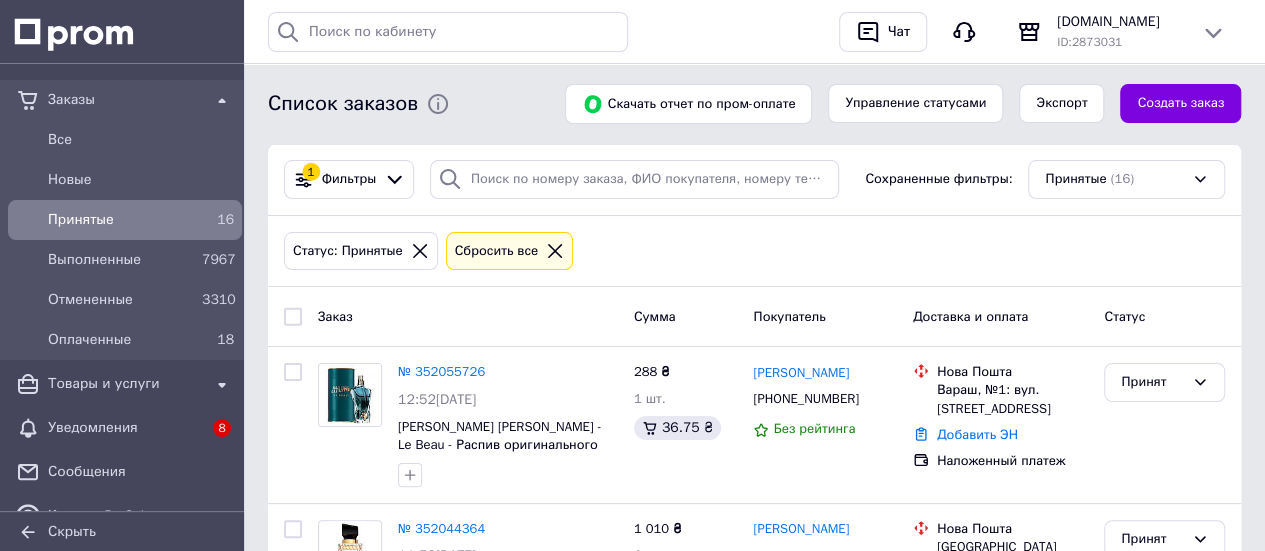 click 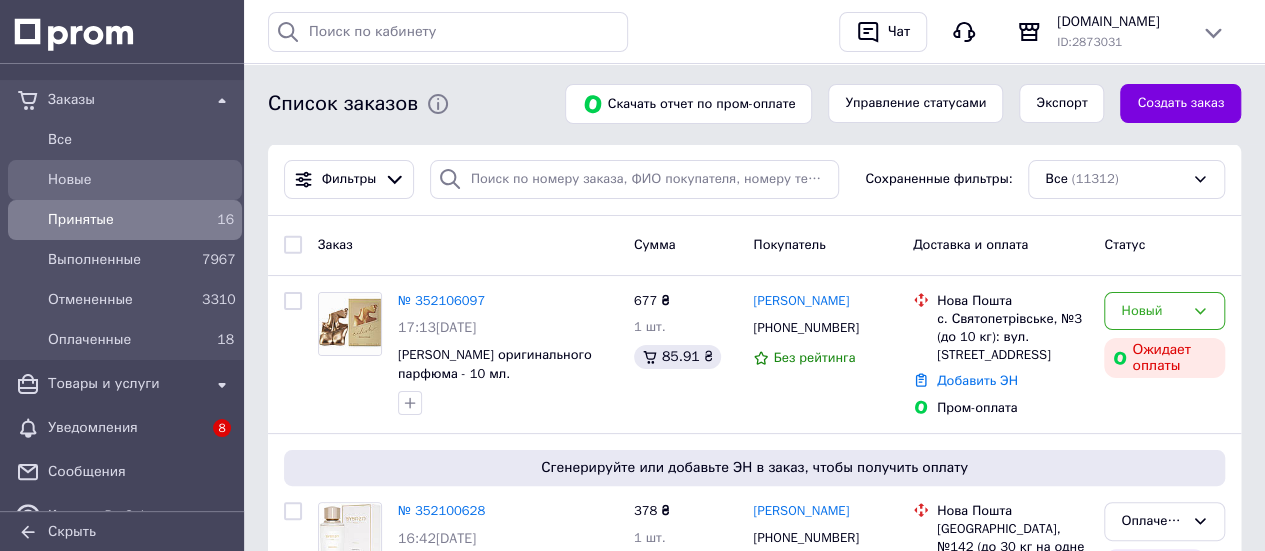 click on "Новые" at bounding box center [141, 180] 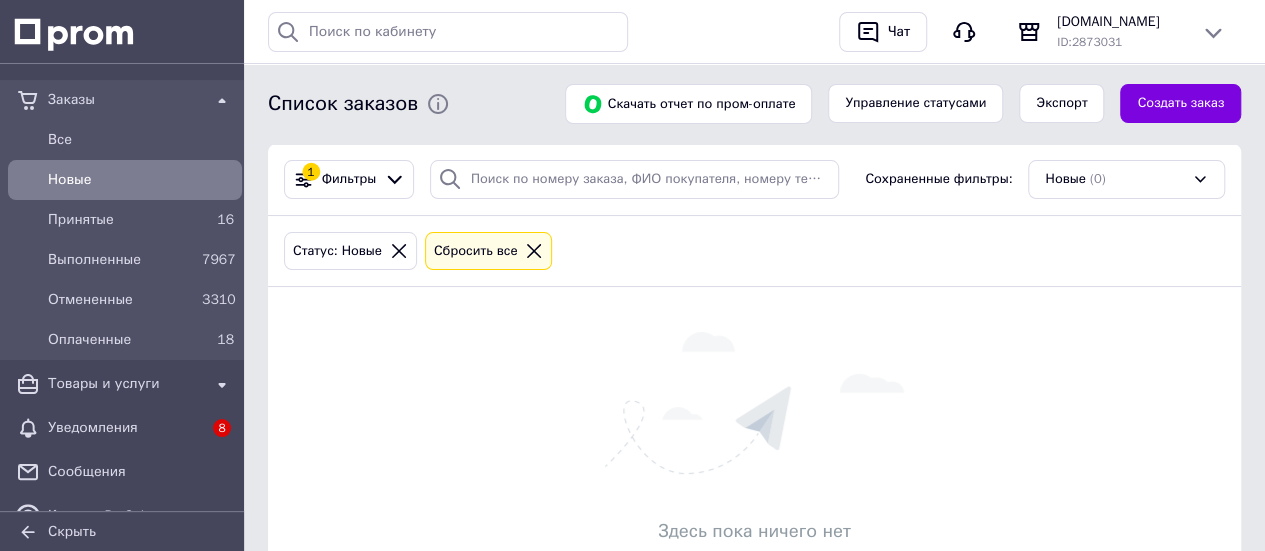 click 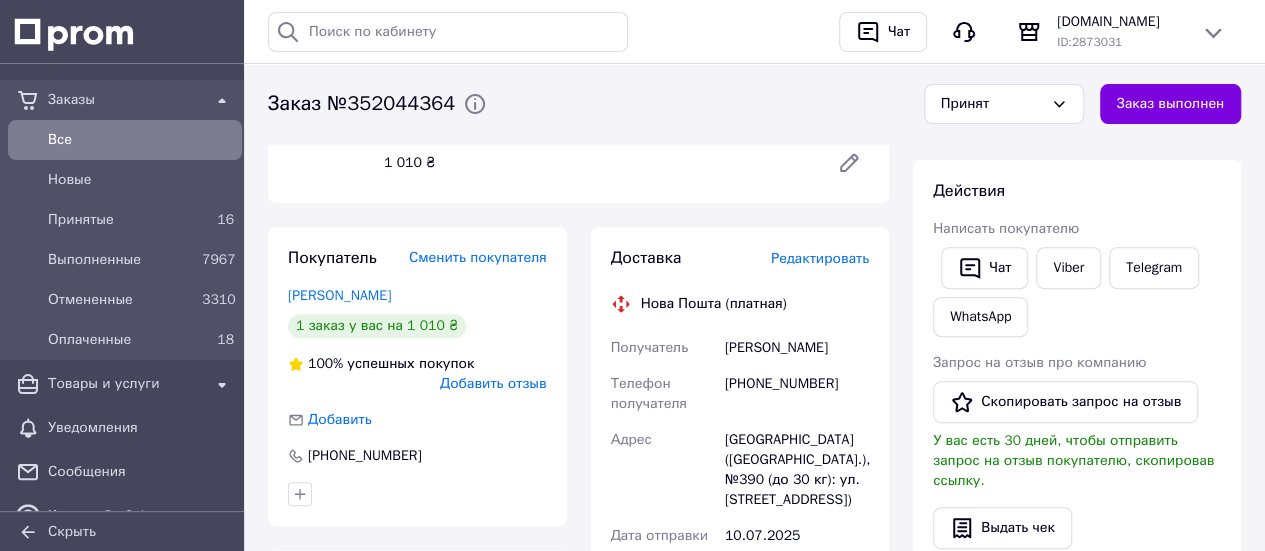 scroll, scrollTop: 500, scrollLeft: 0, axis: vertical 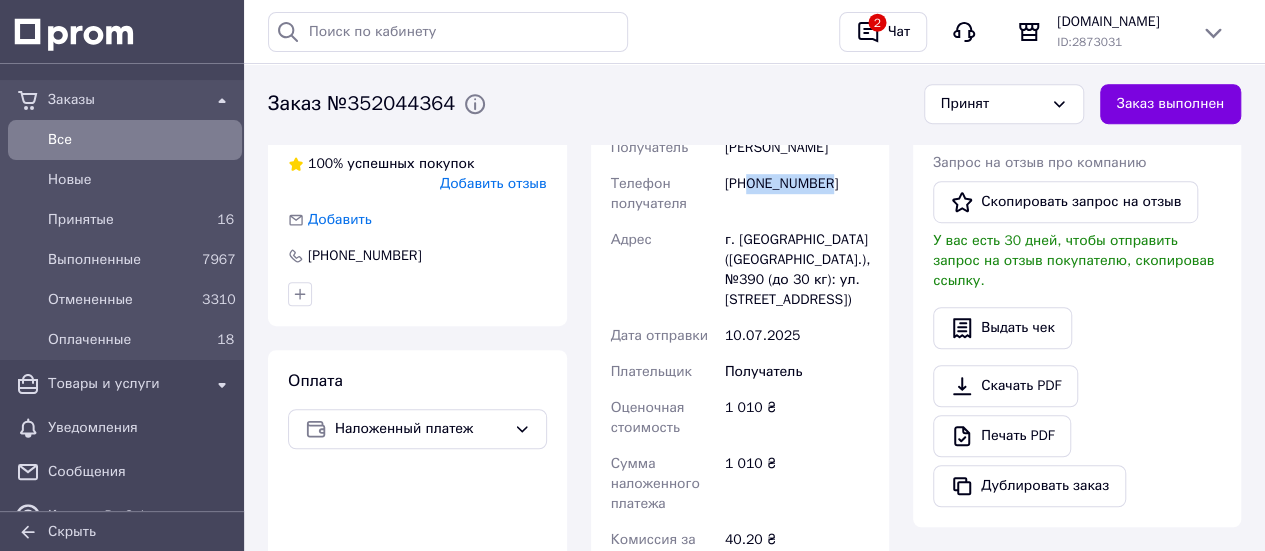 drag, startPoint x: 832, startPoint y: 188, endPoint x: 748, endPoint y: 189, distance: 84.00595 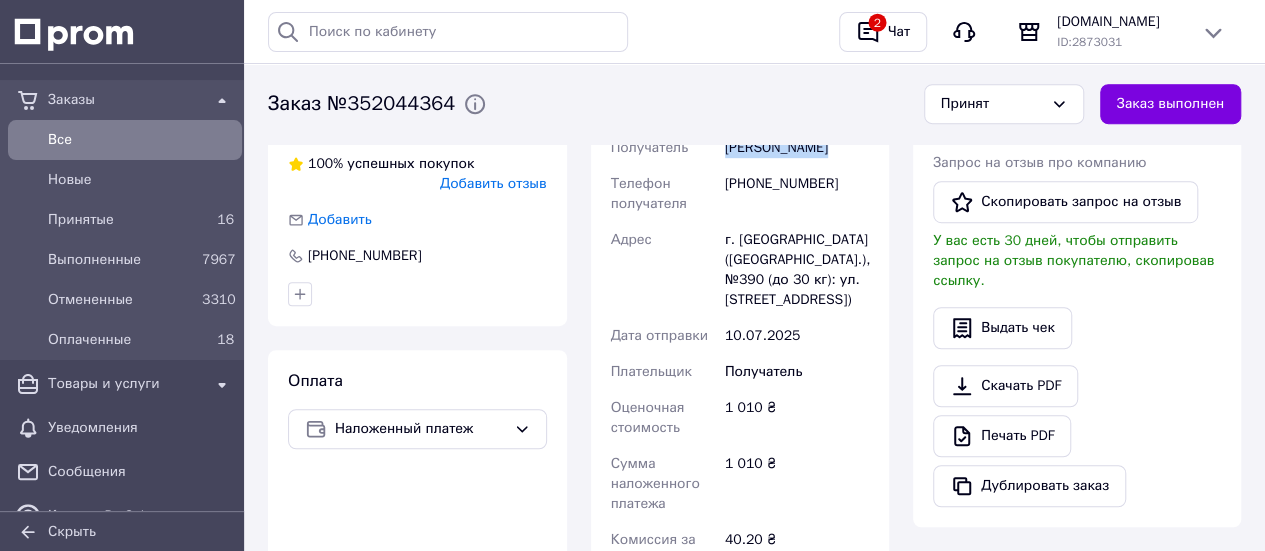 drag, startPoint x: 826, startPoint y: 150, endPoint x: 724, endPoint y: 149, distance: 102.0049 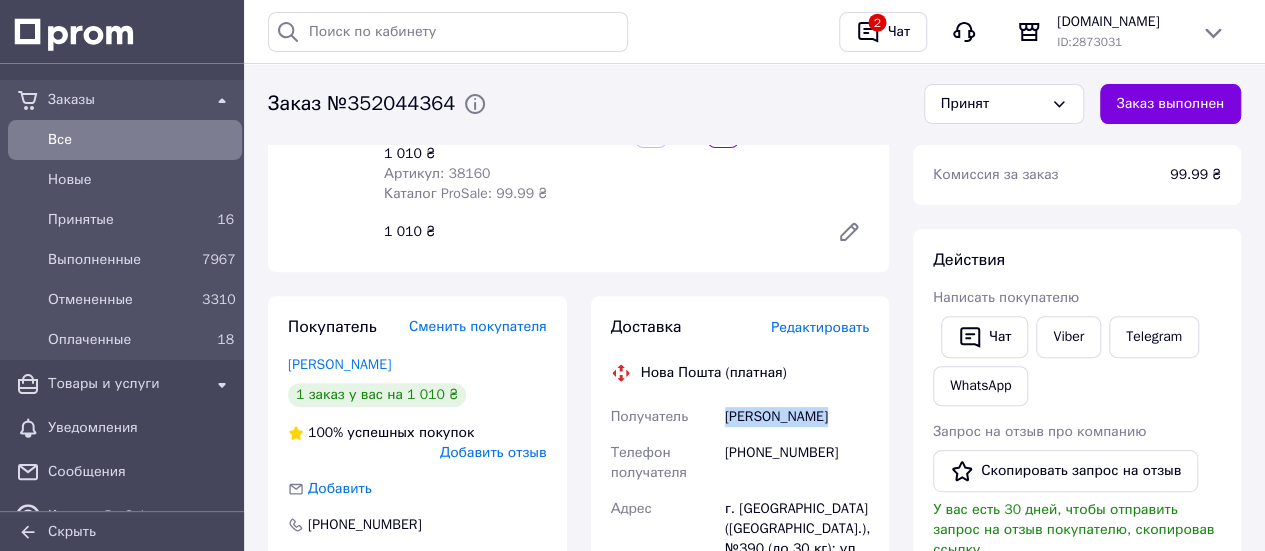 scroll, scrollTop: 0, scrollLeft: 0, axis: both 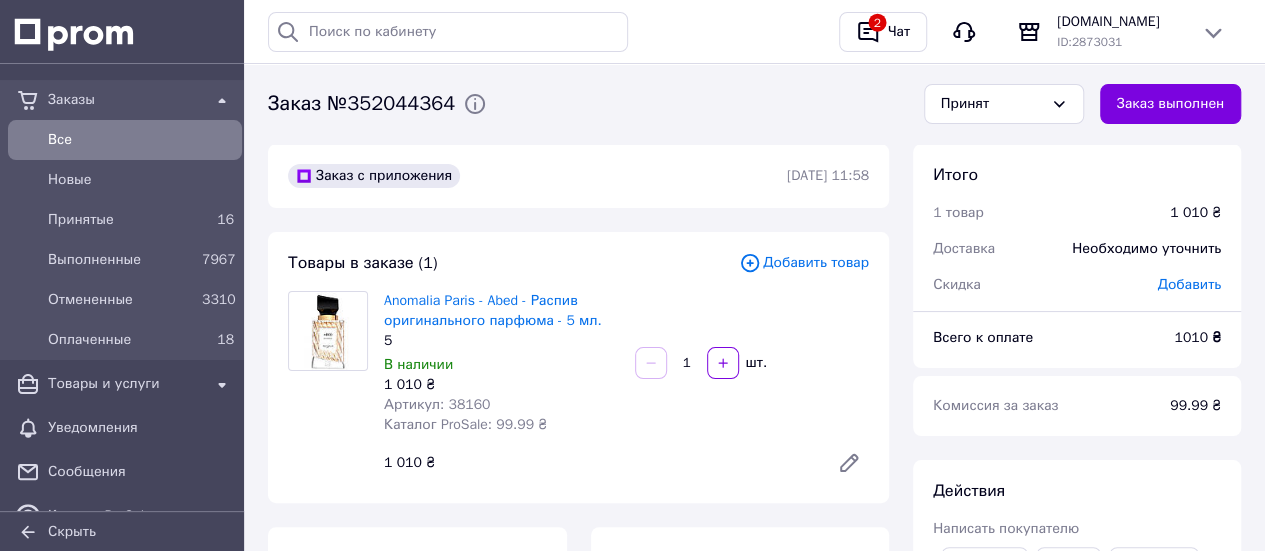 click on "Все" at bounding box center (141, 140) 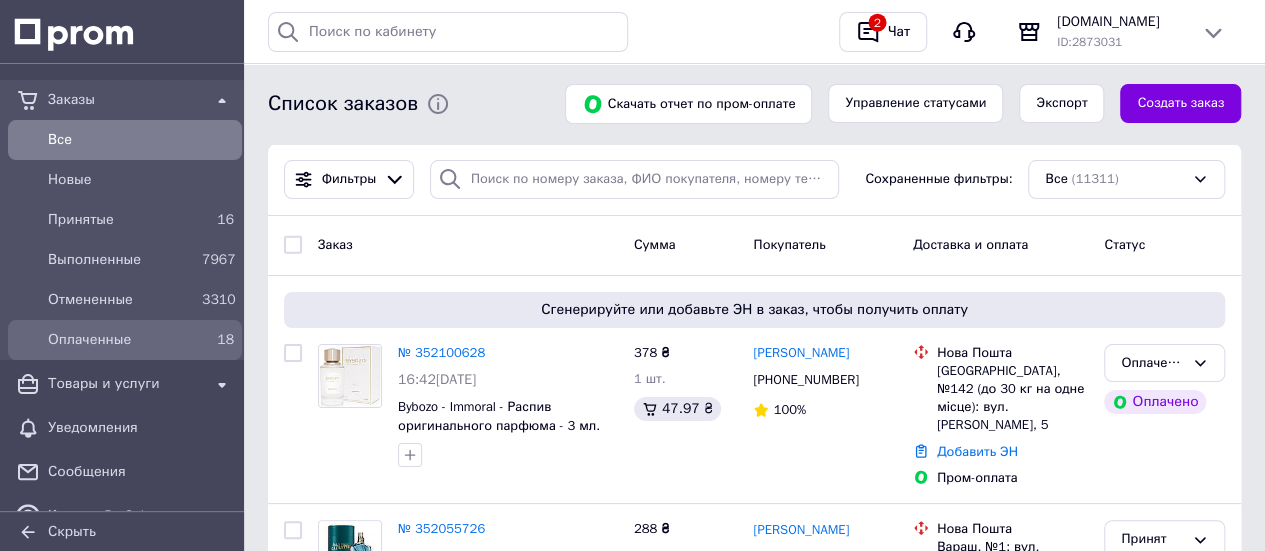 click on "Оплаченные" at bounding box center [121, 340] 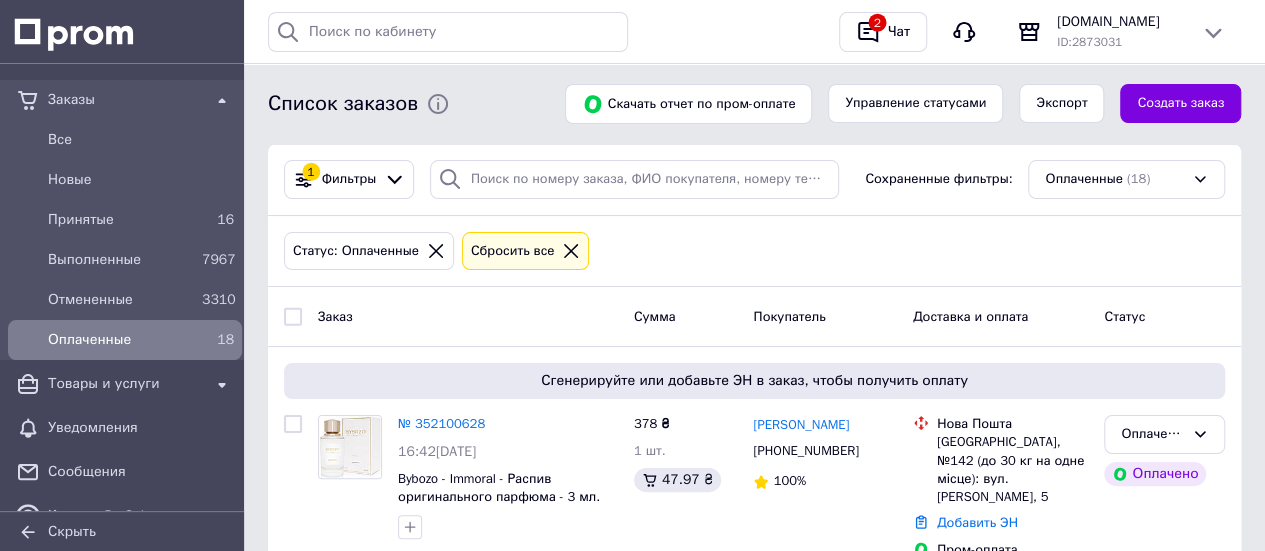 scroll, scrollTop: 200, scrollLeft: 0, axis: vertical 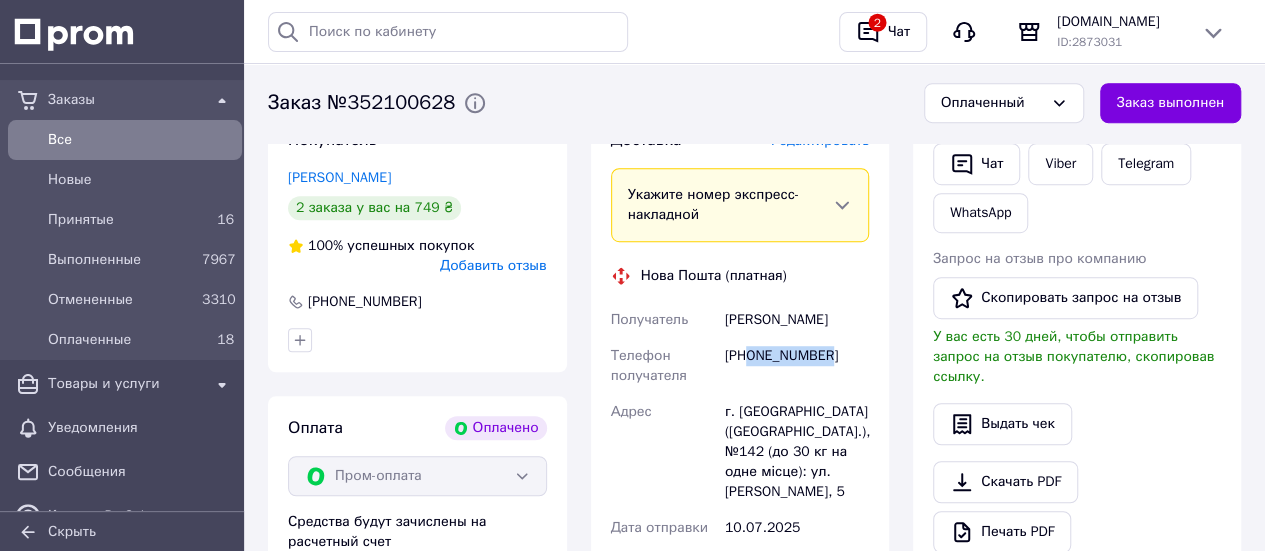 drag, startPoint x: 833, startPoint y: 354, endPoint x: 750, endPoint y: 359, distance: 83.15047 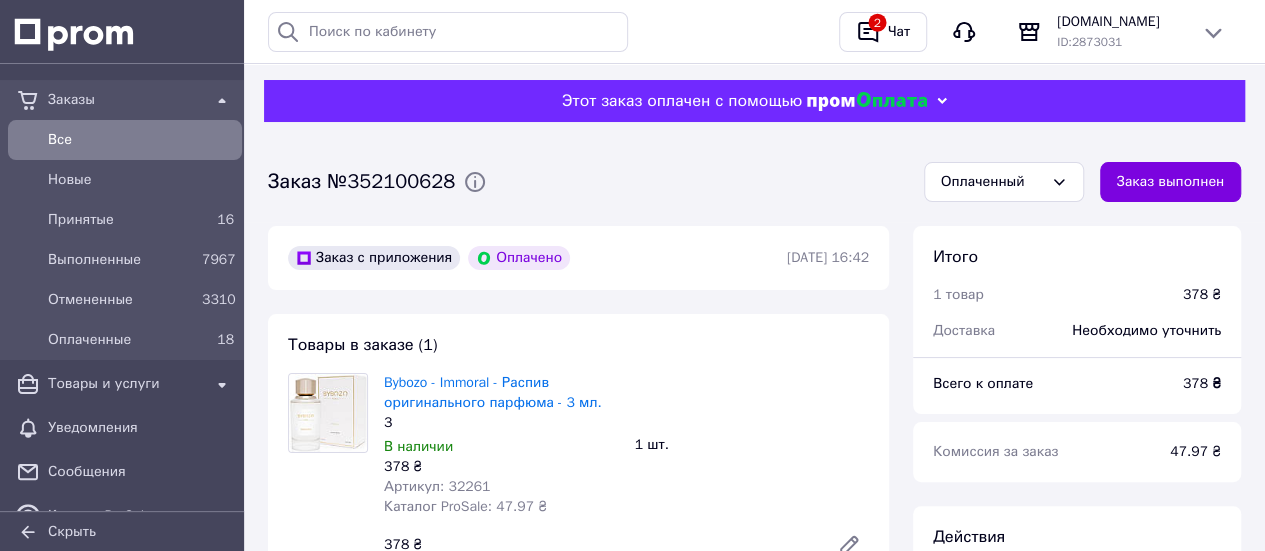 scroll, scrollTop: 200, scrollLeft: 0, axis: vertical 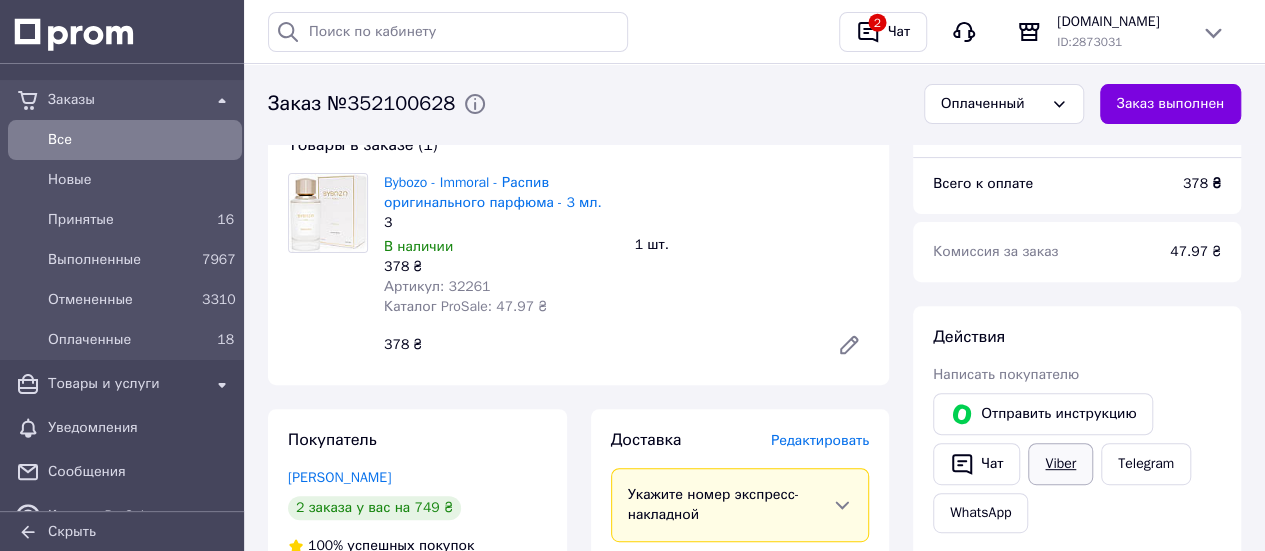 click on "Viber" at bounding box center [1060, 464] 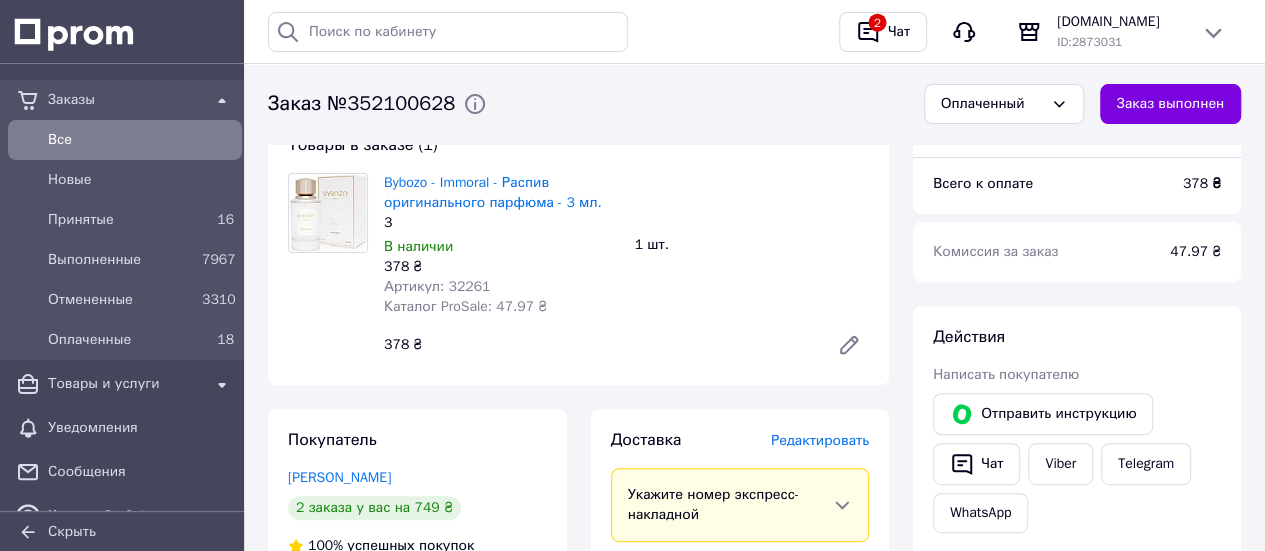 click on "Все" at bounding box center (141, 140) 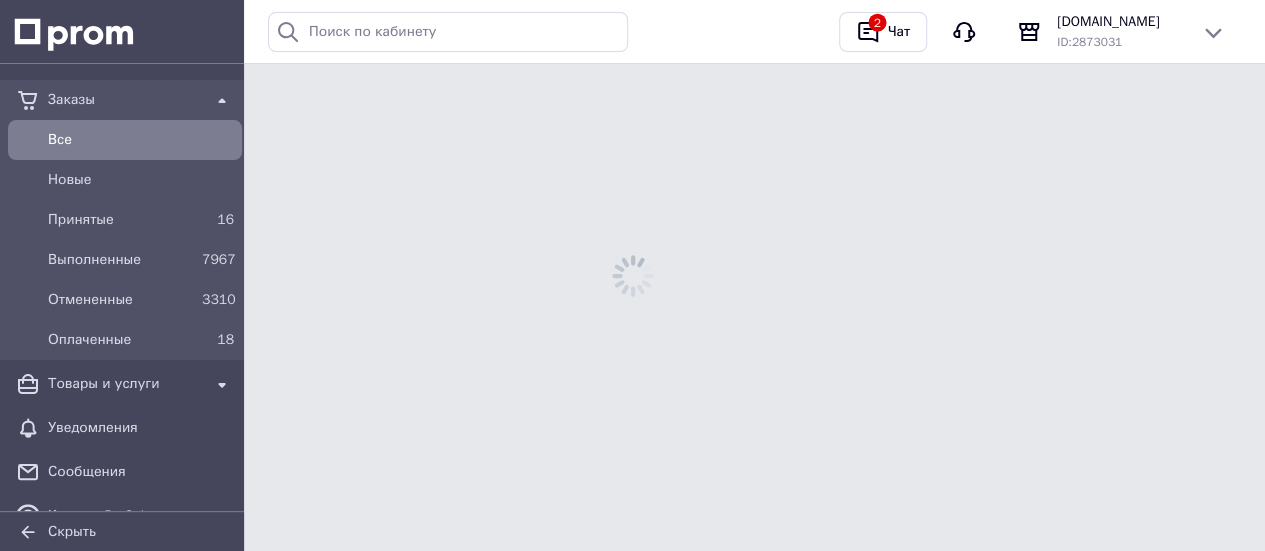 scroll, scrollTop: 0, scrollLeft: 0, axis: both 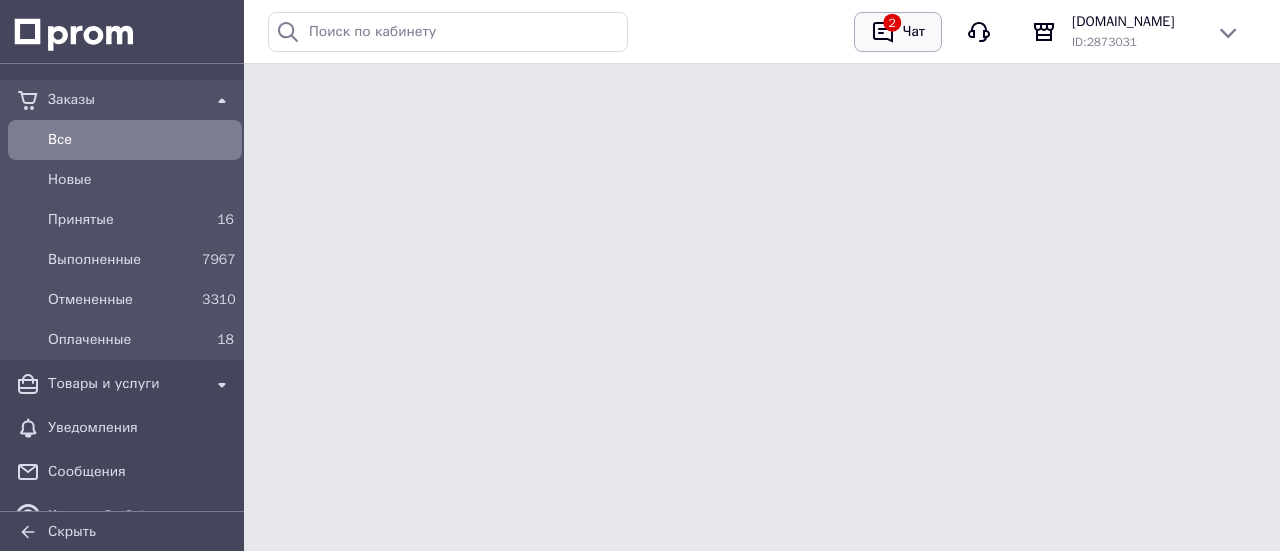 click on "2" at bounding box center (883, 32) 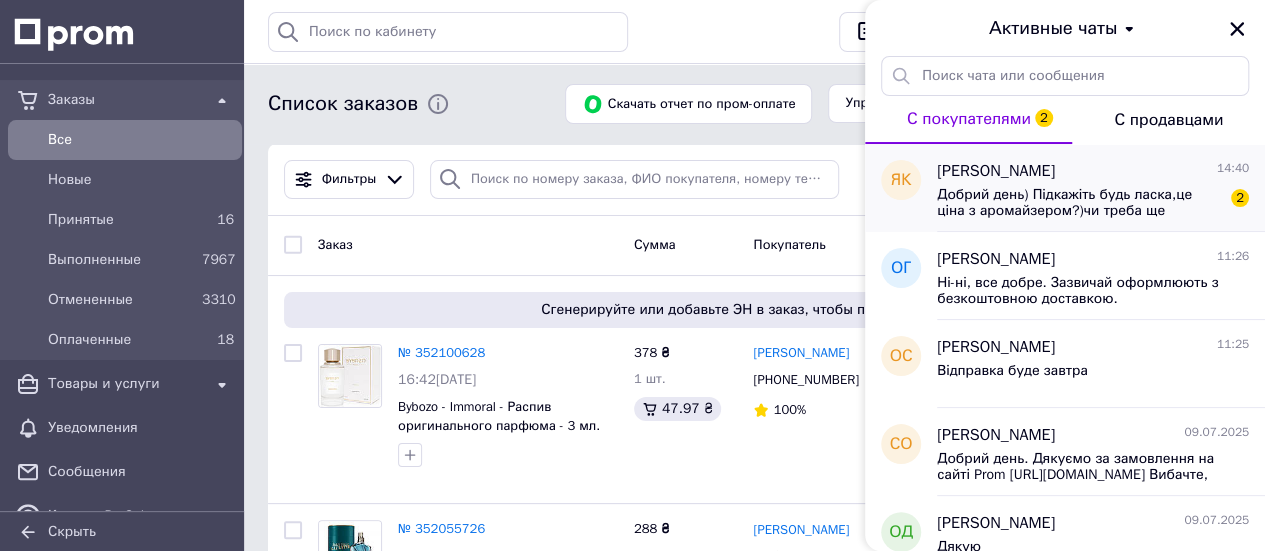 click on "Добрий день)
Підкажіть будь ласка,це ціна з аромайзером?)чи треба ще доплачувати окремо?" at bounding box center [1079, 203] 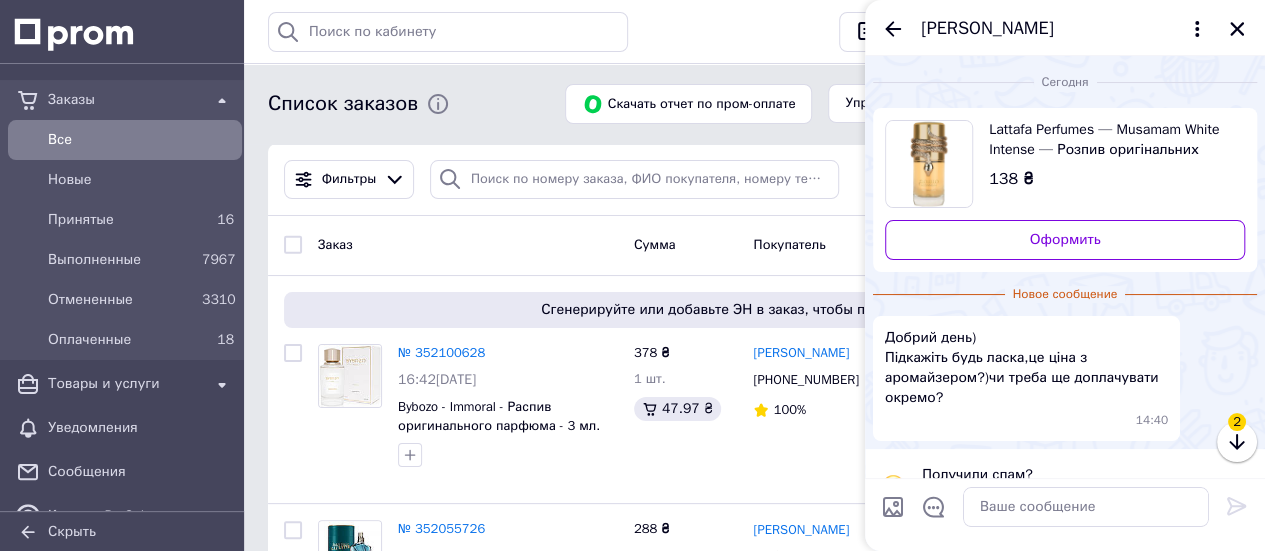 scroll, scrollTop: 44, scrollLeft: 0, axis: vertical 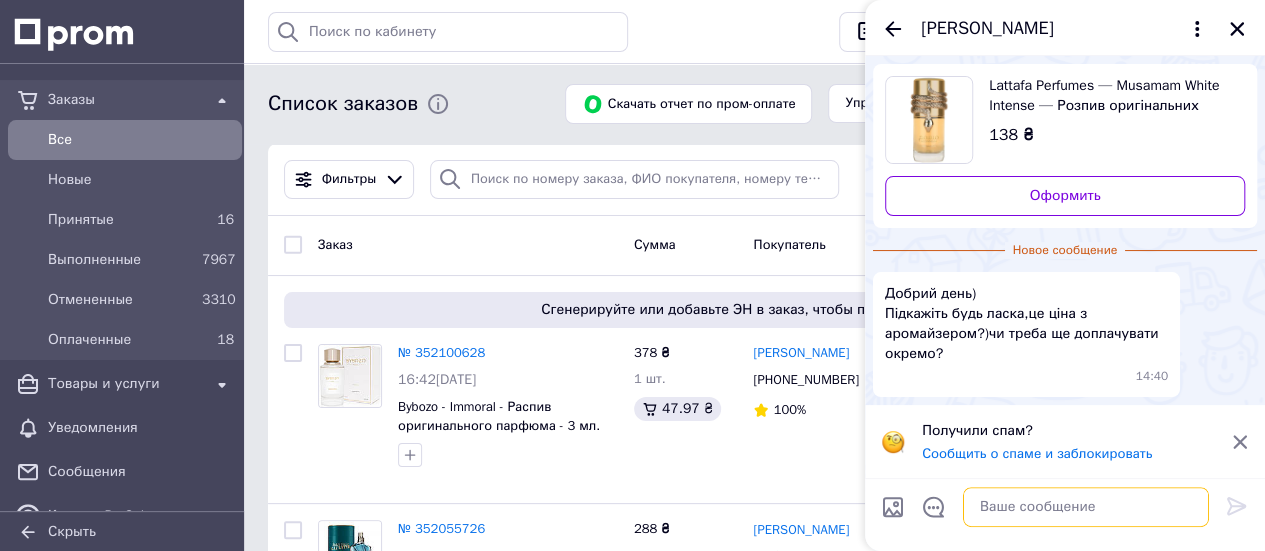click at bounding box center (1086, 507) 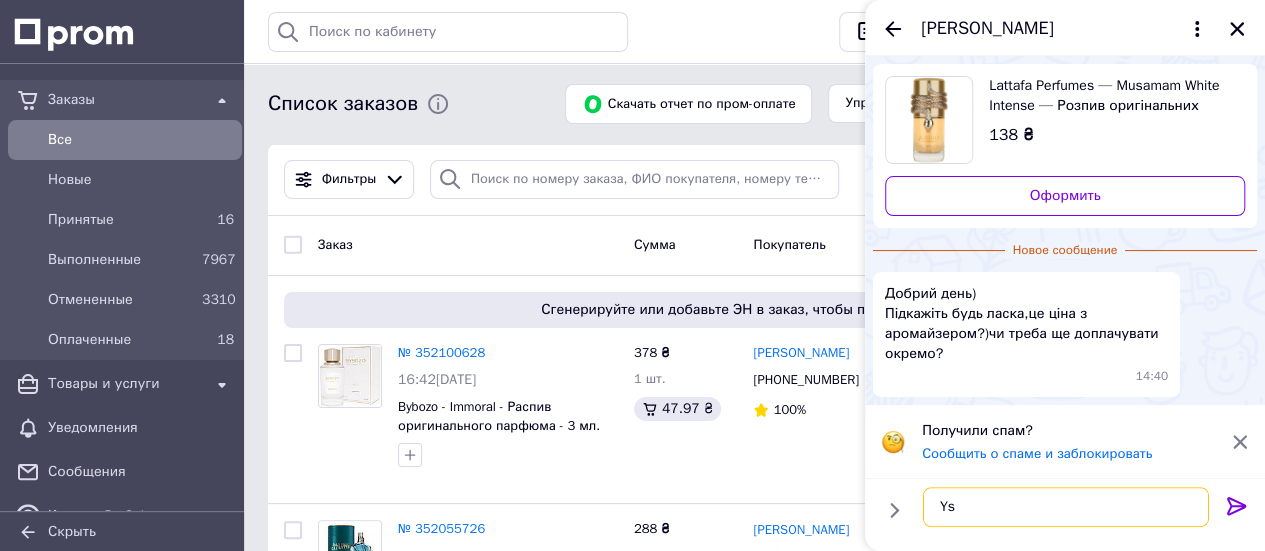type on "Y" 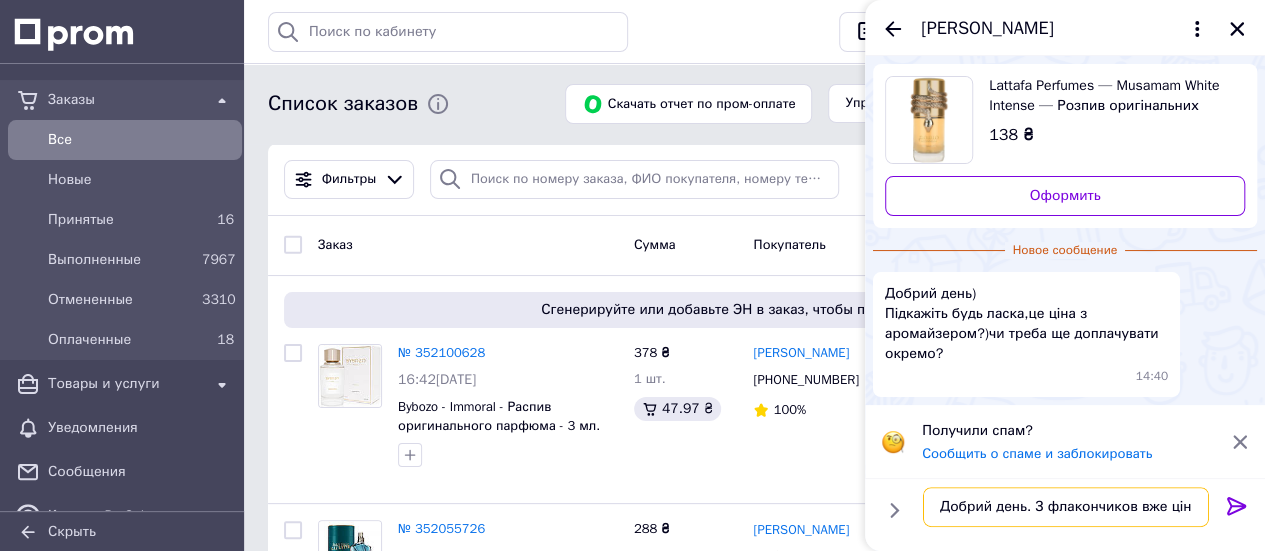 type on "Добрий день. З флакончиков вже ціна" 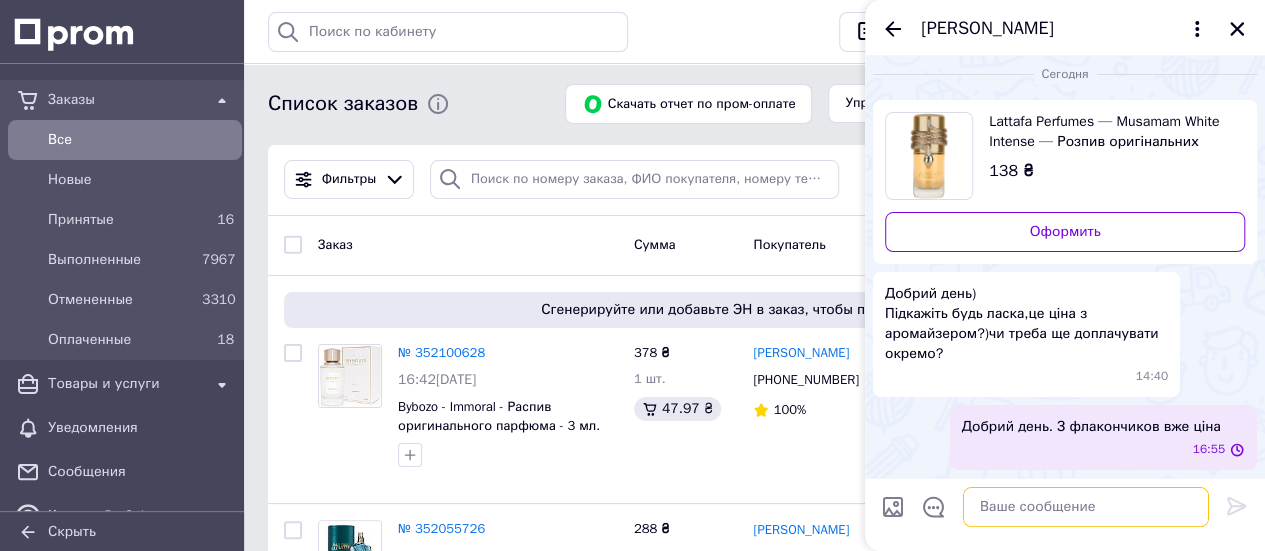 scroll, scrollTop: 7, scrollLeft: 0, axis: vertical 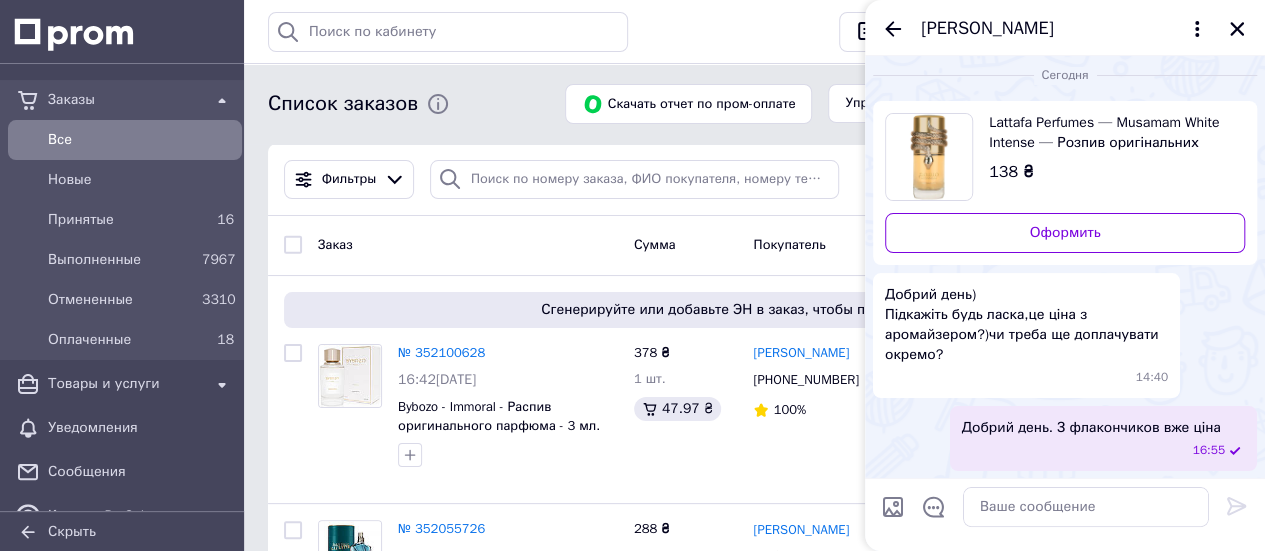 drag, startPoint x: 1004, startPoint y: 440, endPoint x: 1120, endPoint y: 429, distance: 116.520386 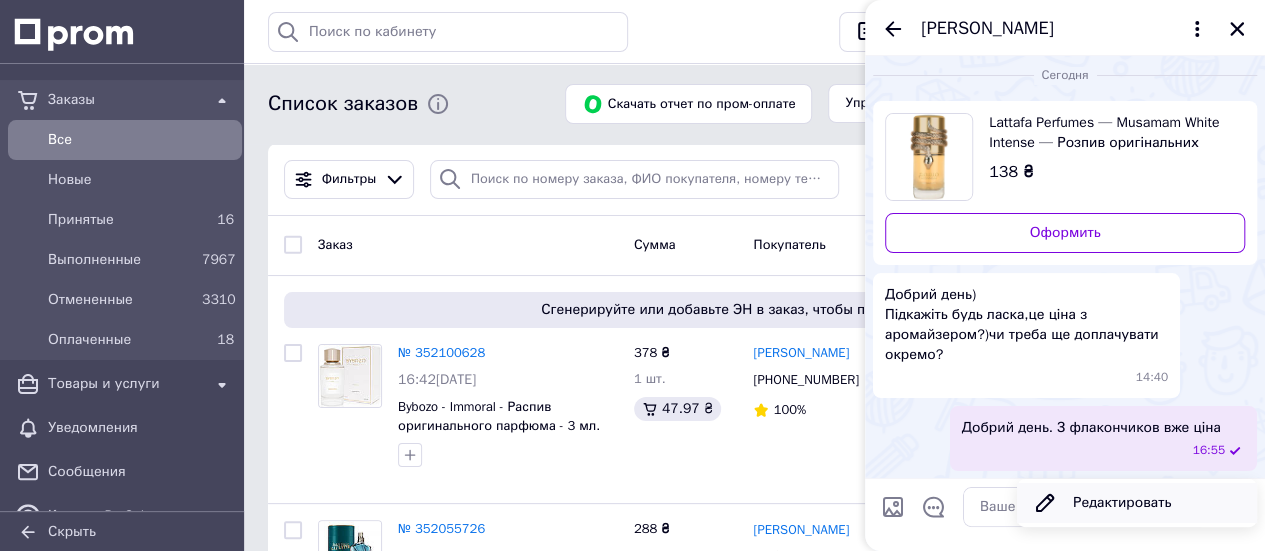 click on "Редактировать" at bounding box center [1137, 503] 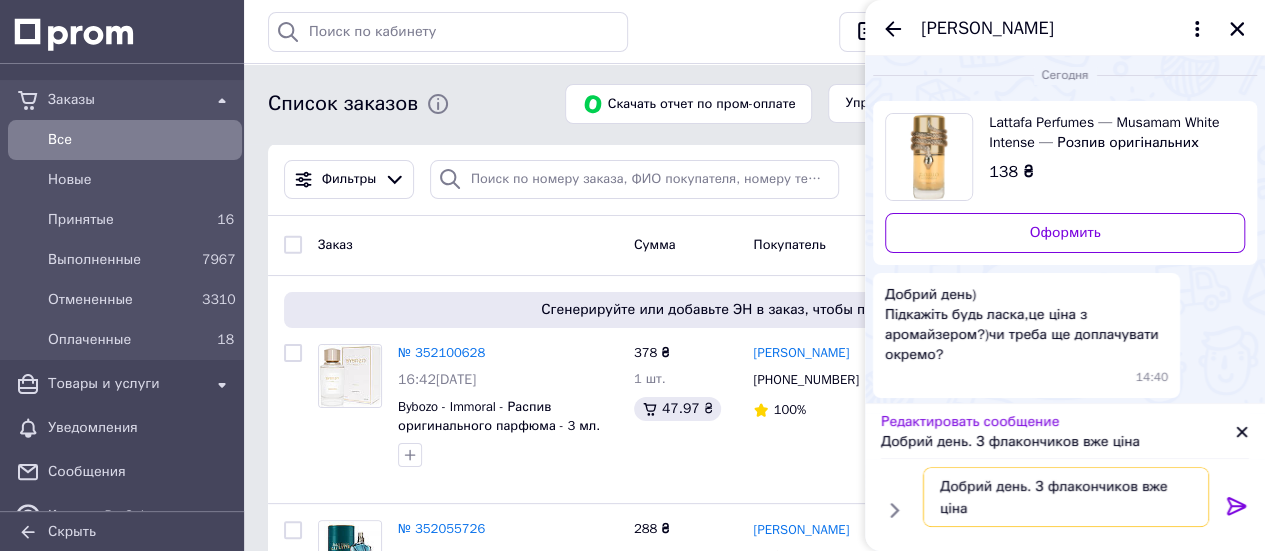 click on "Добрий день. З флакончиков вже ціна" at bounding box center [1066, 497] 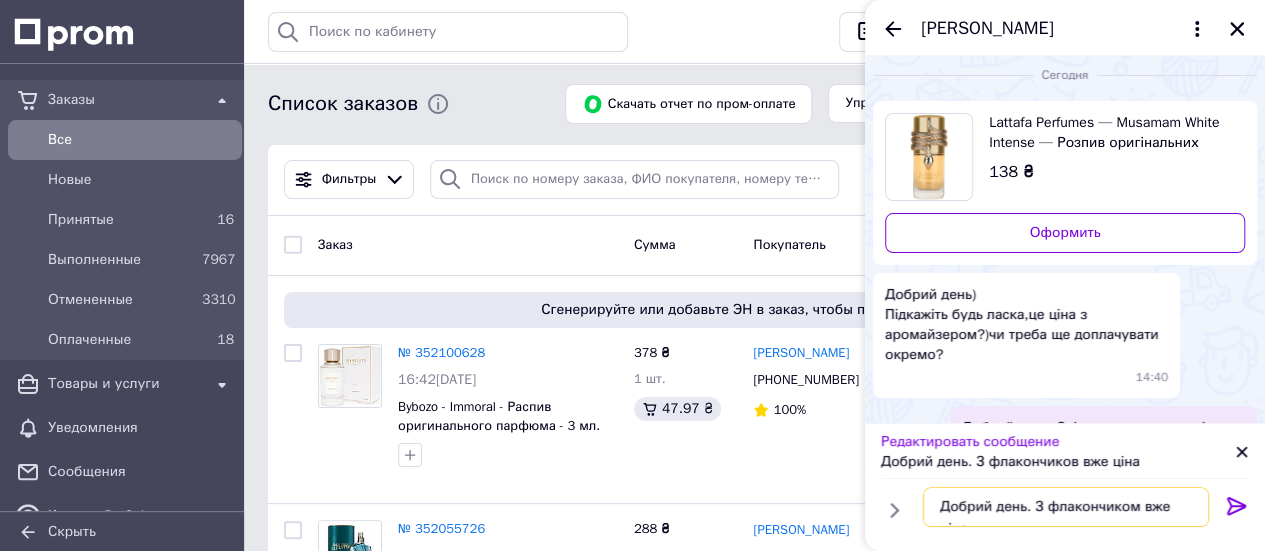 click on "Добрий день. З флакончиком вже ціна" at bounding box center (1066, 507) 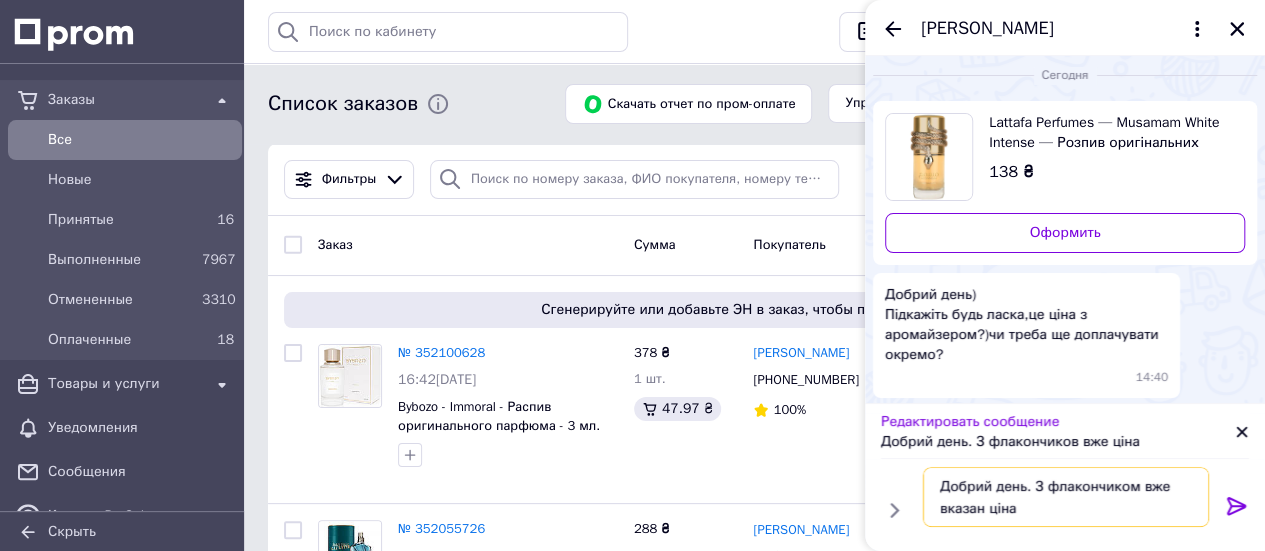 type on "Добрий день. З флакончиком вже вказана ціна" 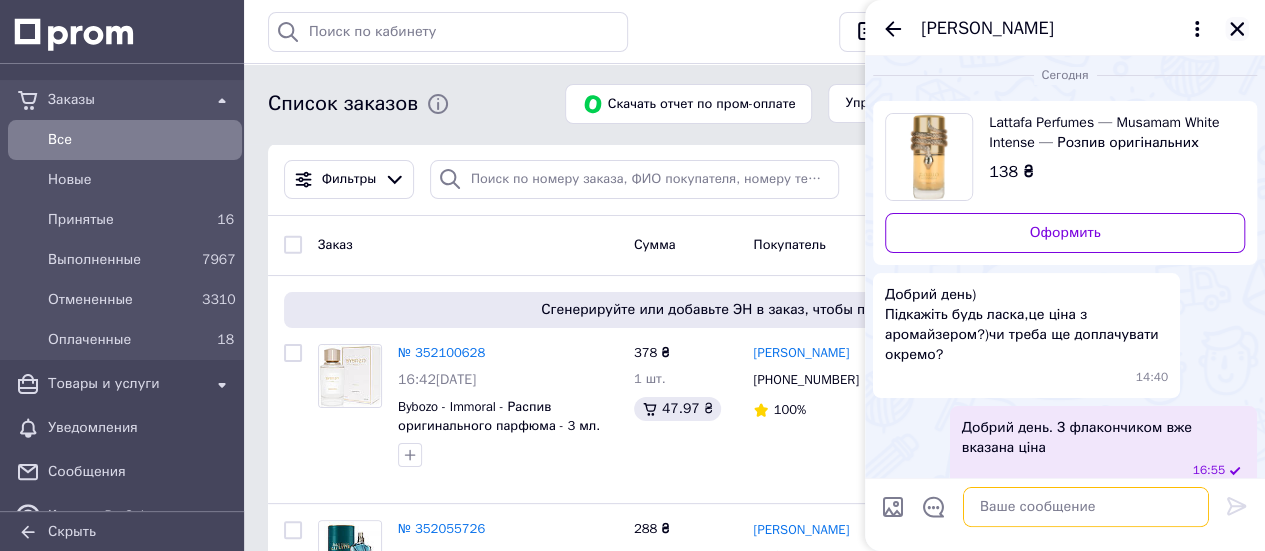 type 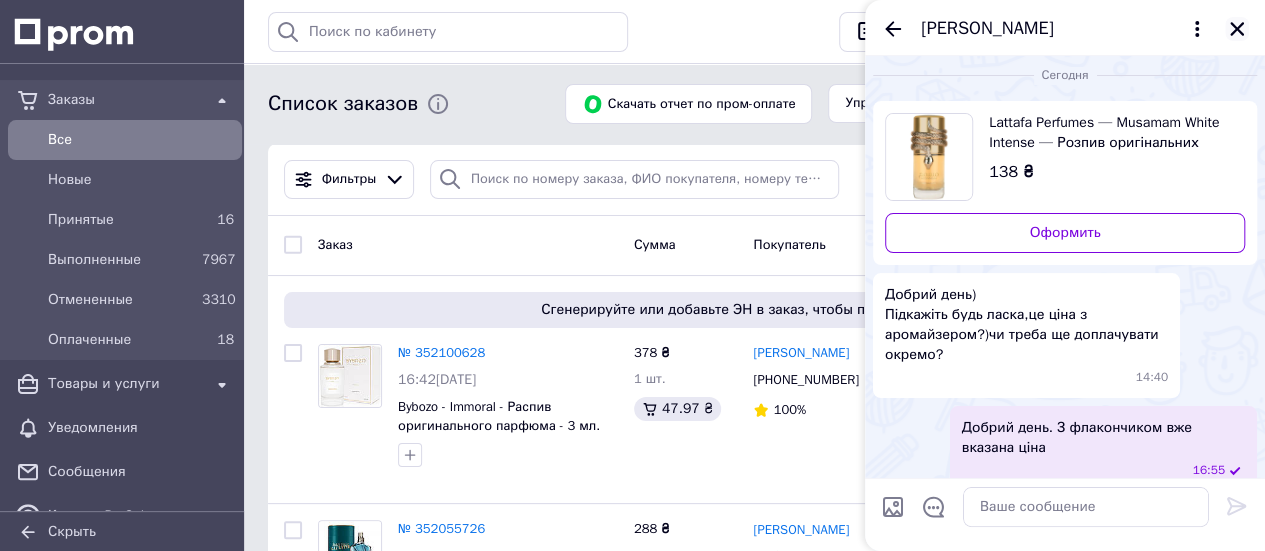 click 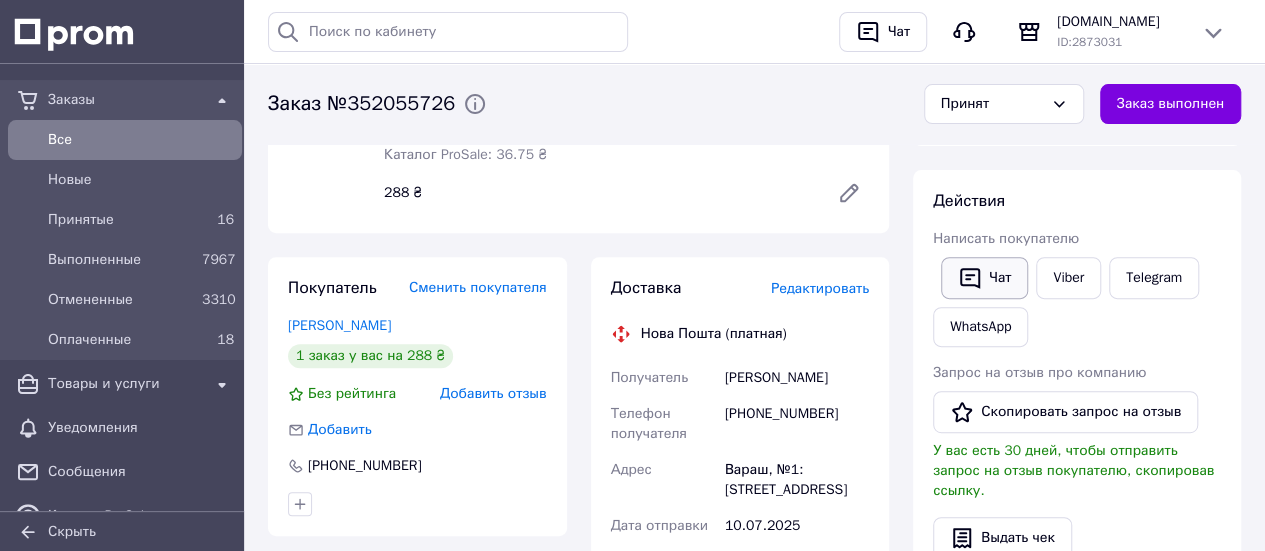 scroll, scrollTop: 300, scrollLeft: 0, axis: vertical 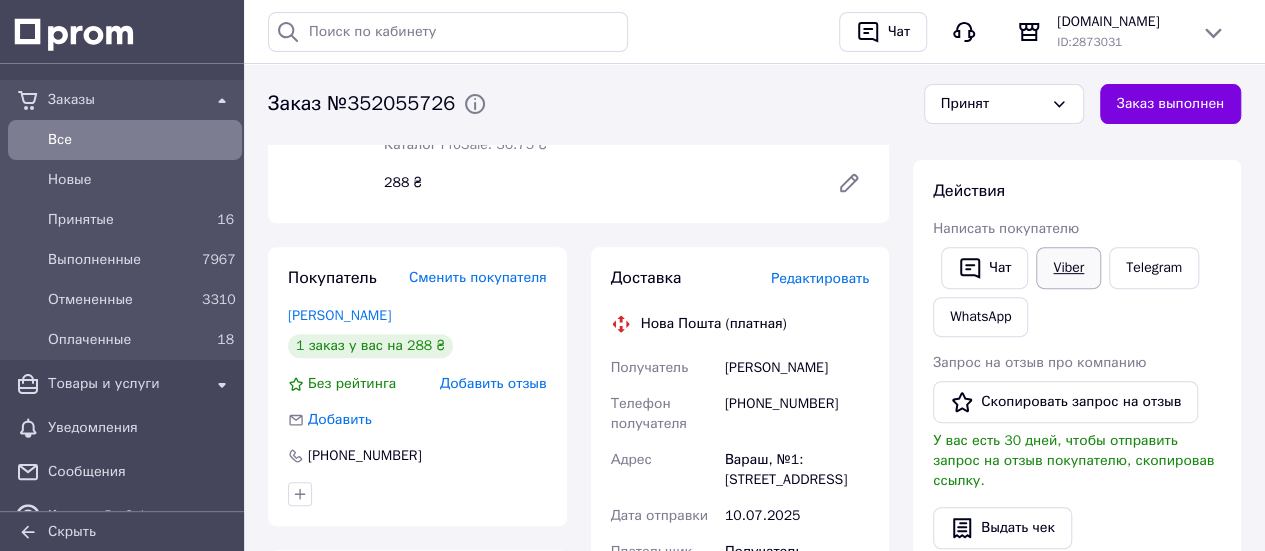 click on "Viber" at bounding box center [1068, 268] 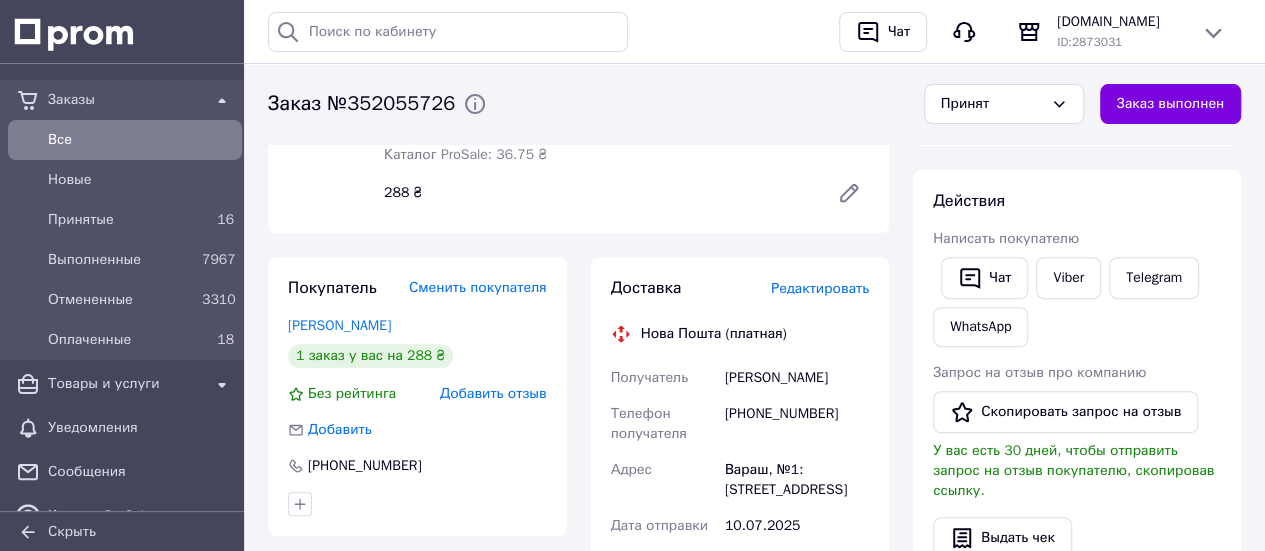 scroll, scrollTop: 70, scrollLeft: 0, axis: vertical 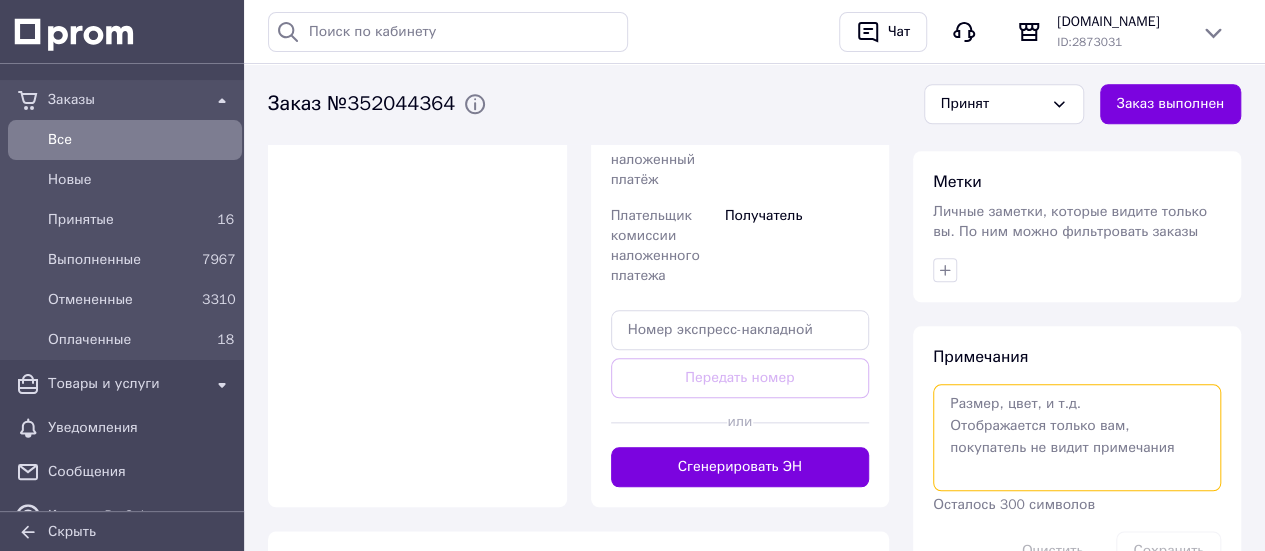 click at bounding box center (1077, 437) 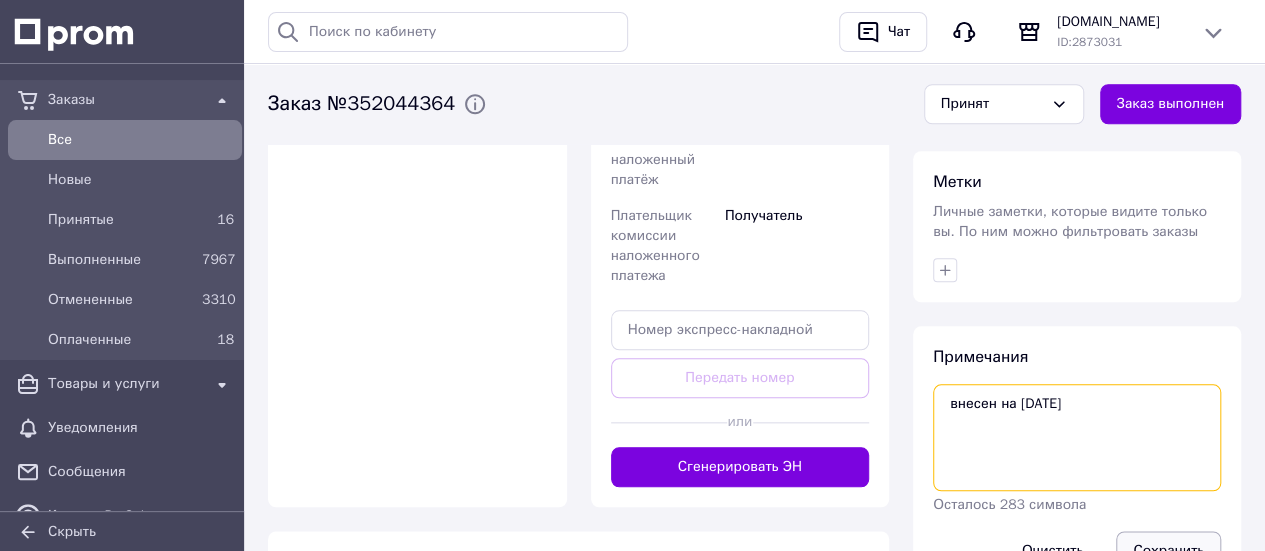 type on "внесен на [DATE]" 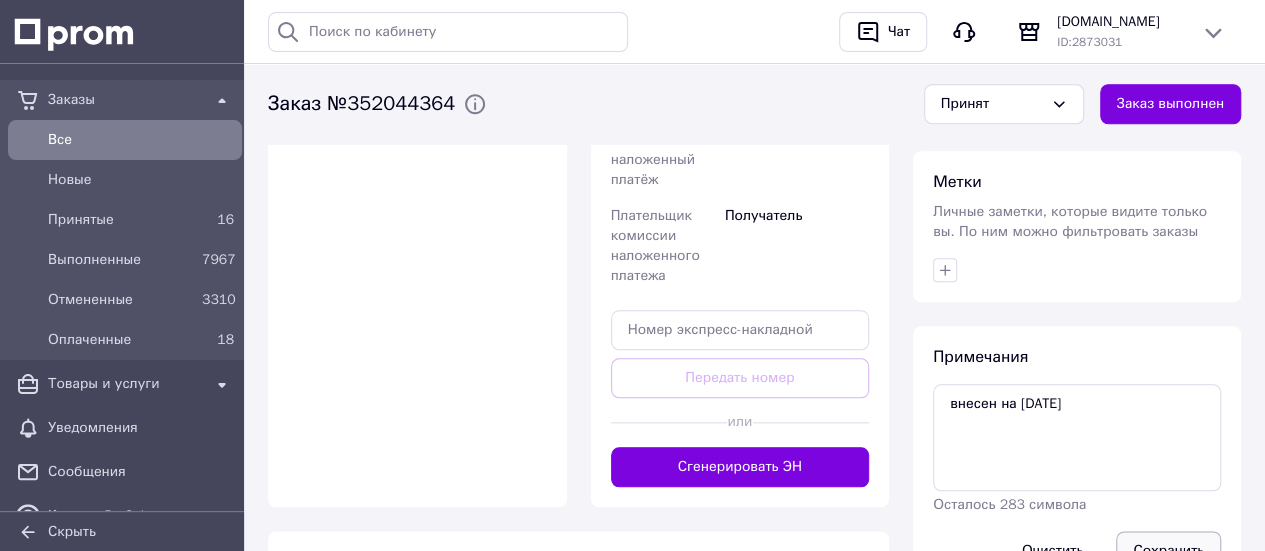 click on "Сохранить" at bounding box center [1168, 551] 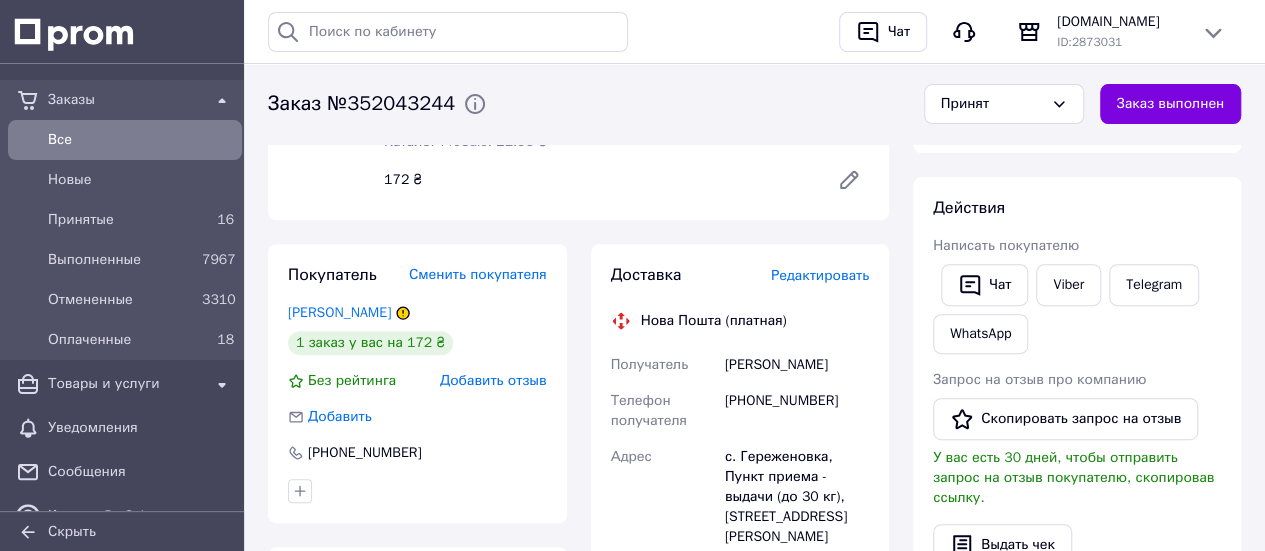 scroll, scrollTop: 400, scrollLeft: 0, axis: vertical 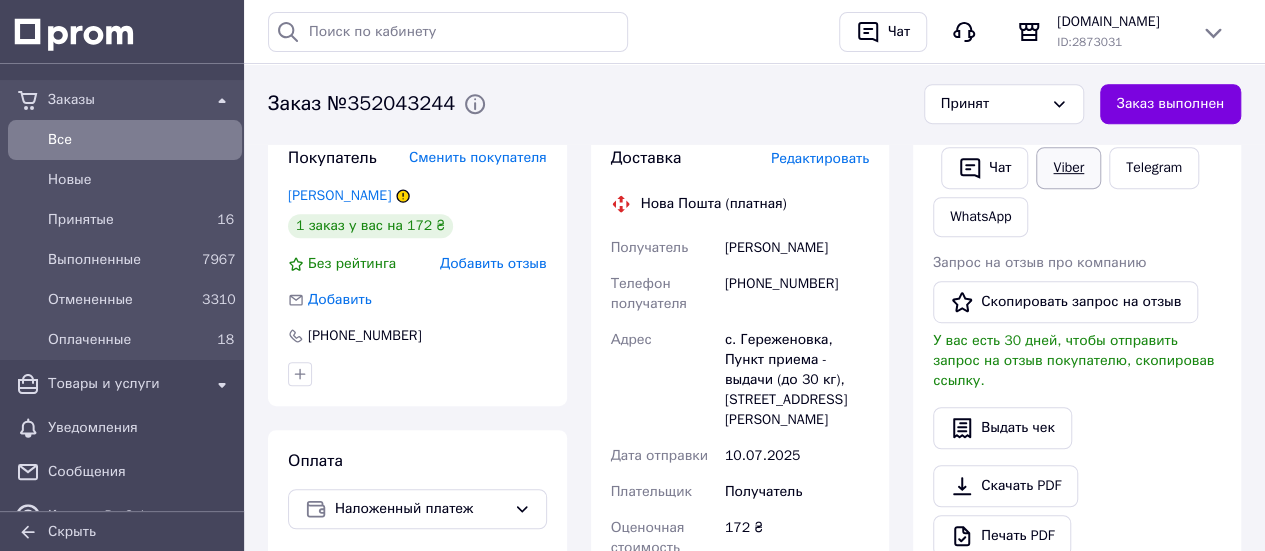 click on "Viber" at bounding box center [1068, 168] 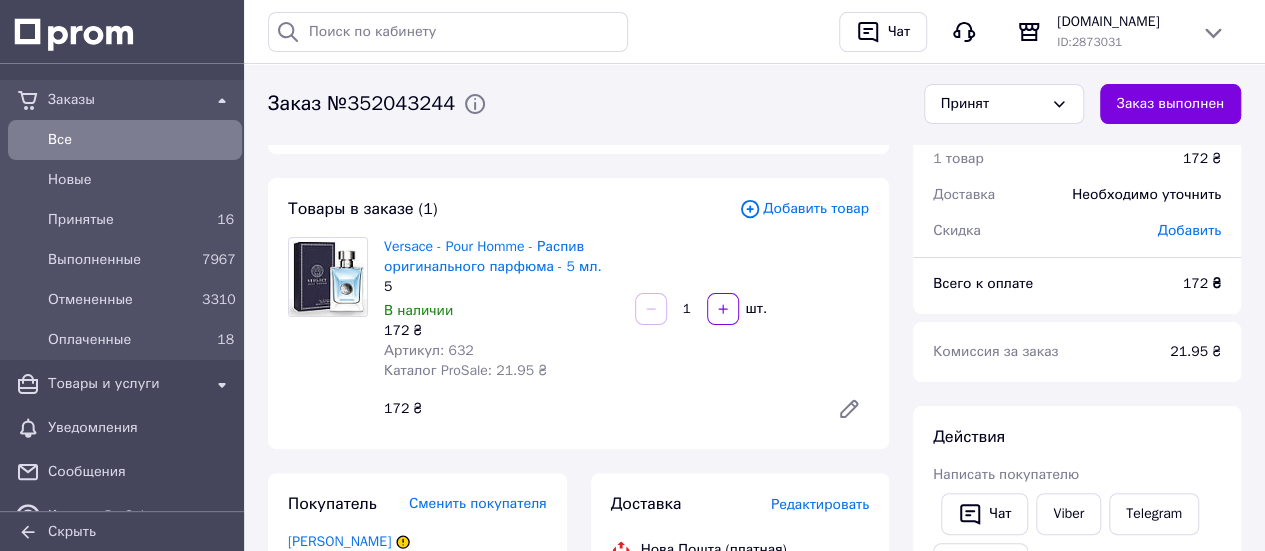 scroll, scrollTop: 0, scrollLeft: 0, axis: both 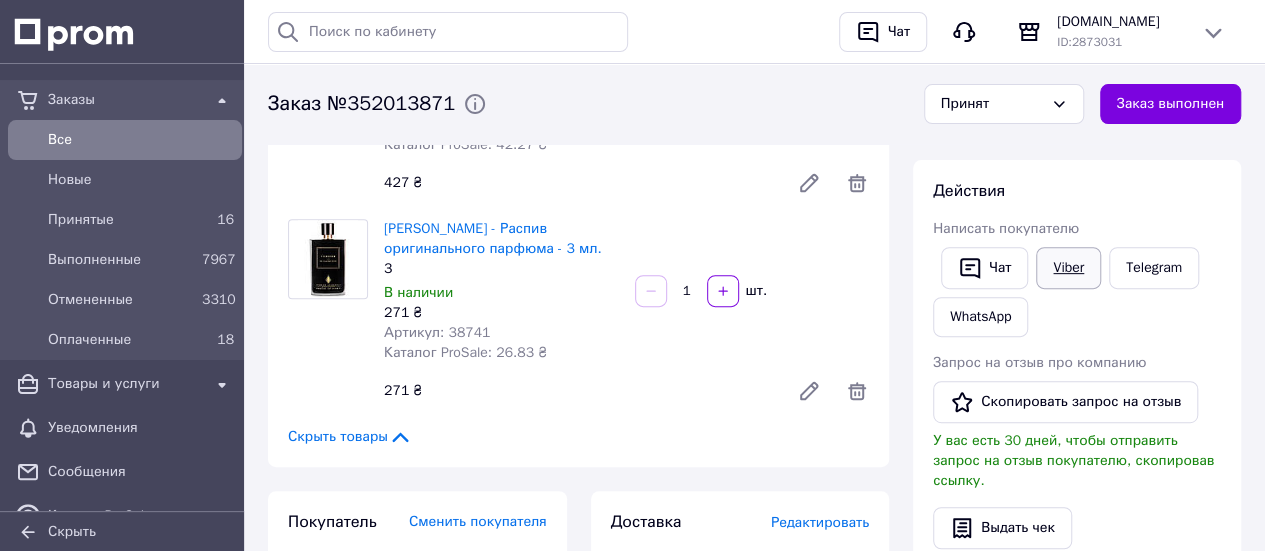click on "Viber" at bounding box center [1068, 268] 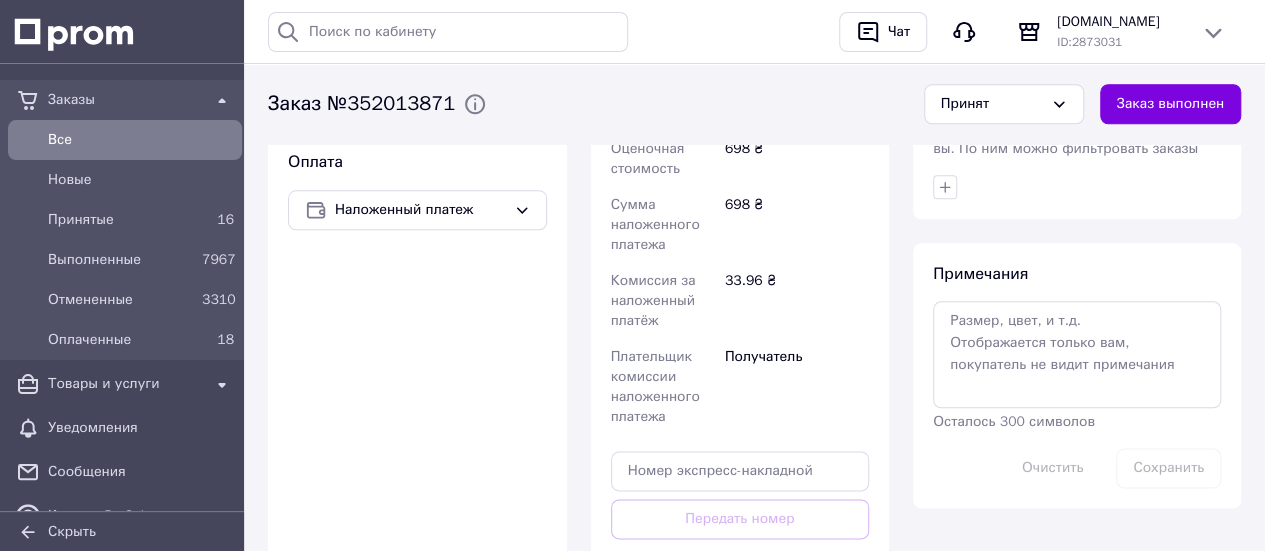 scroll, scrollTop: 1000, scrollLeft: 0, axis: vertical 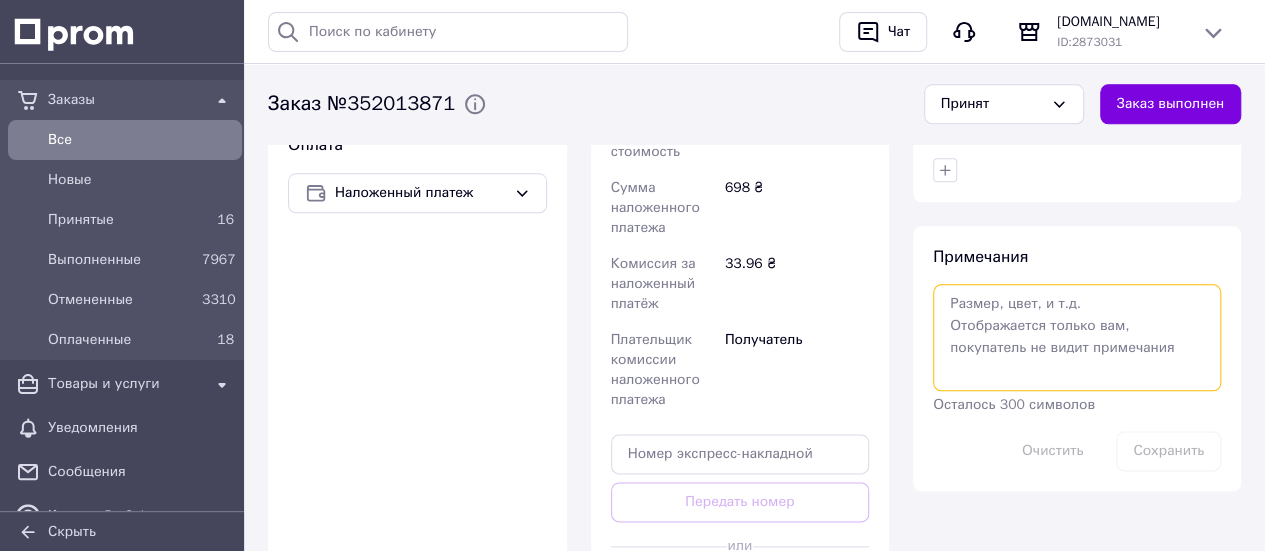 drag, startPoint x: 1050, startPoint y: 307, endPoint x: 1054, endPoint y: 288, distance: 19.416489 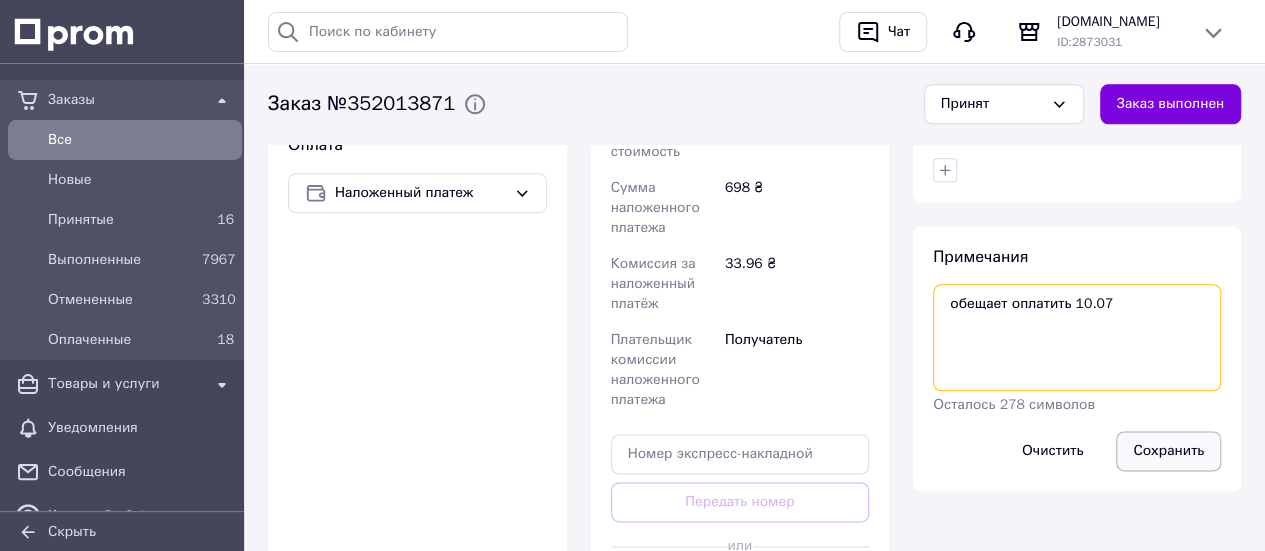 type on "обещает оплатить 10.07" 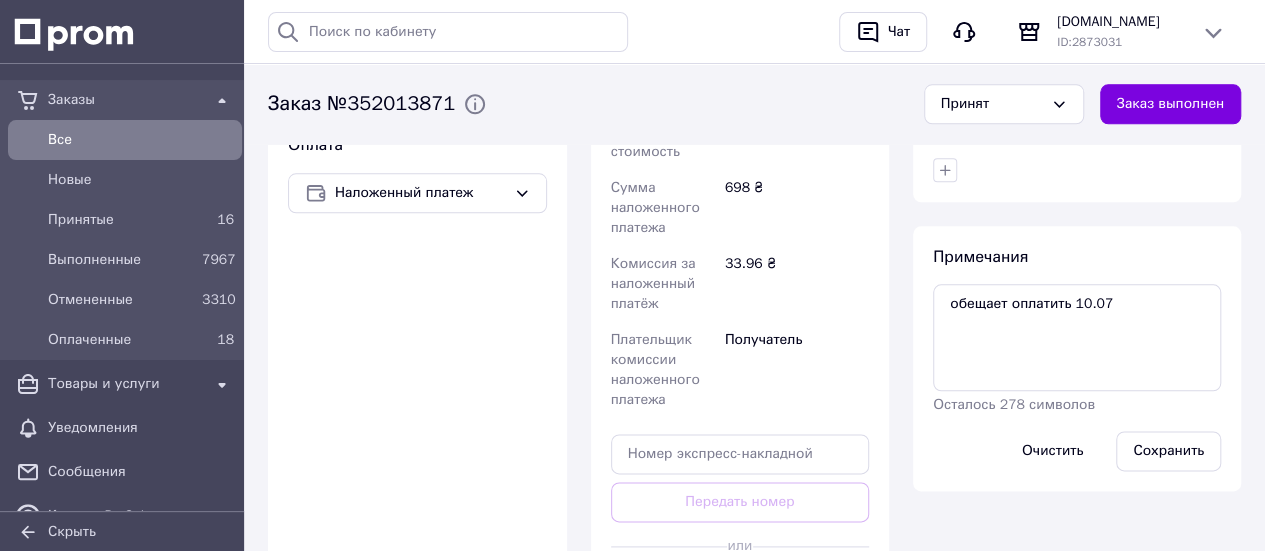 drag, startPoint x: 1175, startPoint y: 423, endPoint x: 736, endPoint y: 107, distance: 540.9039 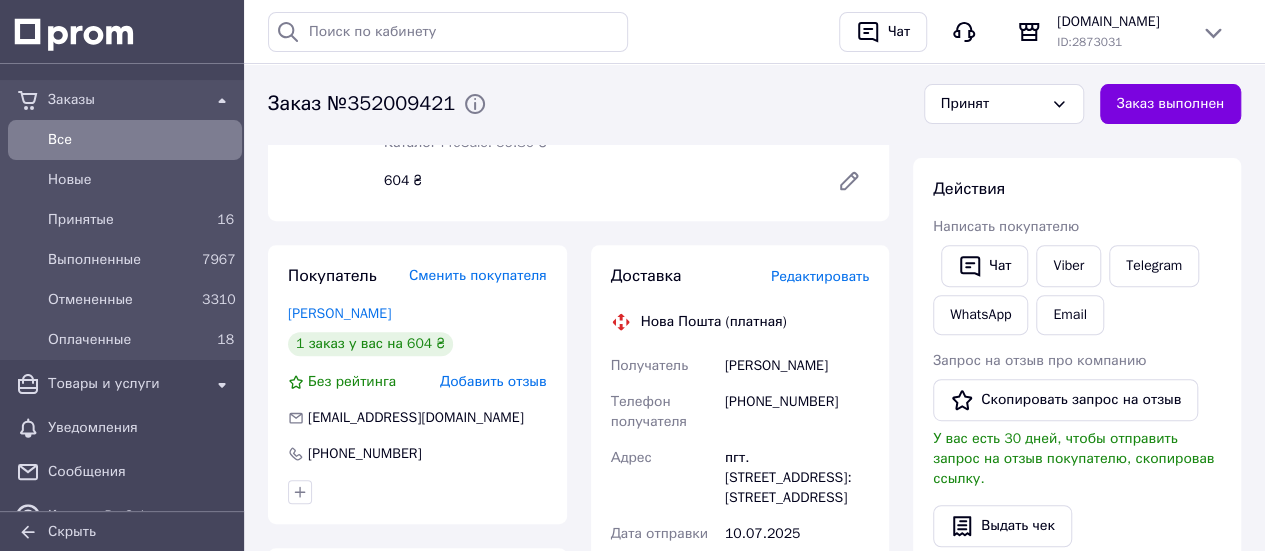 scroll, scrollTop: 400, scrollLeft: 0, axis: vertical 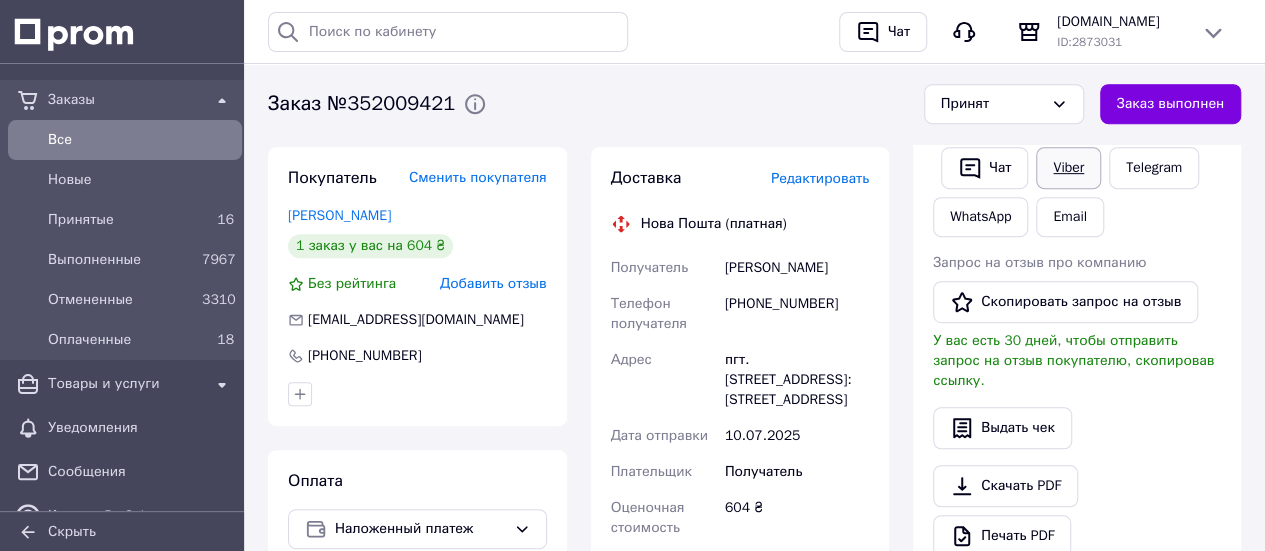 click on "Viber" at bounding box center [1068, 168] 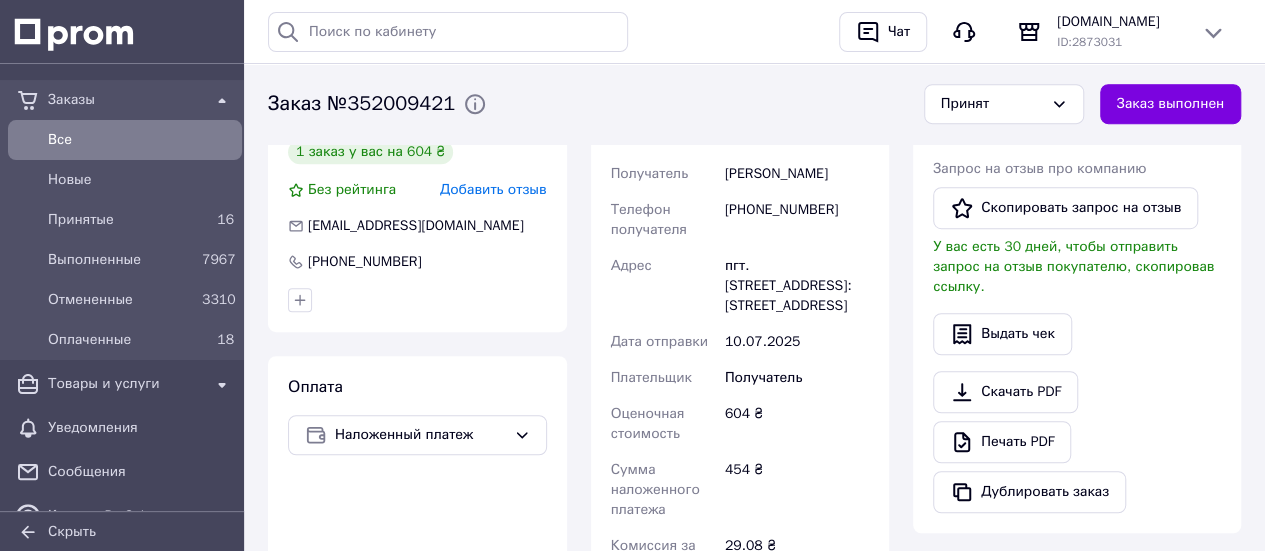 scroll, scrollTop: 500, scrollLeft: 0, axis: vertical 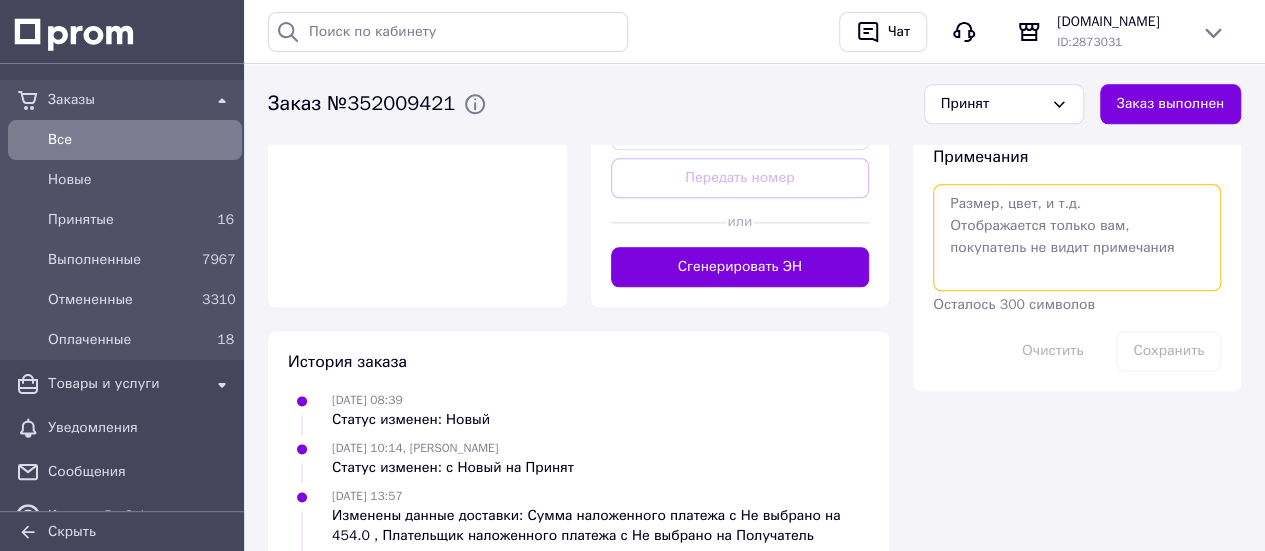 click at bounding box center (1077, 237) 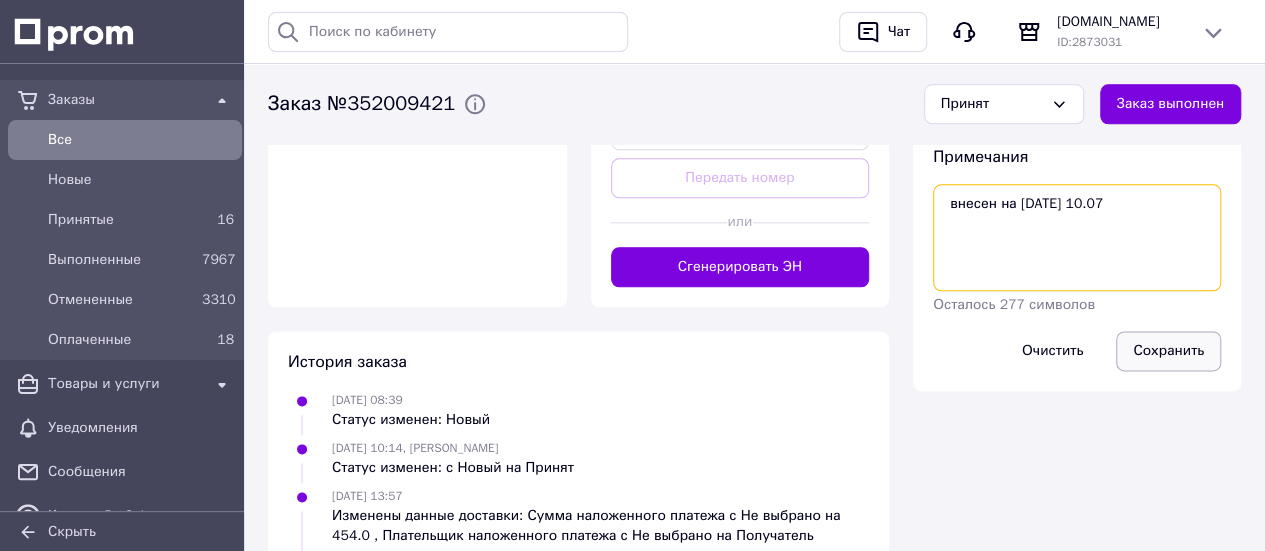 type on "внесен на [DATE] 10.07" 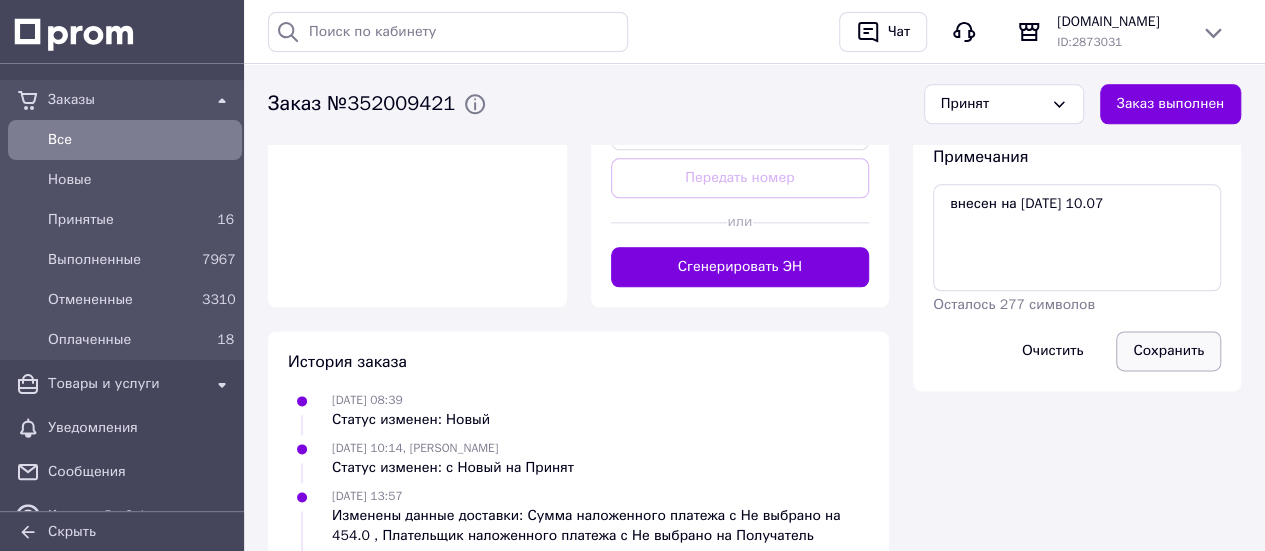 click on "Сохранить" at bounding box center [1168, 351] 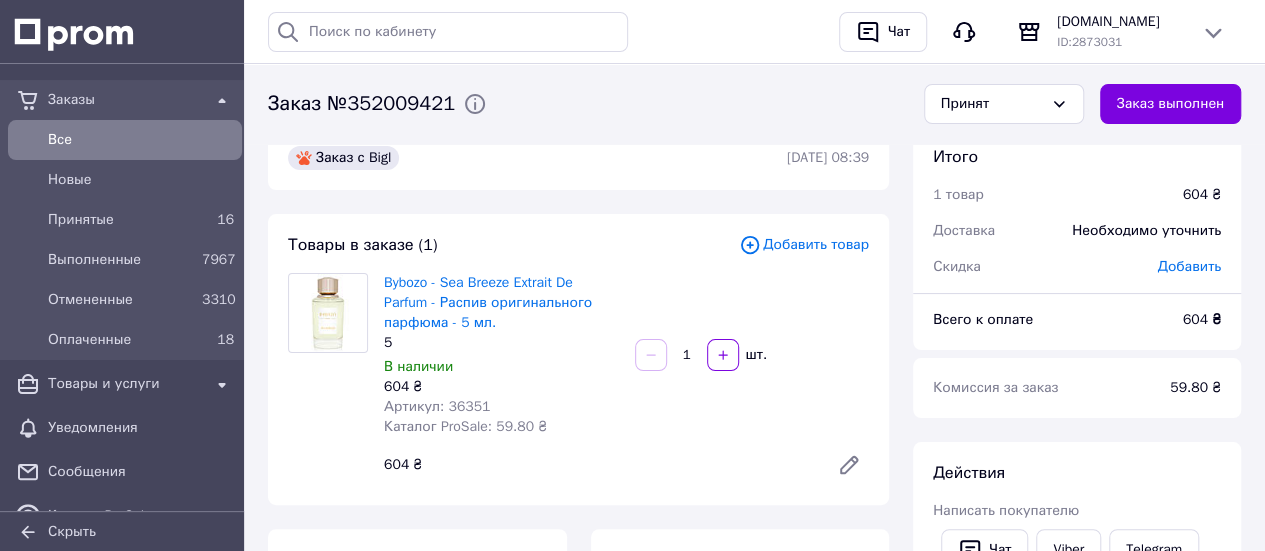 scroll, scrollTop: 0, scrollLeft: 0, axis: both 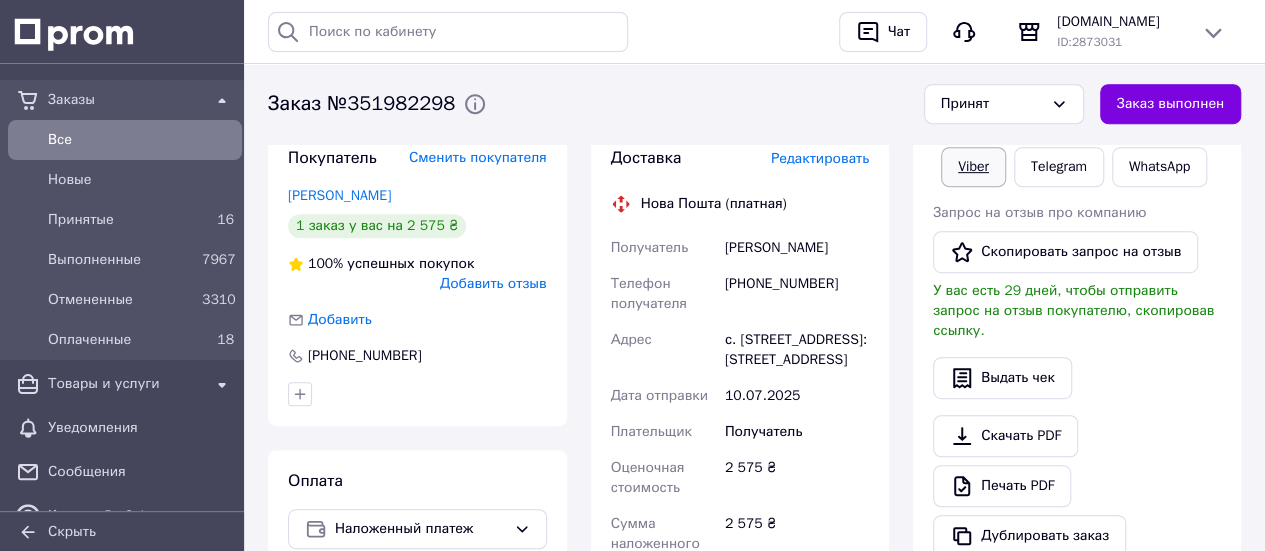 click on "Viber" at bounding box center [973, 167] 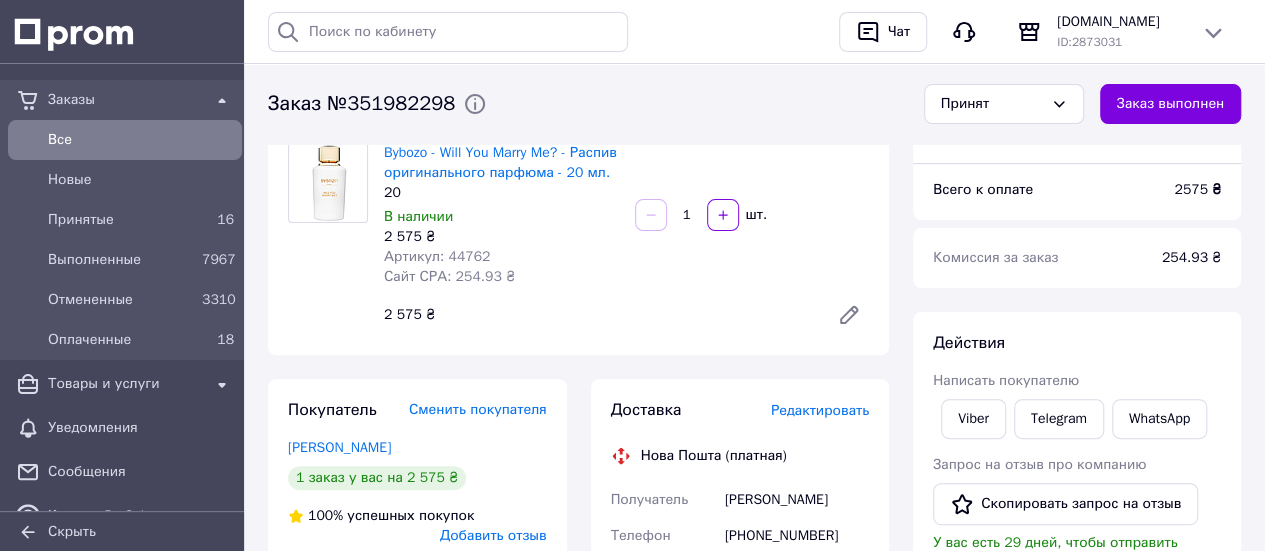 scroll, scrollTop: 300, scrollLeft: 0, axis: vertical 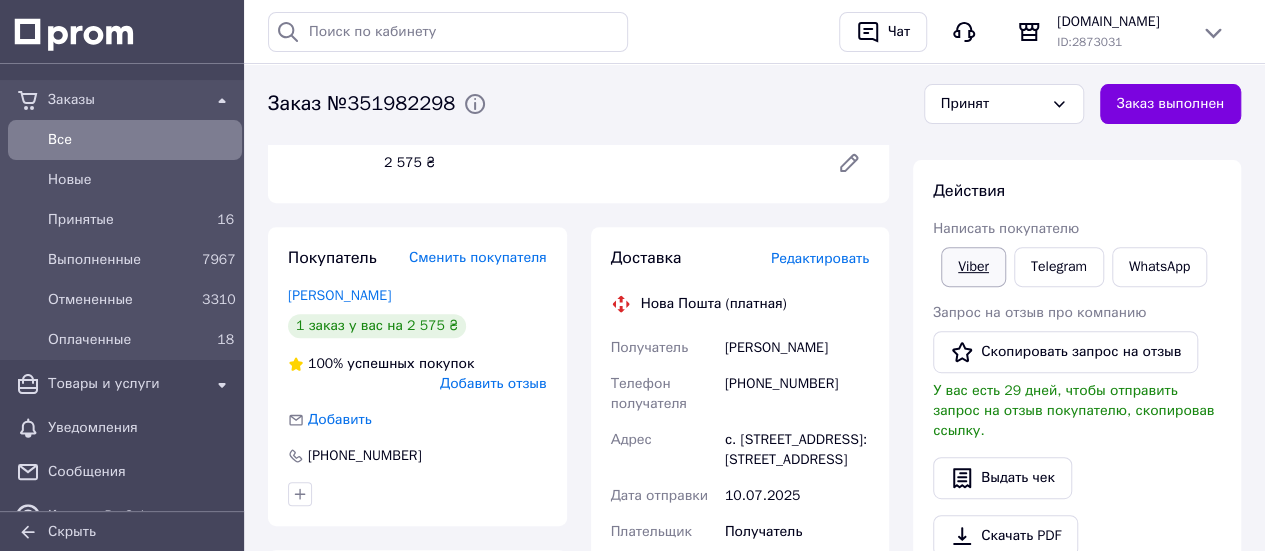 click on "Viber" at bounding box center [973, 267] 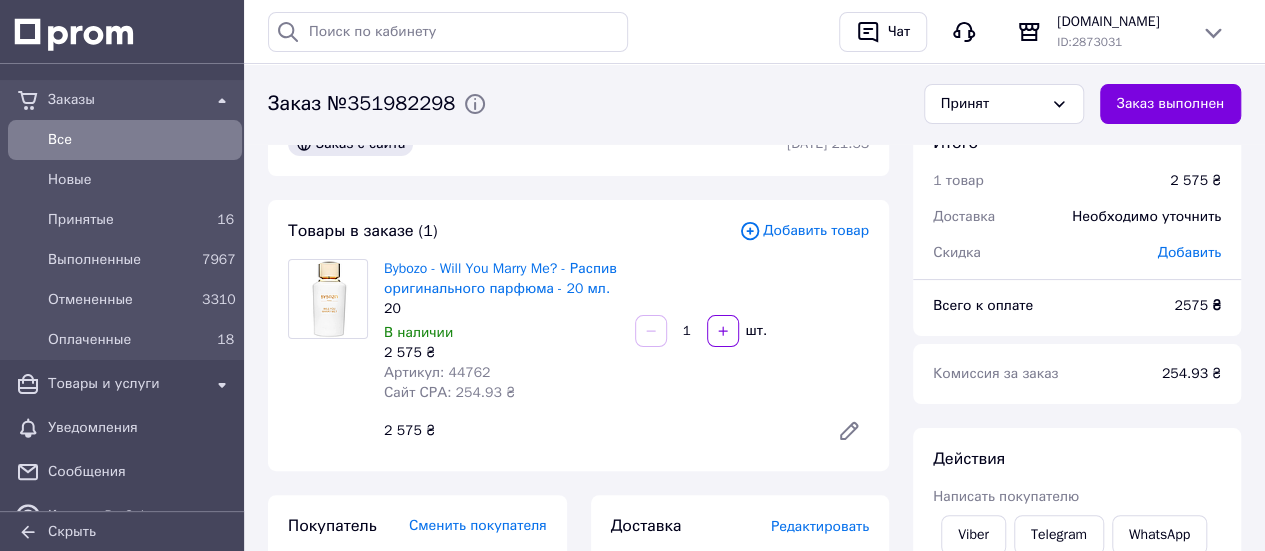 scroll, scrollTop: 0, scrollLeft: 0, axis: both 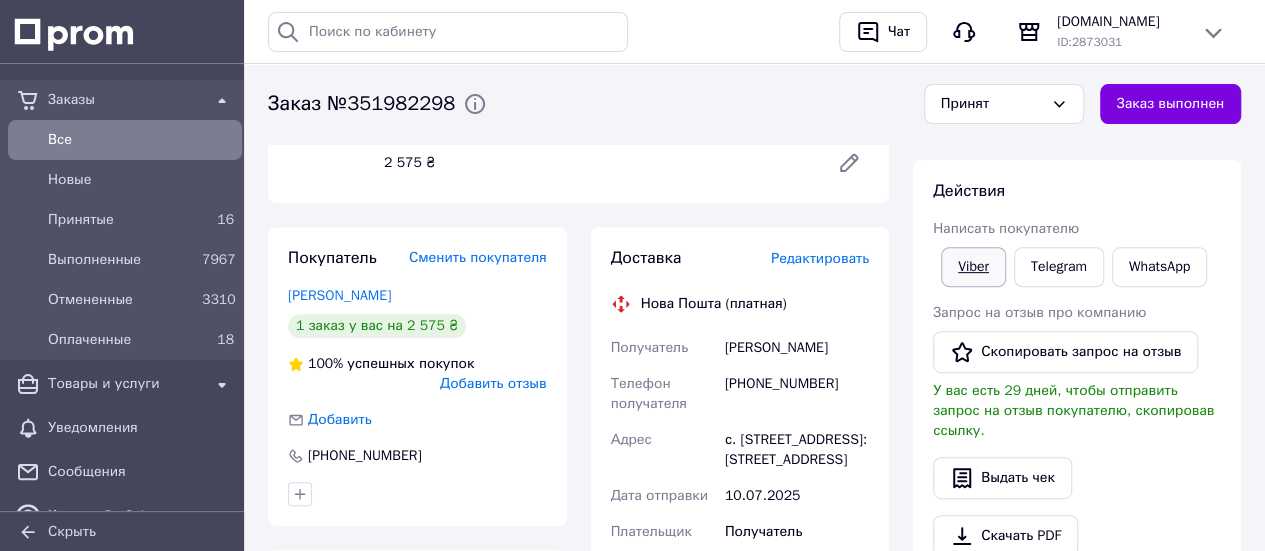 click on "Viber" at bounding box center (973, 267) 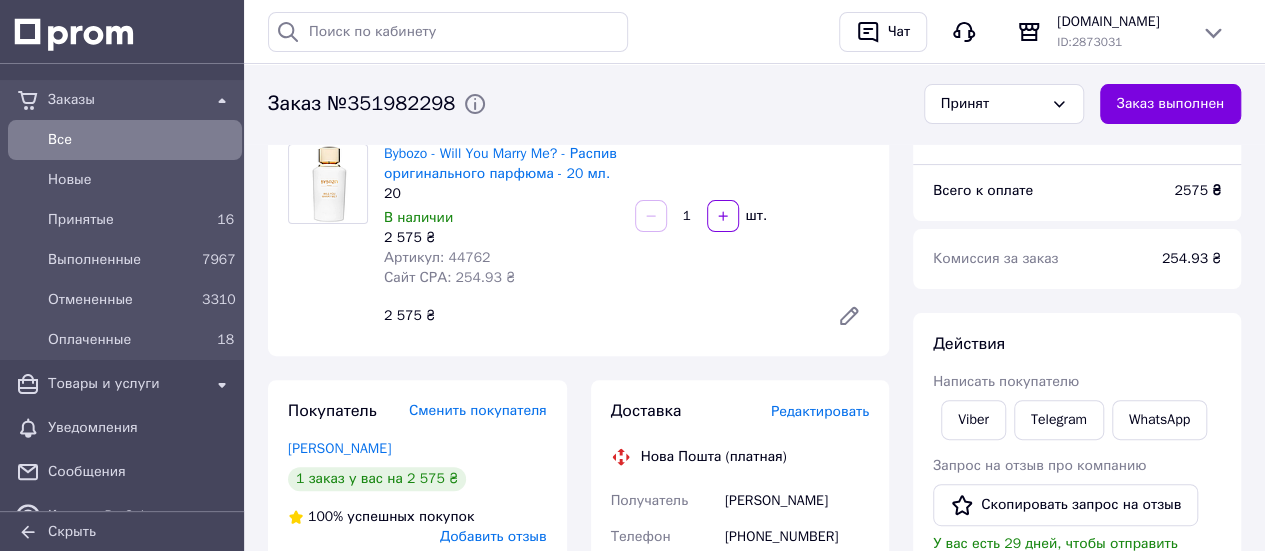 scroll, scrollTop: 400, scrollLeft: 0, axis: vertical 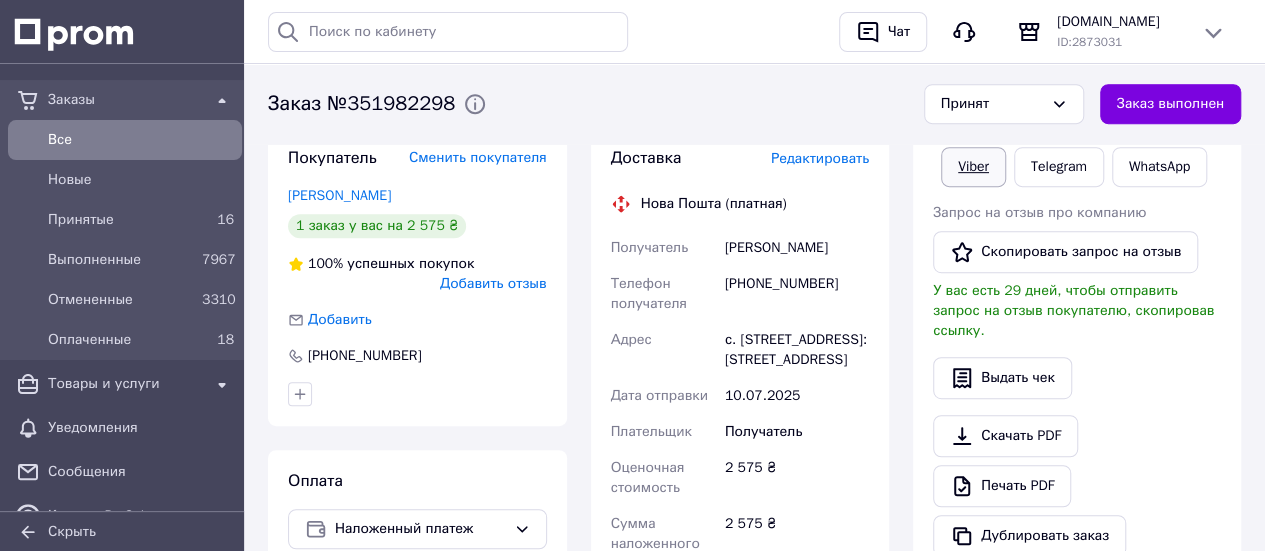 click on "Viber" at bounding box center [973, 167] 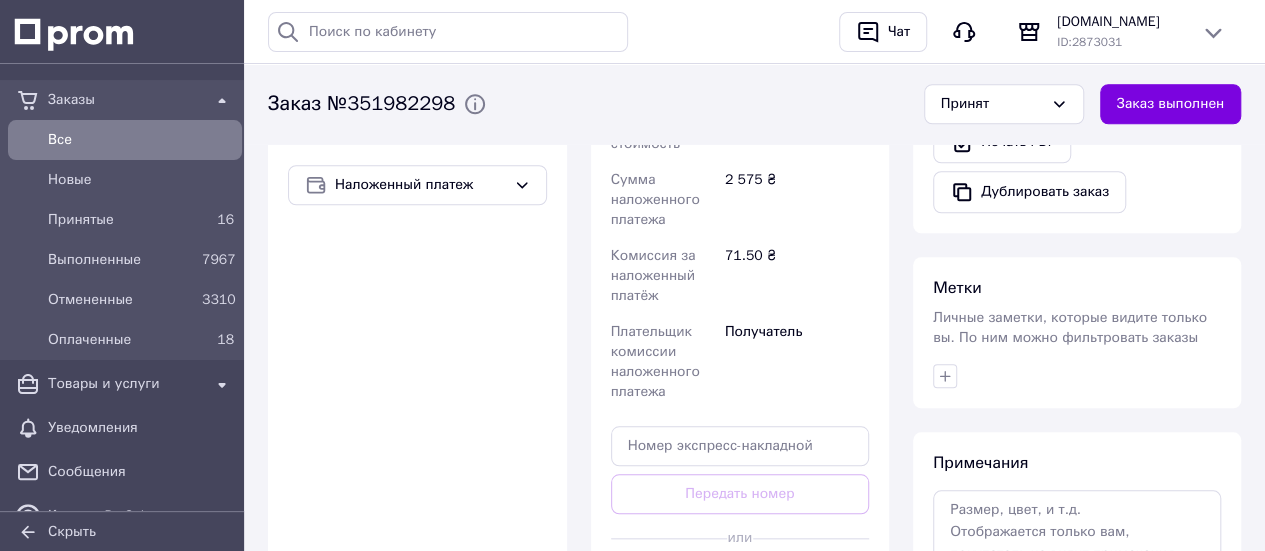 scroll, scrollTop: 1000, scrollLeft: 0, axis: vertical 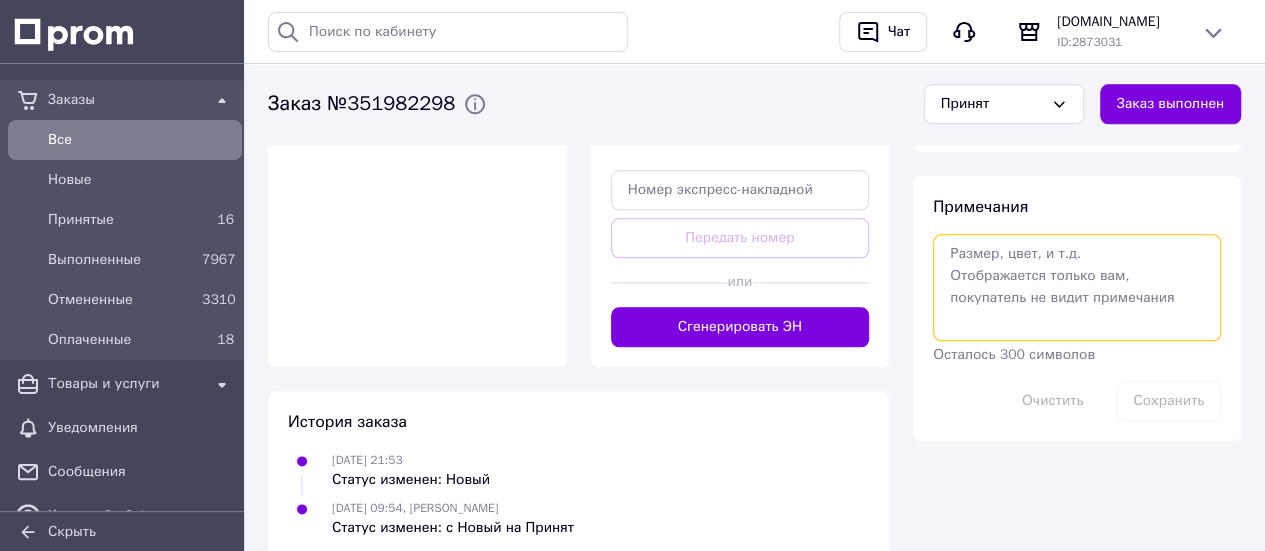 click at bounding box center [1077, 287] 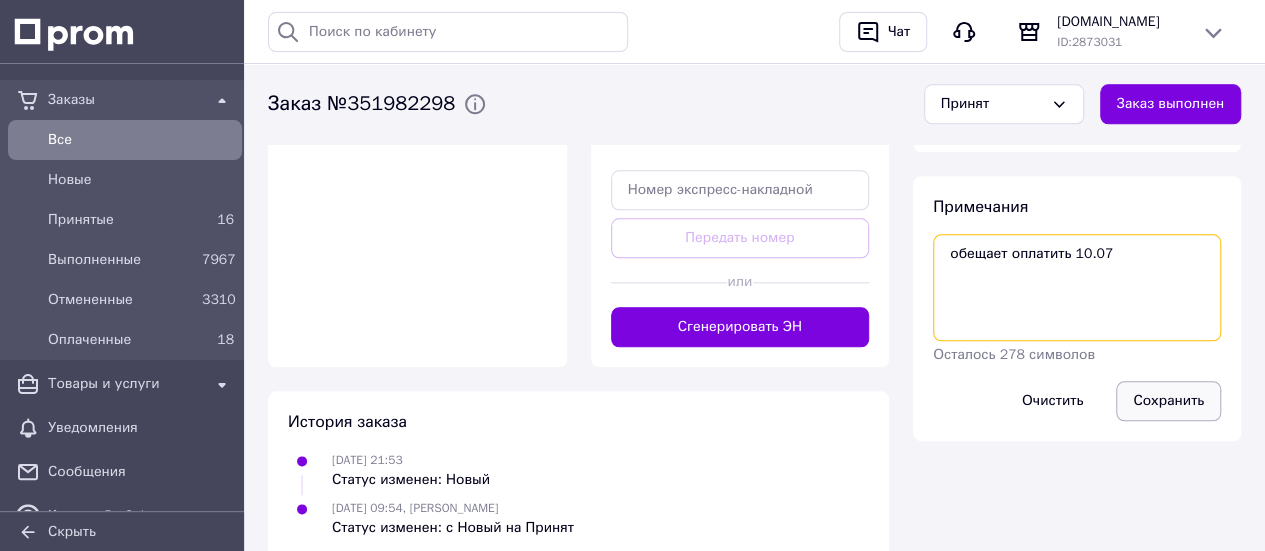 type on "обещает оплатить 10.07" 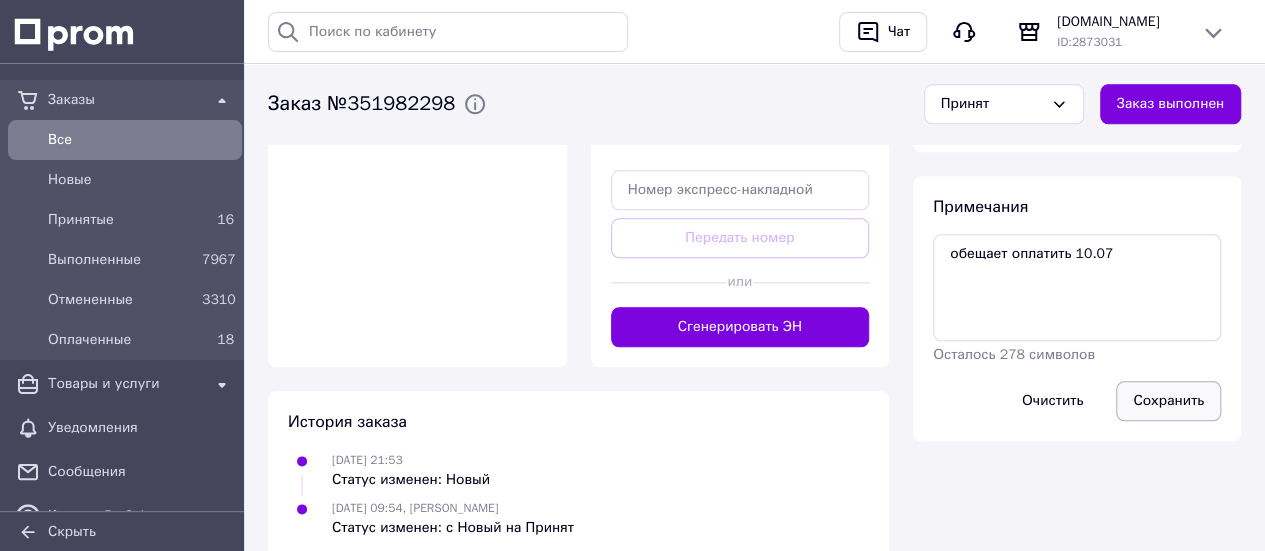 click on "Сохранить" at bounding box center [1168, 401] 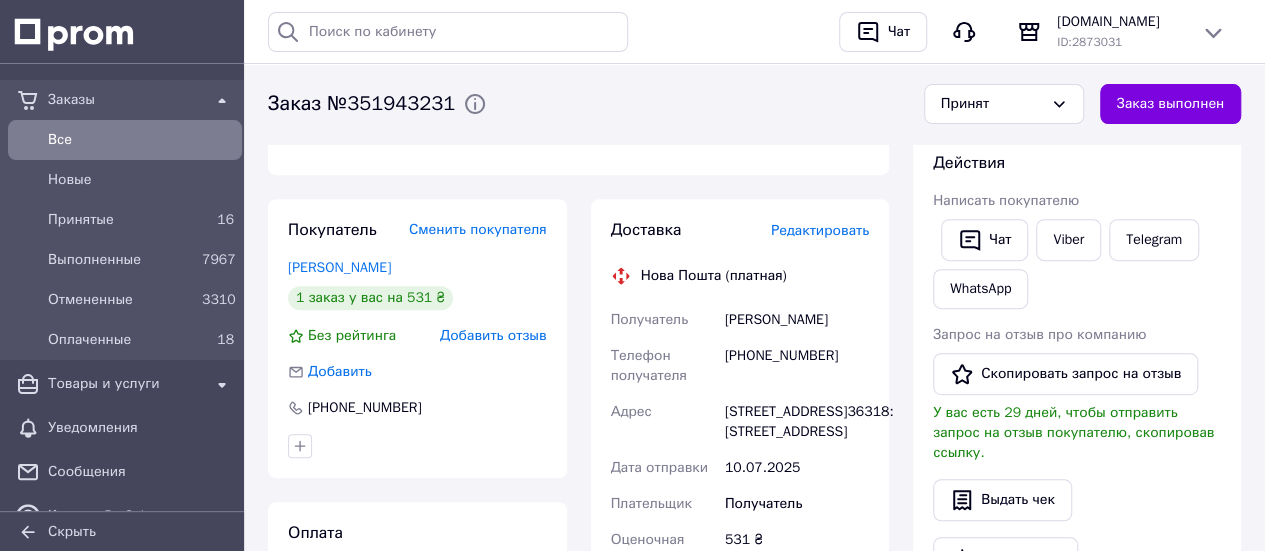 scroll, scrollTop: 400, scrollLeft: 0, axis: vertical 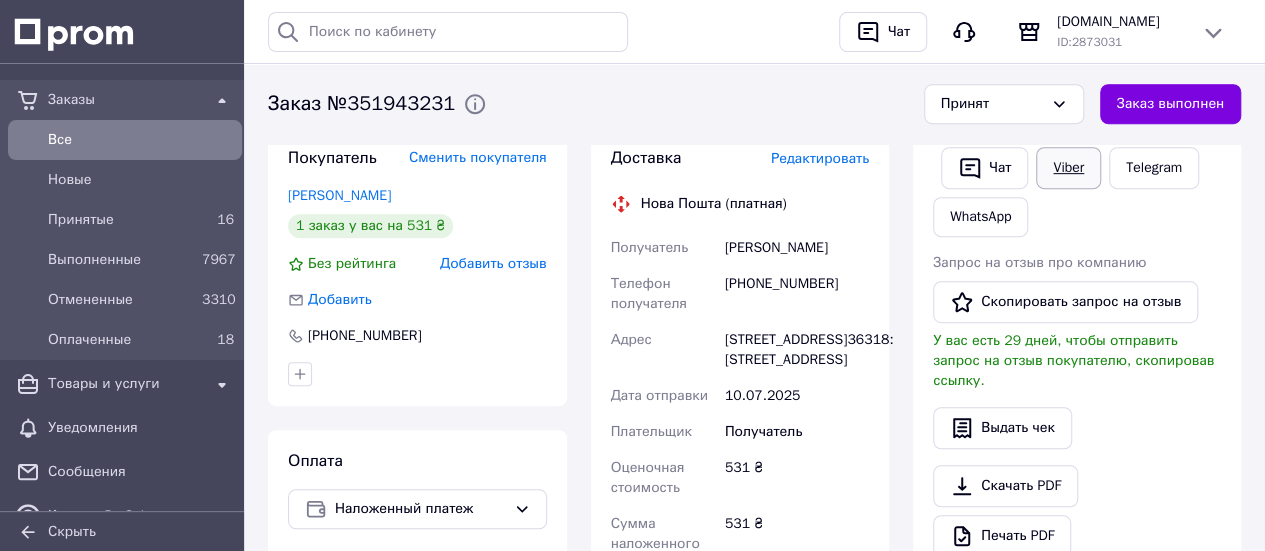 click on "Viber" at bounding box center (1068, 168) 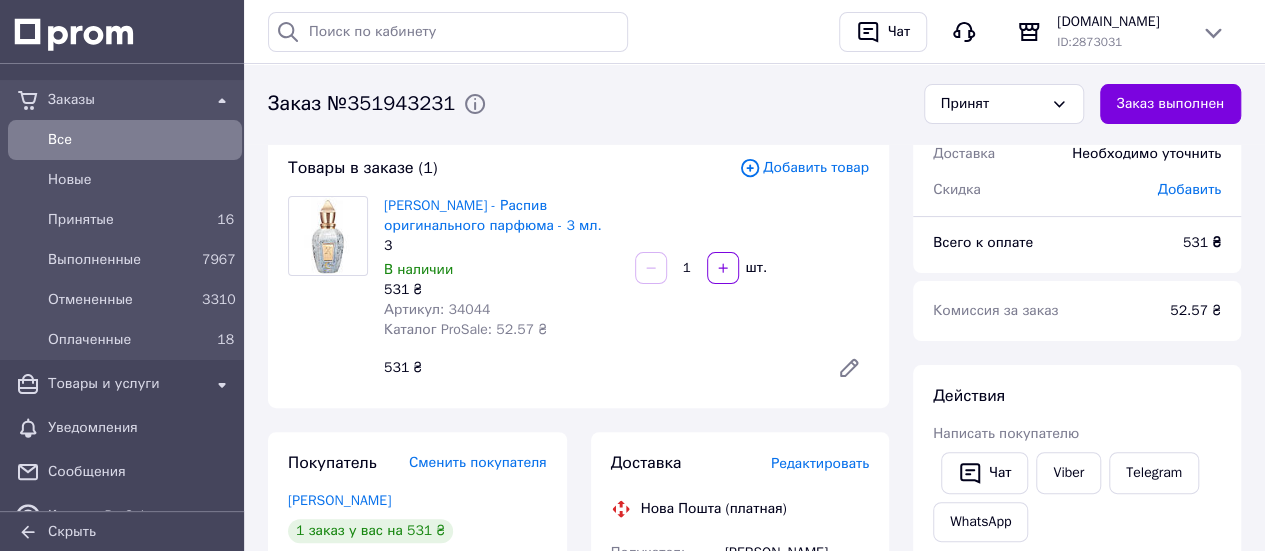 scroll, scrollTop: 200, scrollLeft: 0, axis: vertical 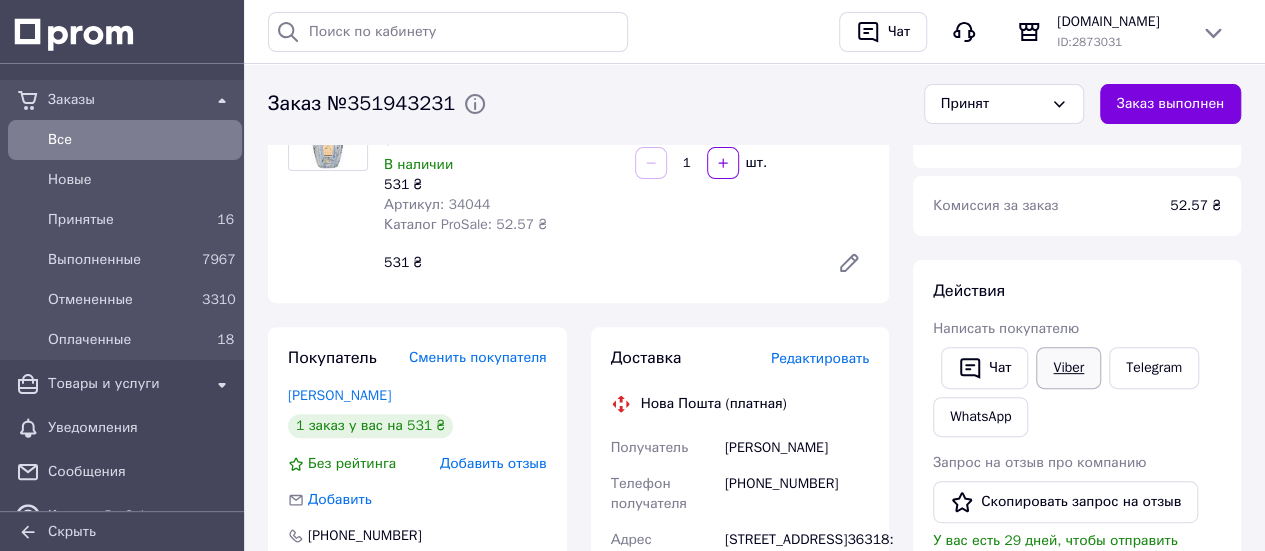 click on "Viber" at bounding box center (1068, 368) 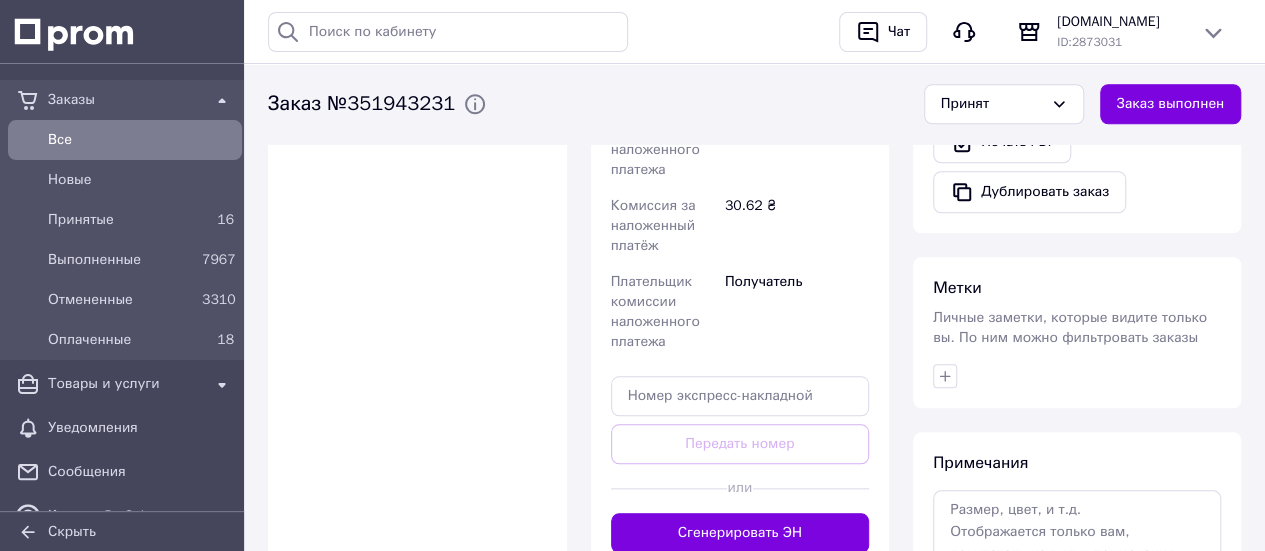 scroll, scrollTop: 800, scrollLeft: 0, axis: vertical 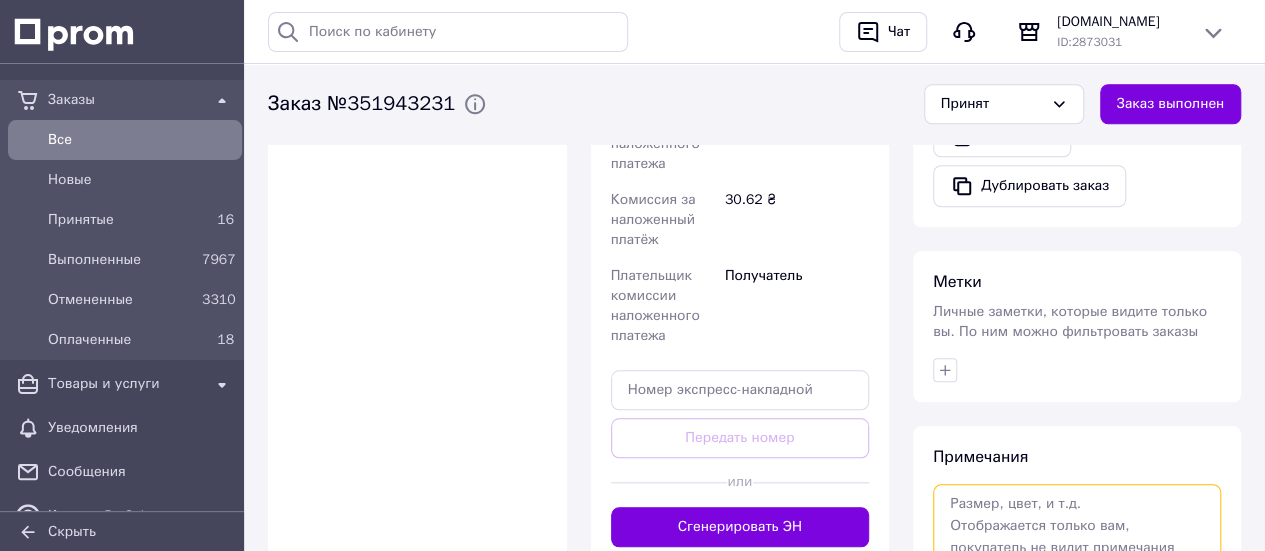 click at bounding box center [1077, 537] 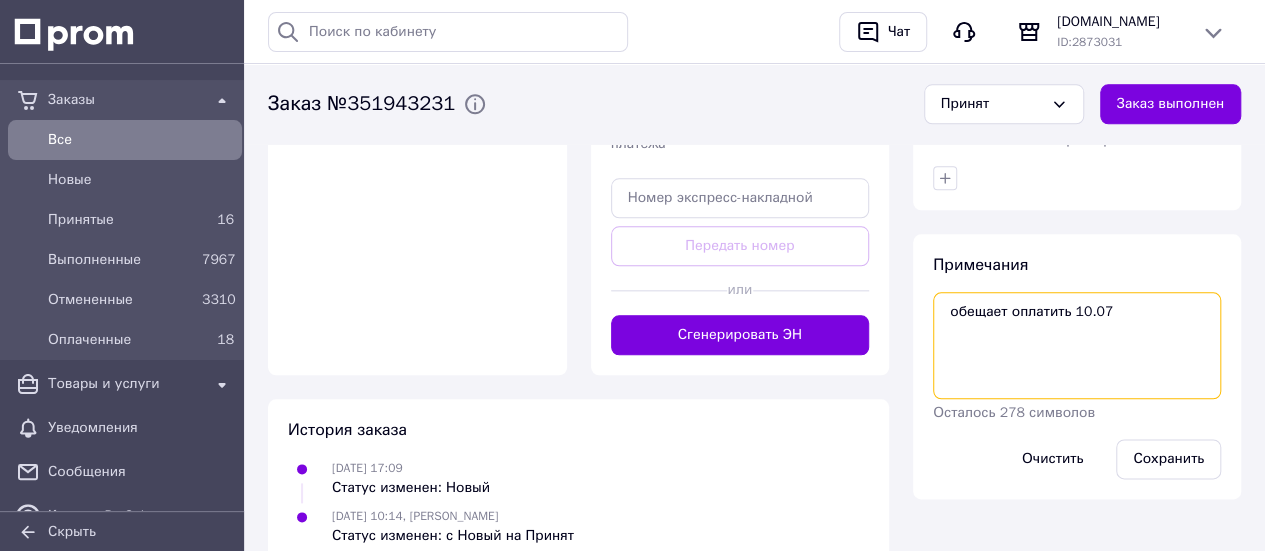 scroll, scrollTop: 1000, scrollLeft: 0, axis: vertical 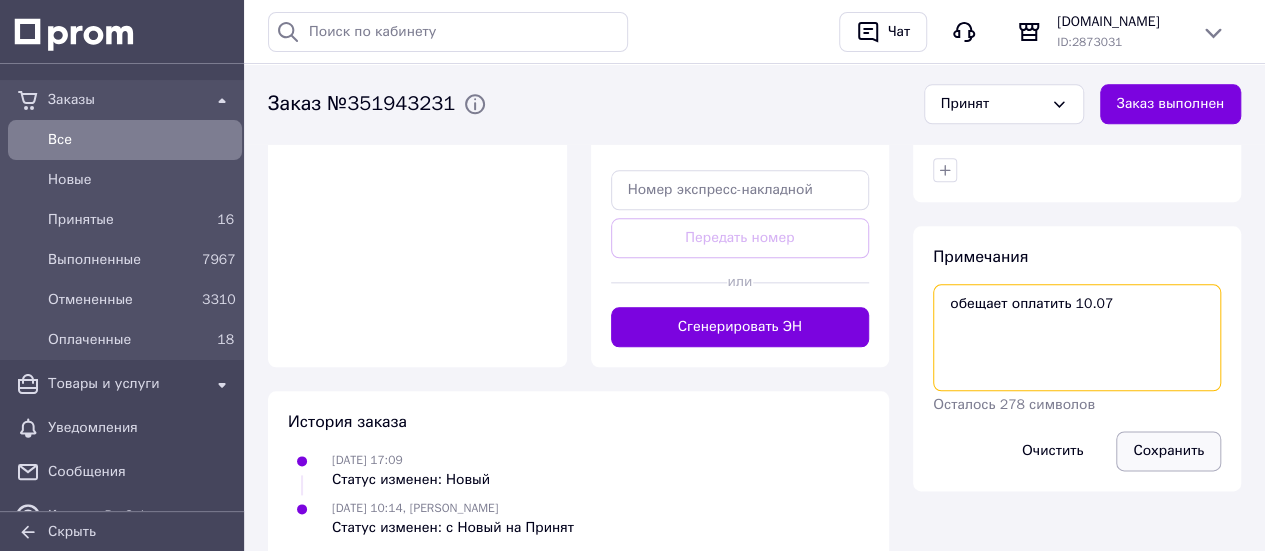type on "обещает оплатить 10.07" 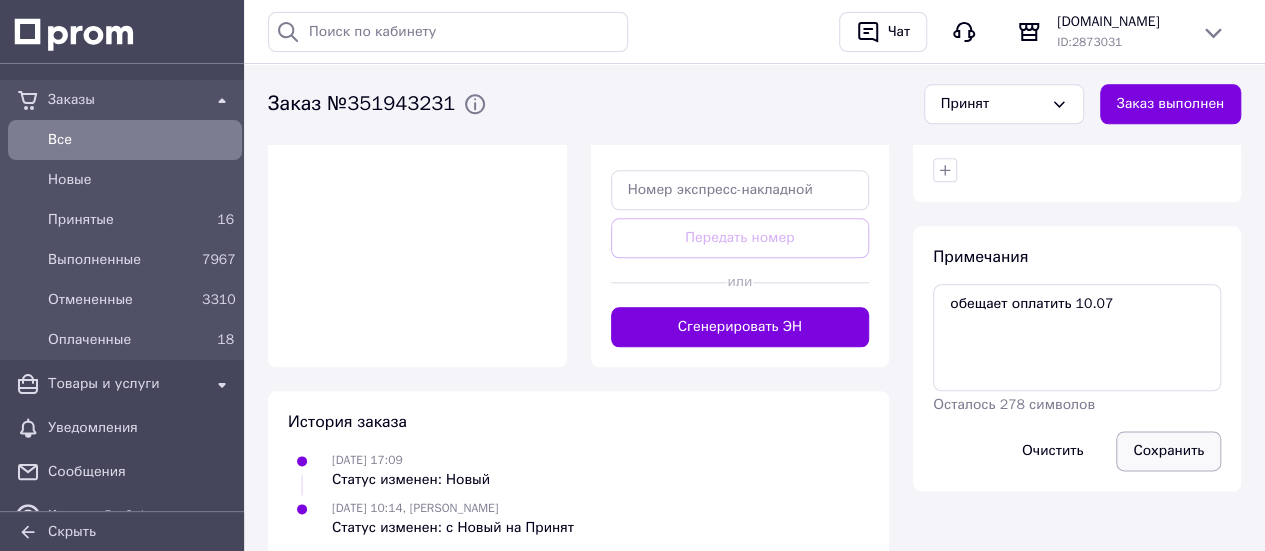 click on "Сохранить" at bounding box center [1168, 451] 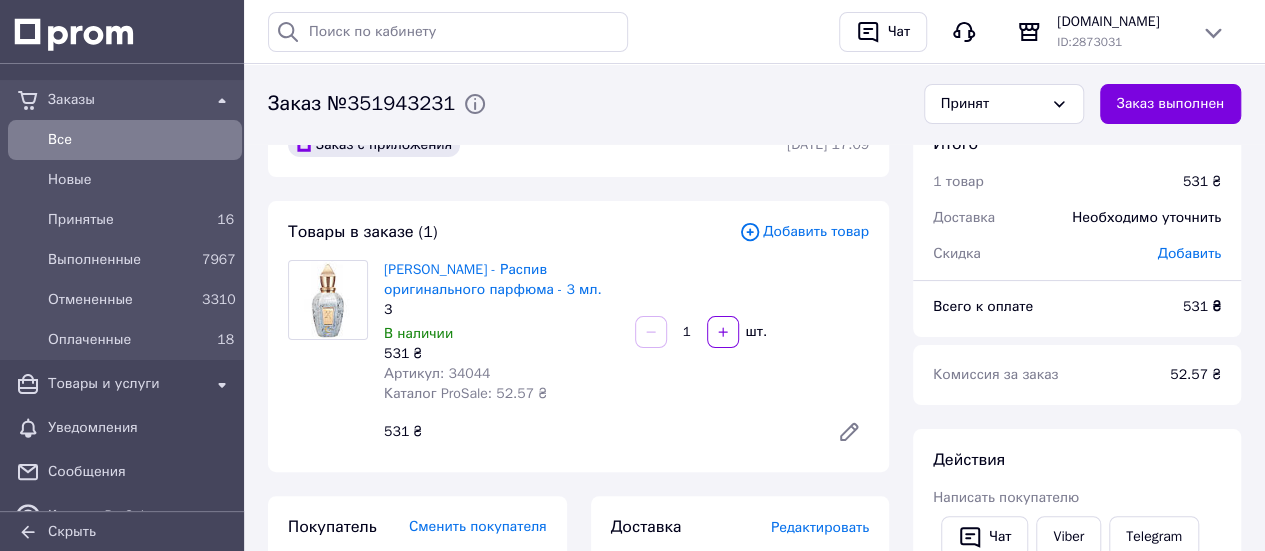 scroll, scrollTop: 0, scrollLeft: 0, axis: both 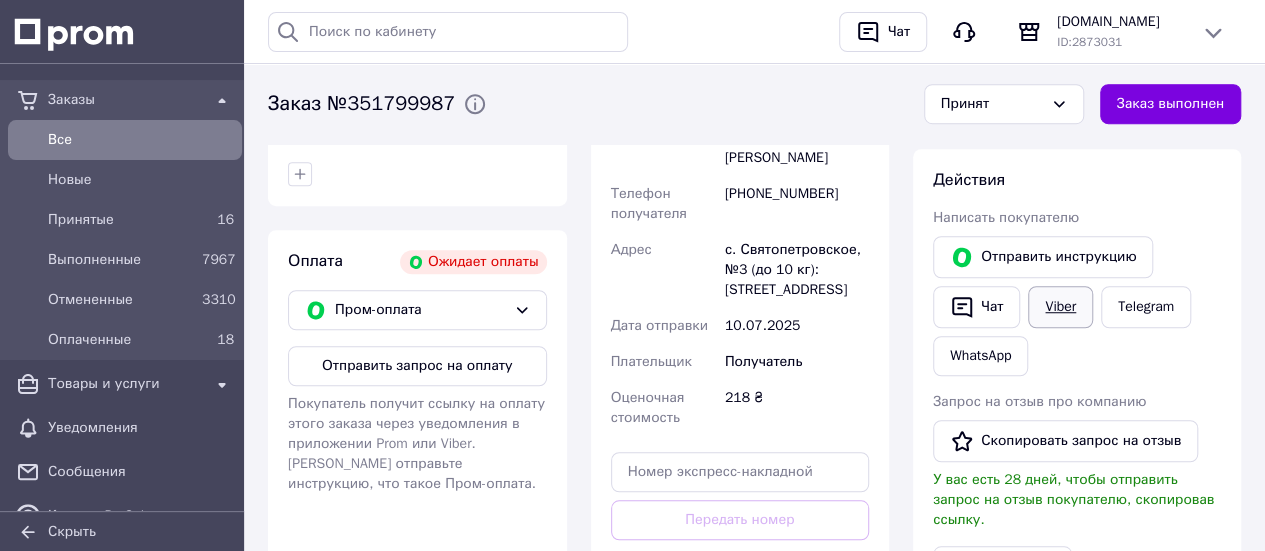 click on "Viber" at bounding box center [1060, 307] 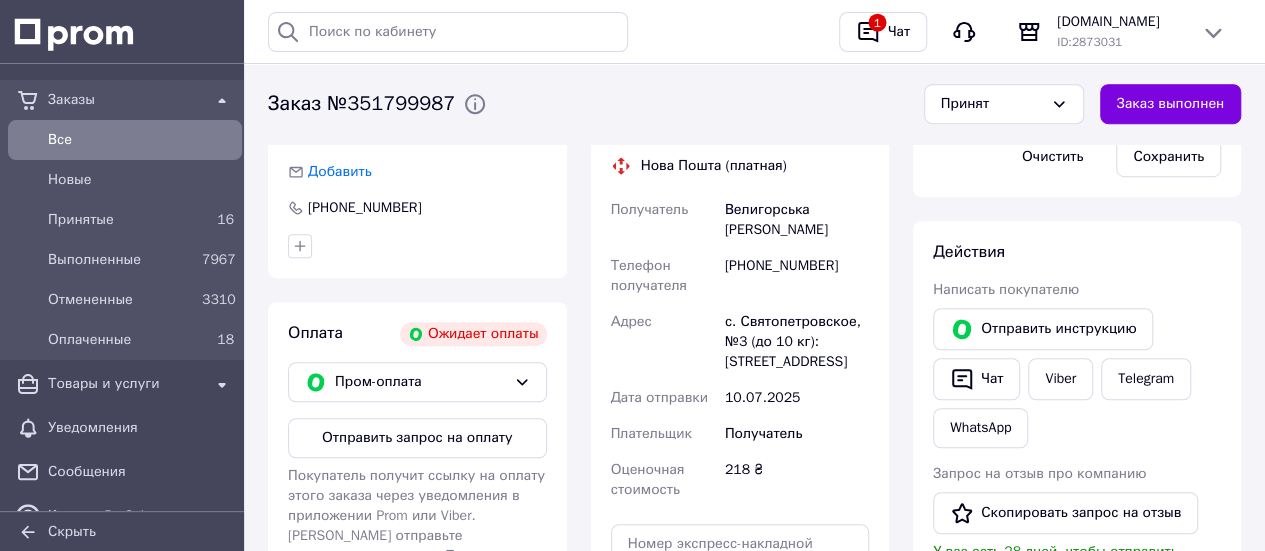 scroll, scrollTop: 500, scrollLeft: 0, axis: vertical 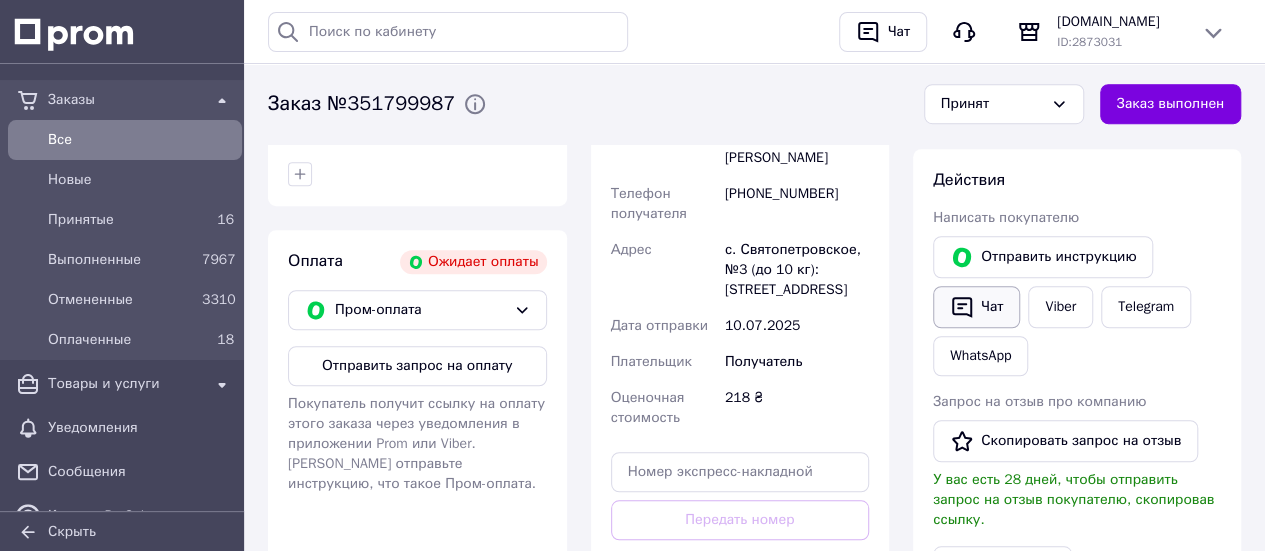 click on "Чат" at bounding box center [976, 307] 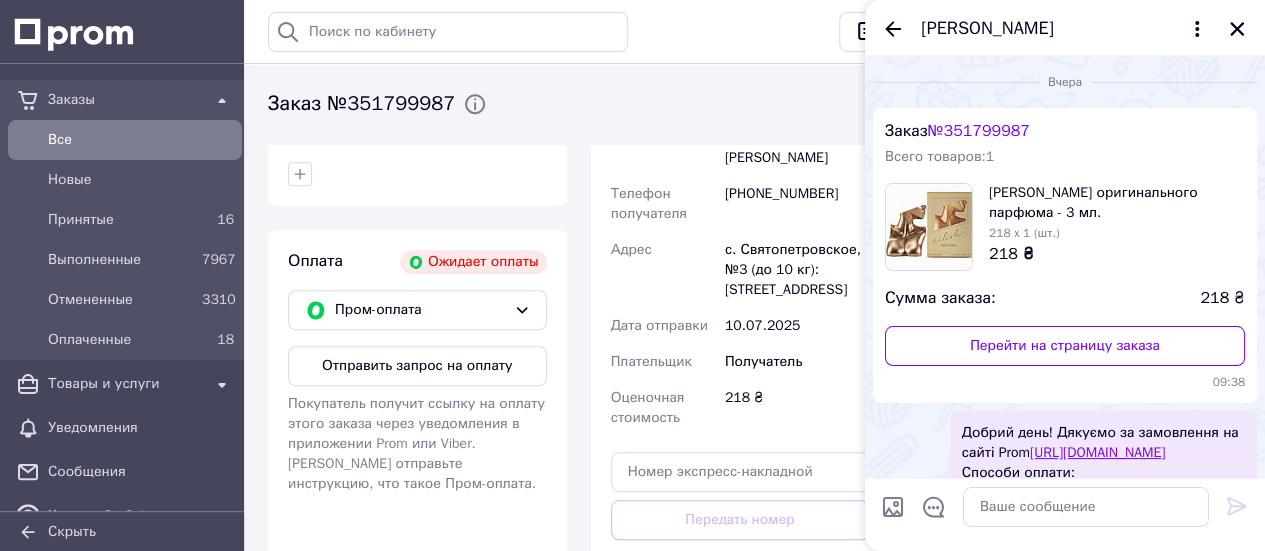 scroll, scrollTop: 553, scrollLeft: 0, axis: vertical 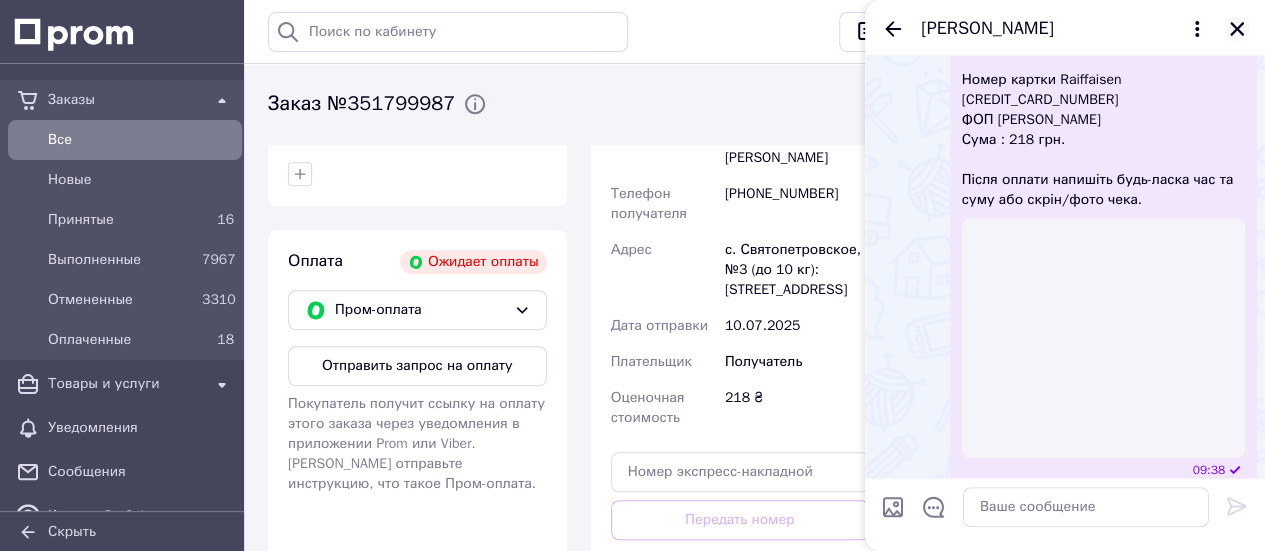 click 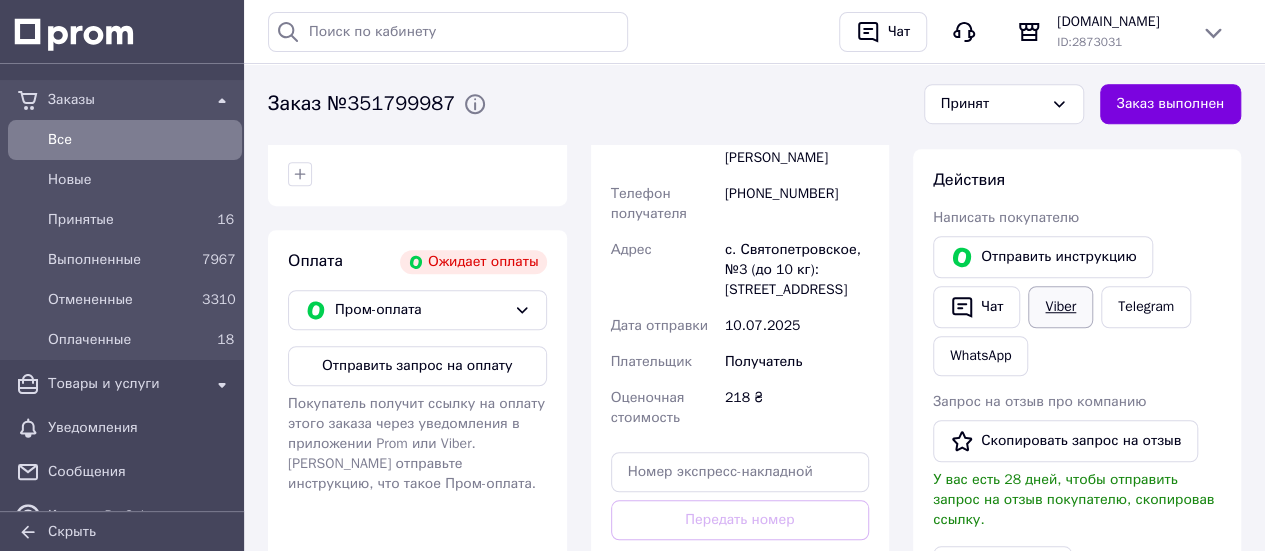 click on "Viber" at bounding box center [1060, 307] 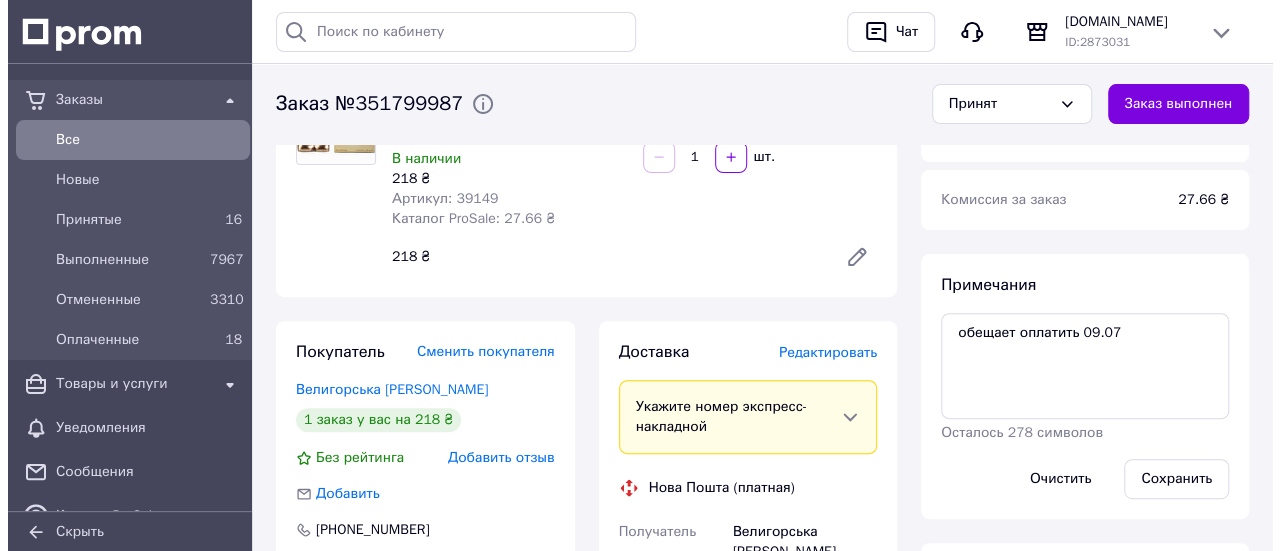 scroll, scrollTop: 0, scrollLeft: 0, axis: both 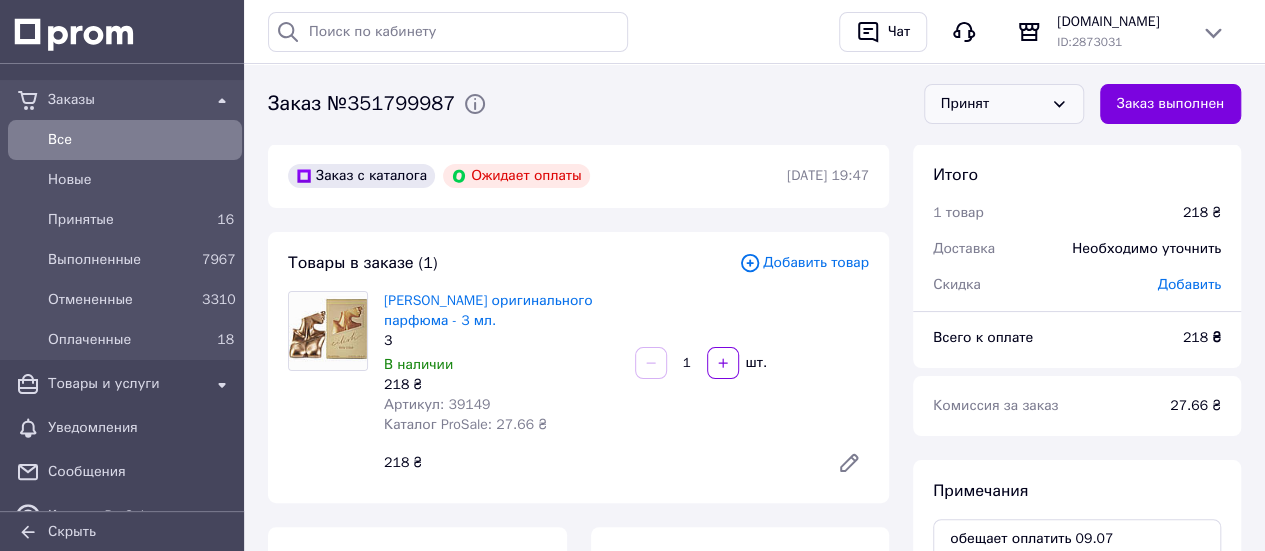 click on "Принят" at bounding box center (992, 104) 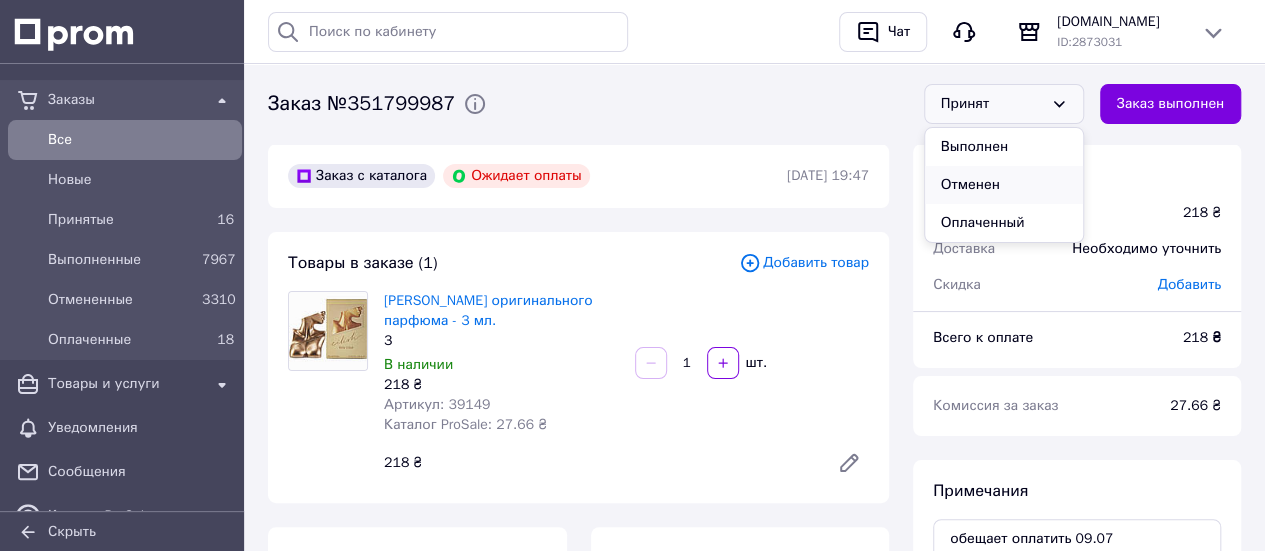 click on "Отменен" at bounding box center (1004, 185) 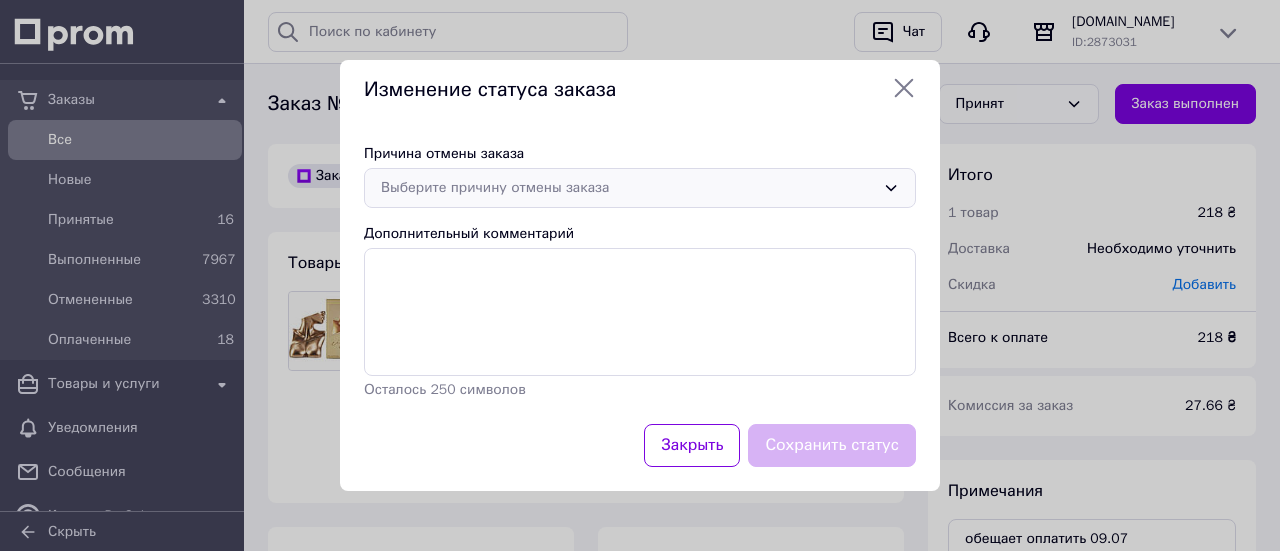 click on "Выберите причину отмены заказа" at bounding box center (628, 188) 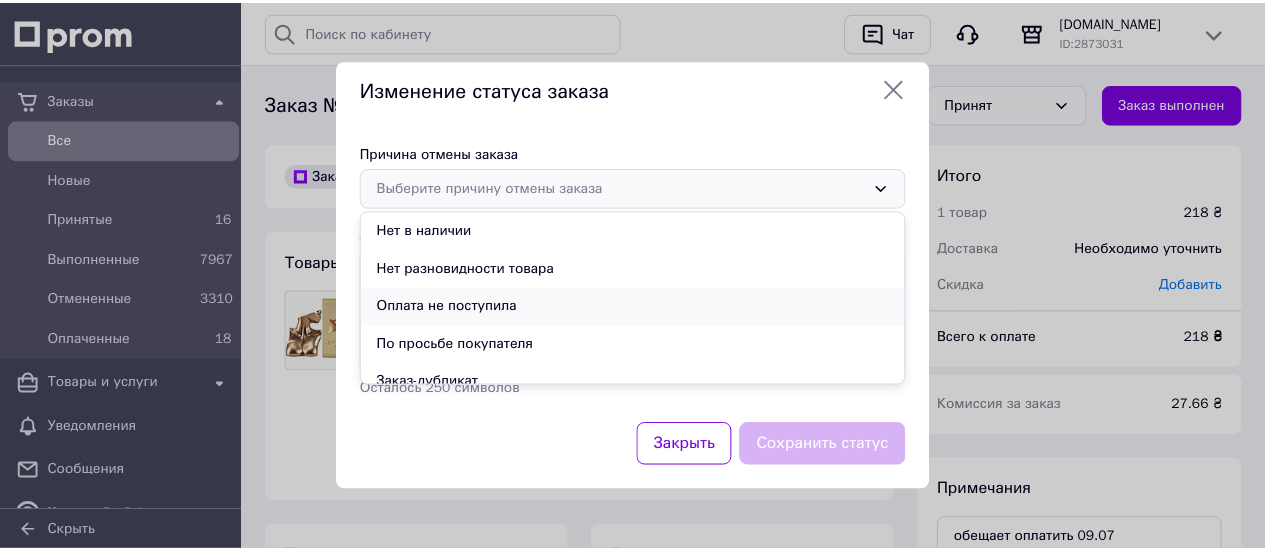 scroll, scrollTop: 93, scrollLeft: 0, axis: vertical 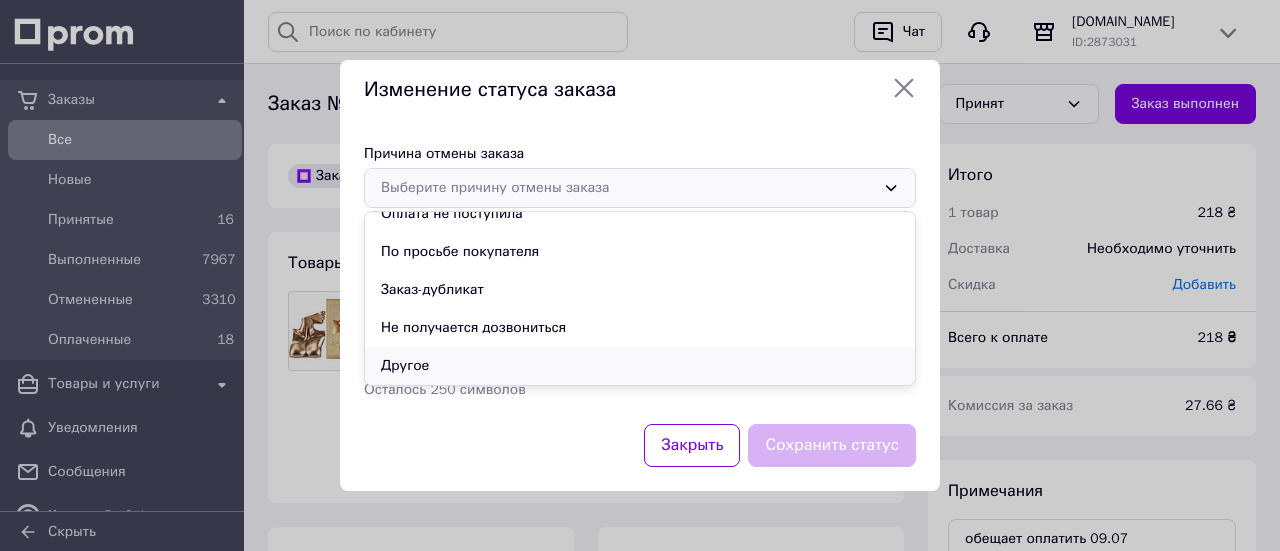 click on "Другое" at bounding box center [640, 366] 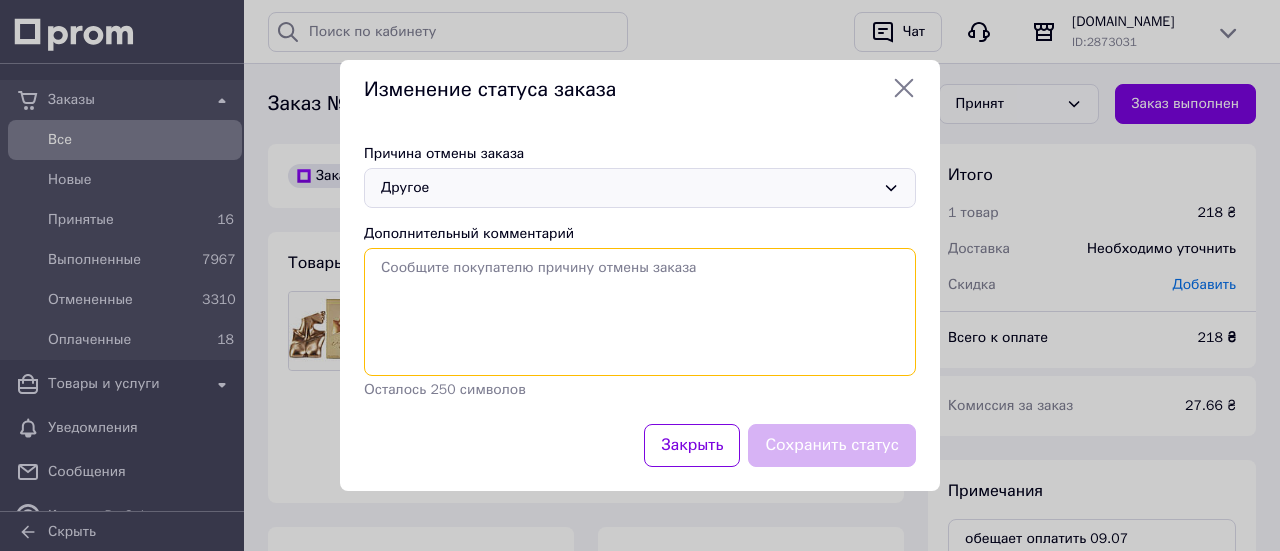 click on "Дополнительный комментарий" at bounding box center (640, 312) 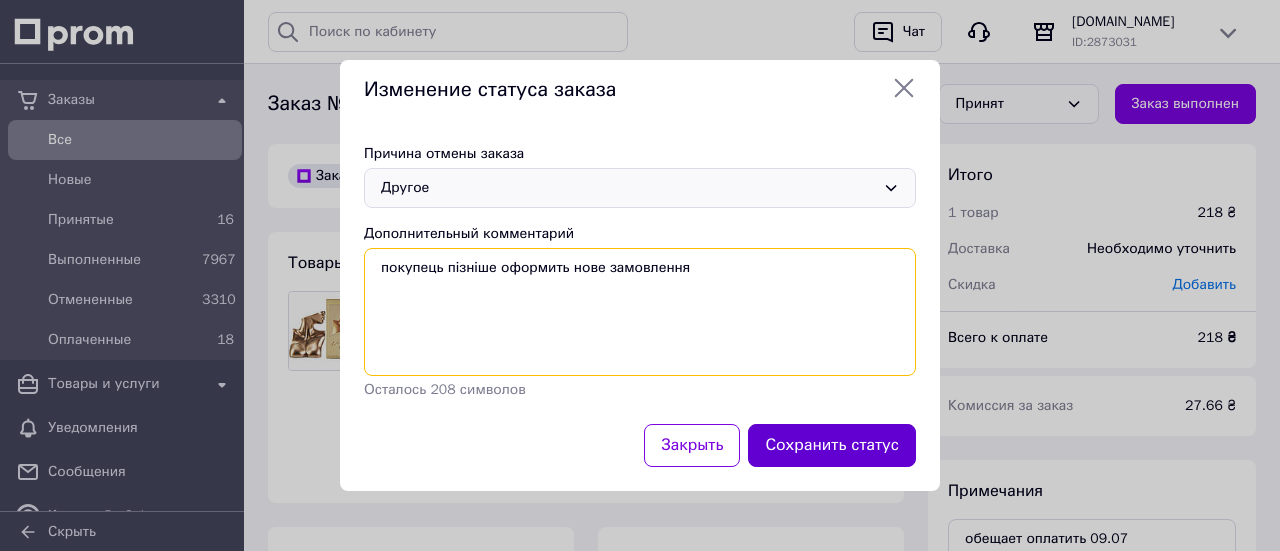 type on "покупець пізніше оформить нове замовлення" 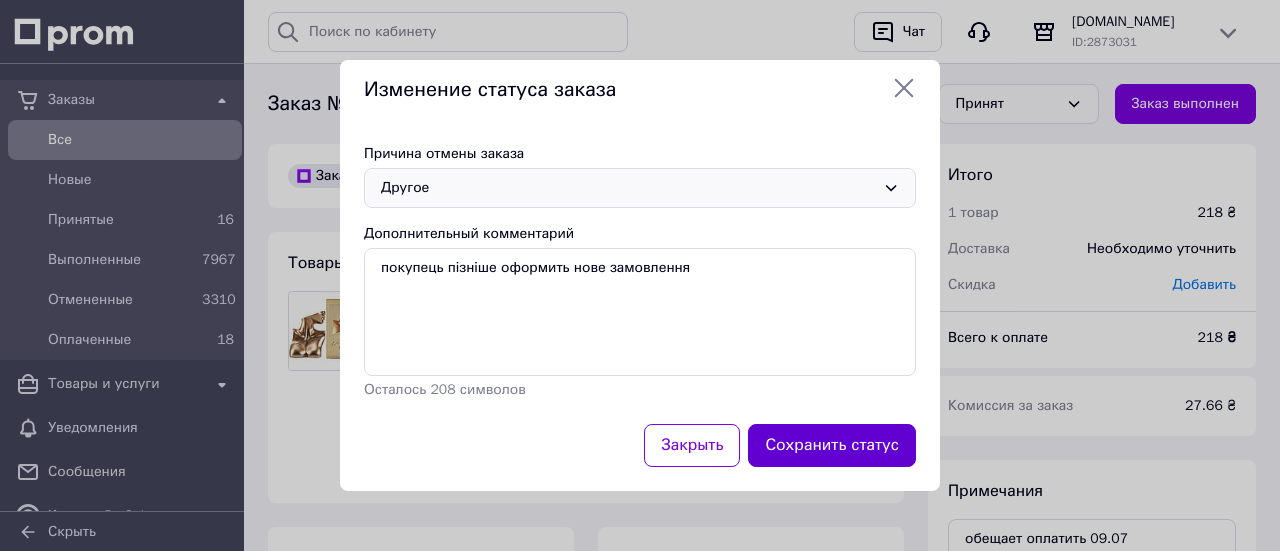 click on "Сохранить статус" at bounding box center (832, 445) 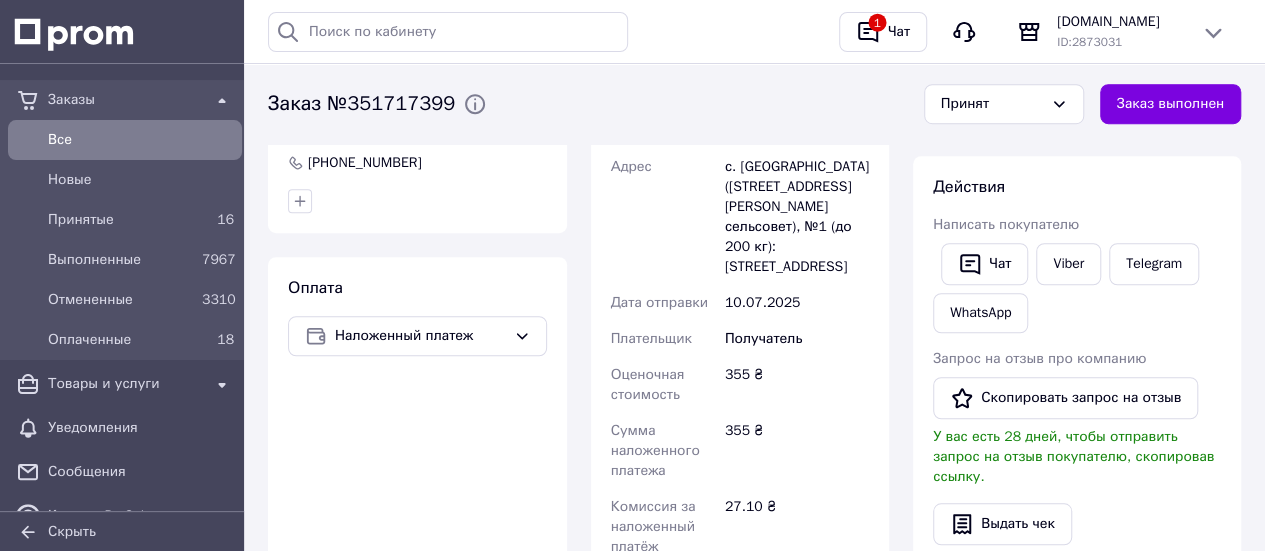 scroll, scrollTop: 600, scrollLeft: 0, axis: vertical 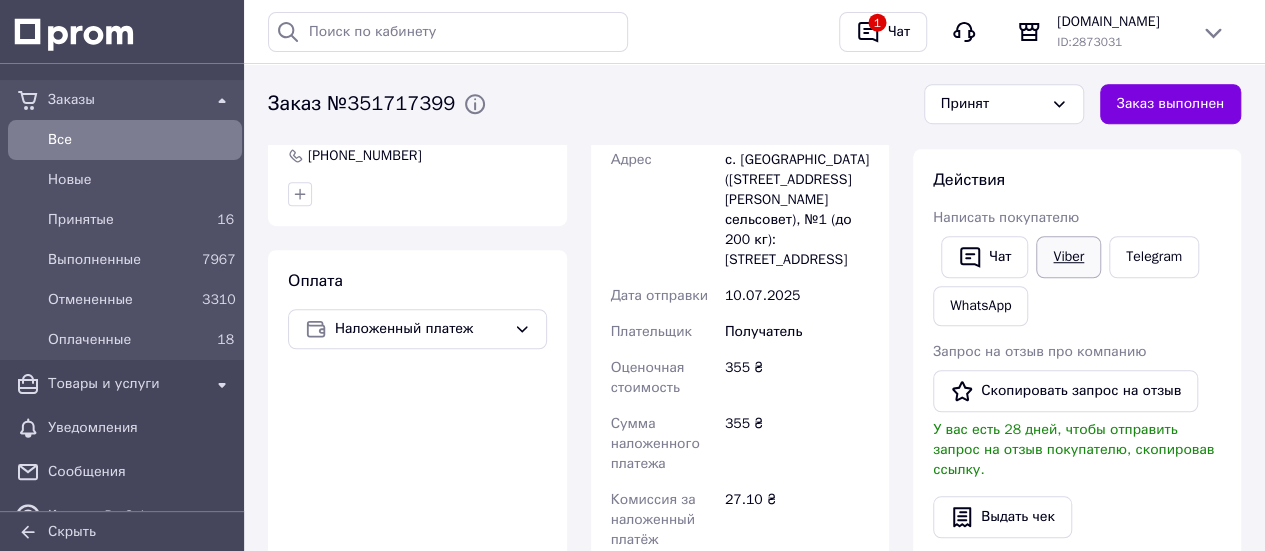 click on "Viber" at bounding box center [1068, 257] 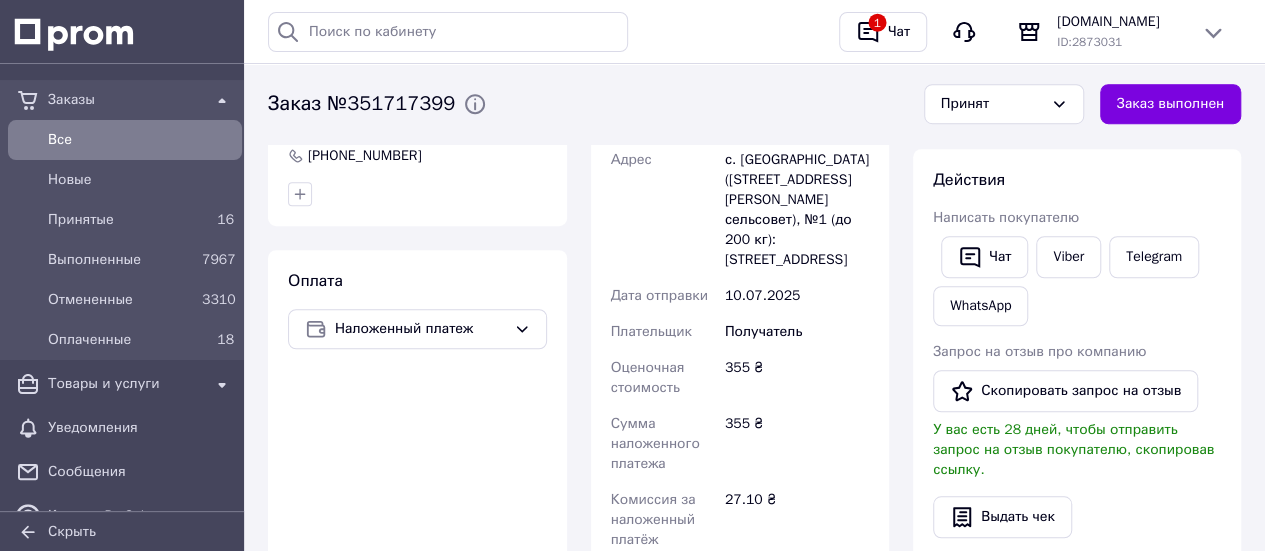 click on "Чат Viber Telegram WhatsApp" at bounding box center [1077, 281] 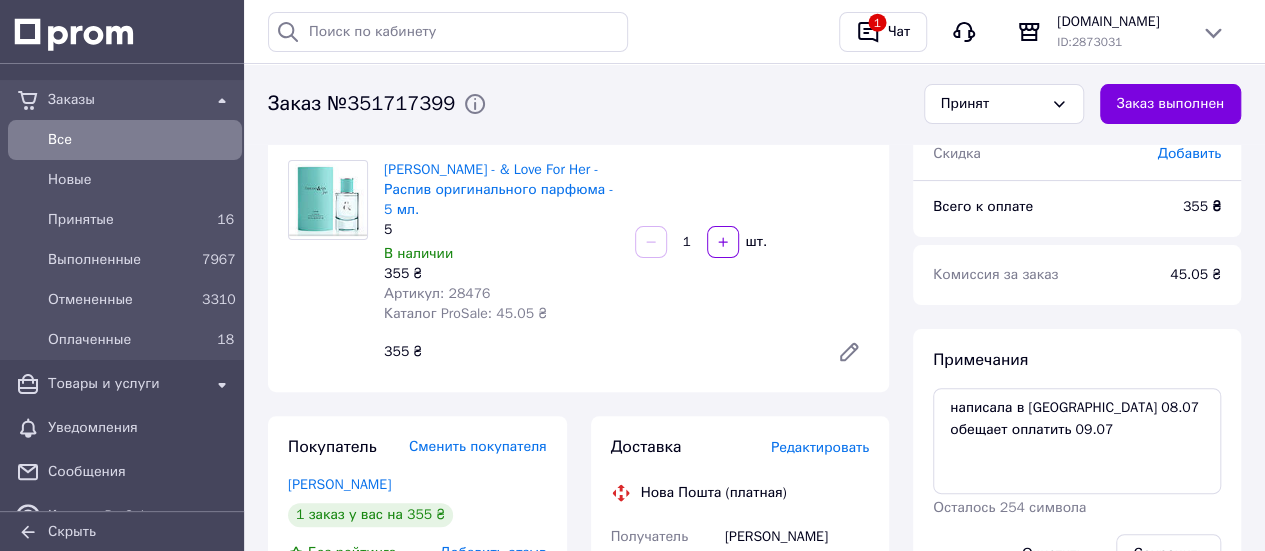 scroll, scrollTop: 100, scrollLeft: 0, axis: vertical 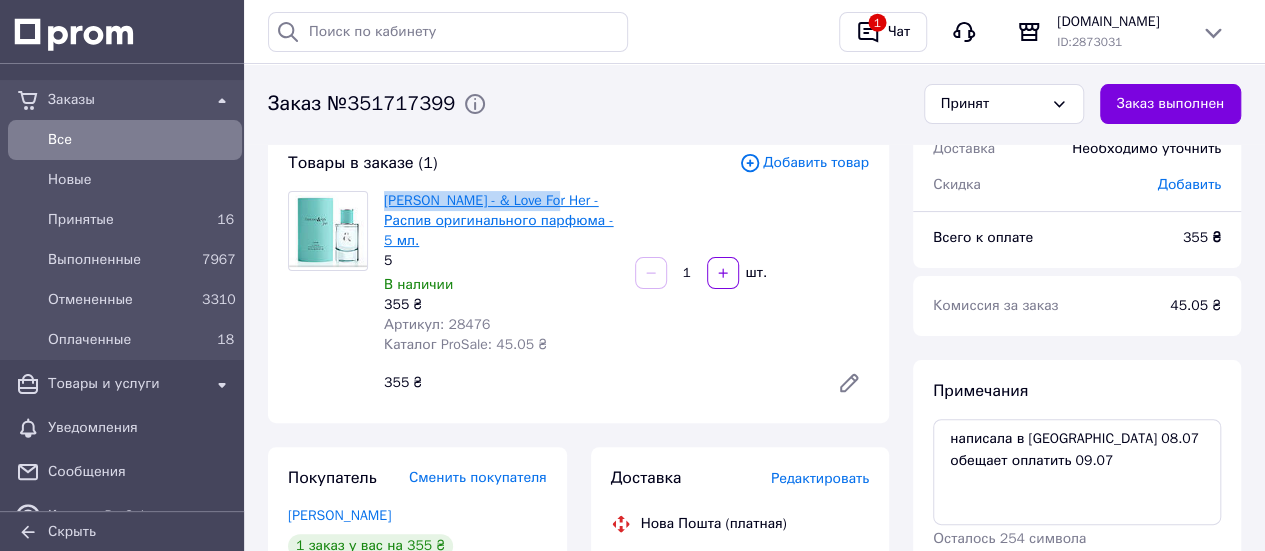 drag, startPoint x: 381, startPoint y: 201, endPoint x: 536, endPoint y: 193, distance: 155.20631 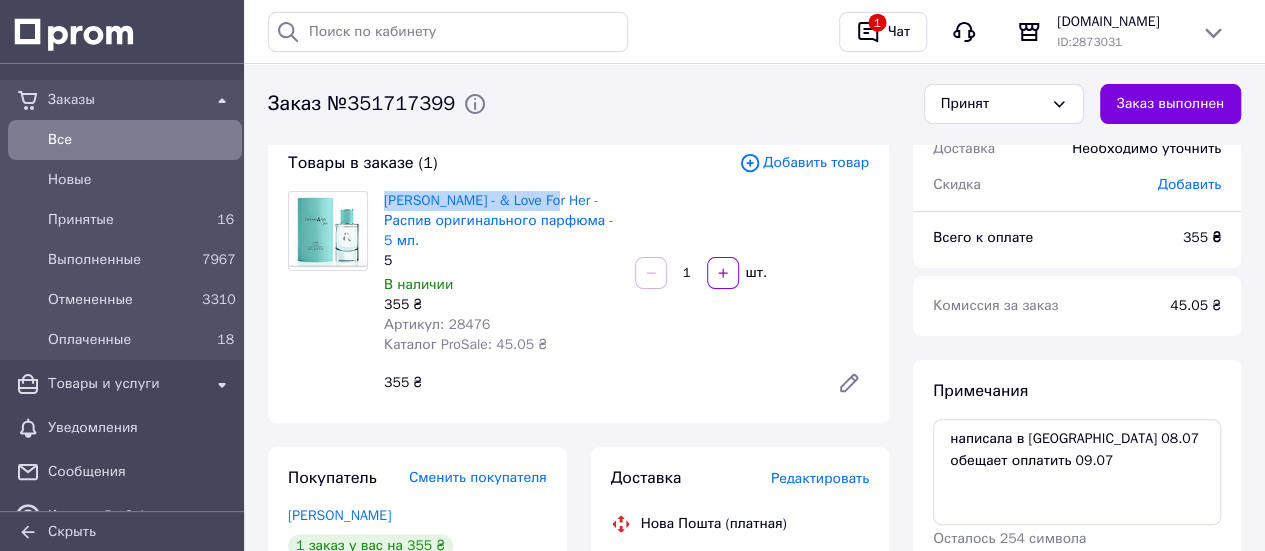 copy on "[PERSON_NAME] - & Love For Her" 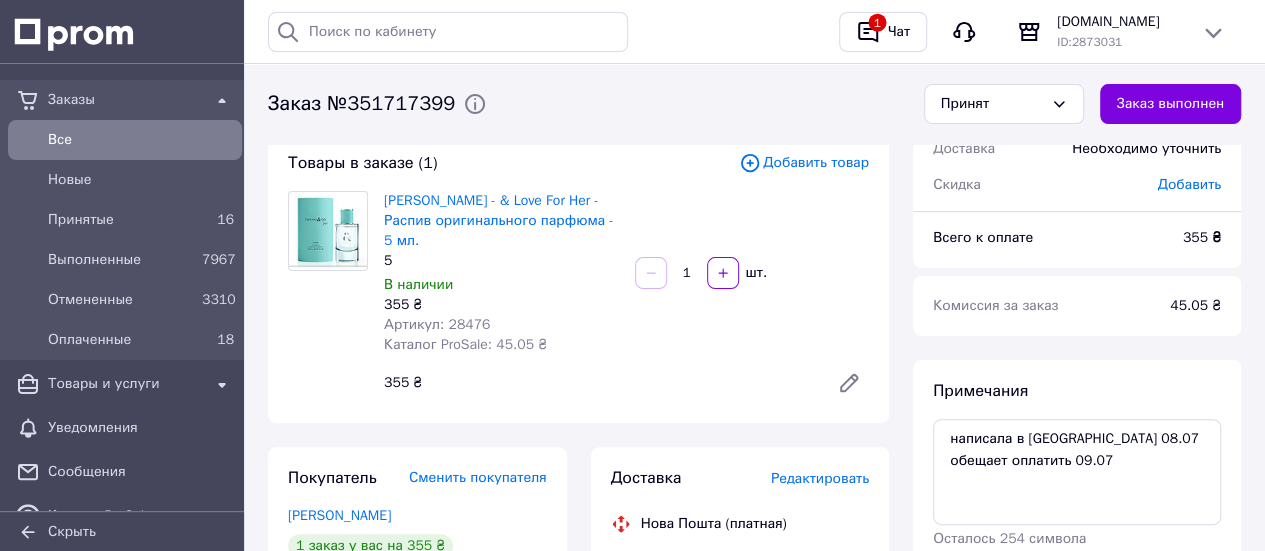 drag, startPoint x: 1170, startPoint y: 414, endPoint x: 1164, endPoint y: 391, distance: 23.769728 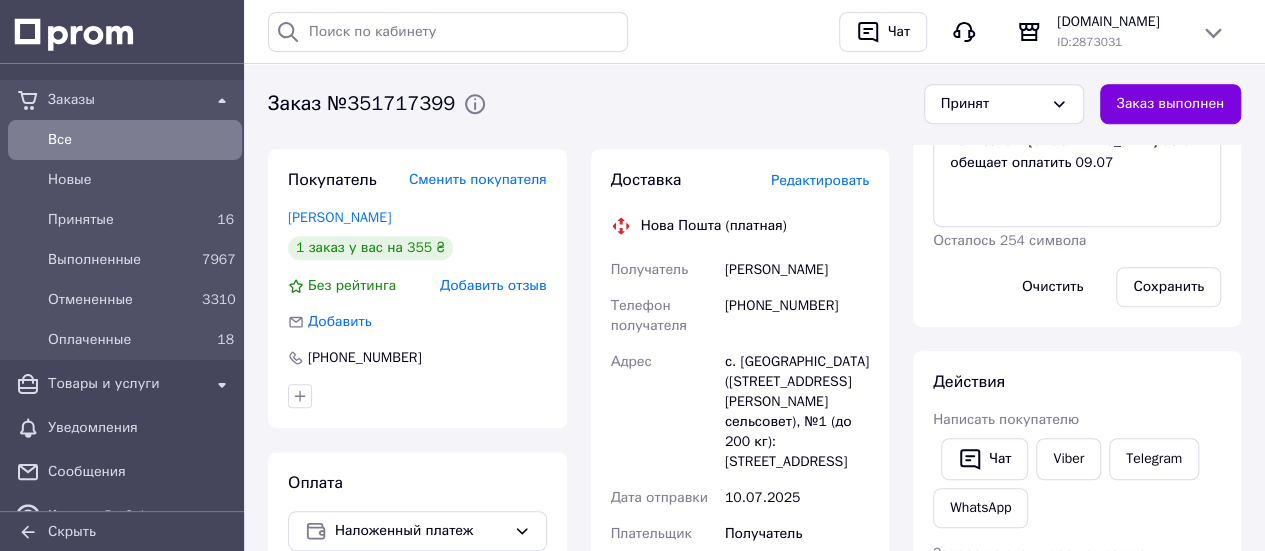 scroll, scrollTop: 400, scrollLeft: 0, axis: vertical 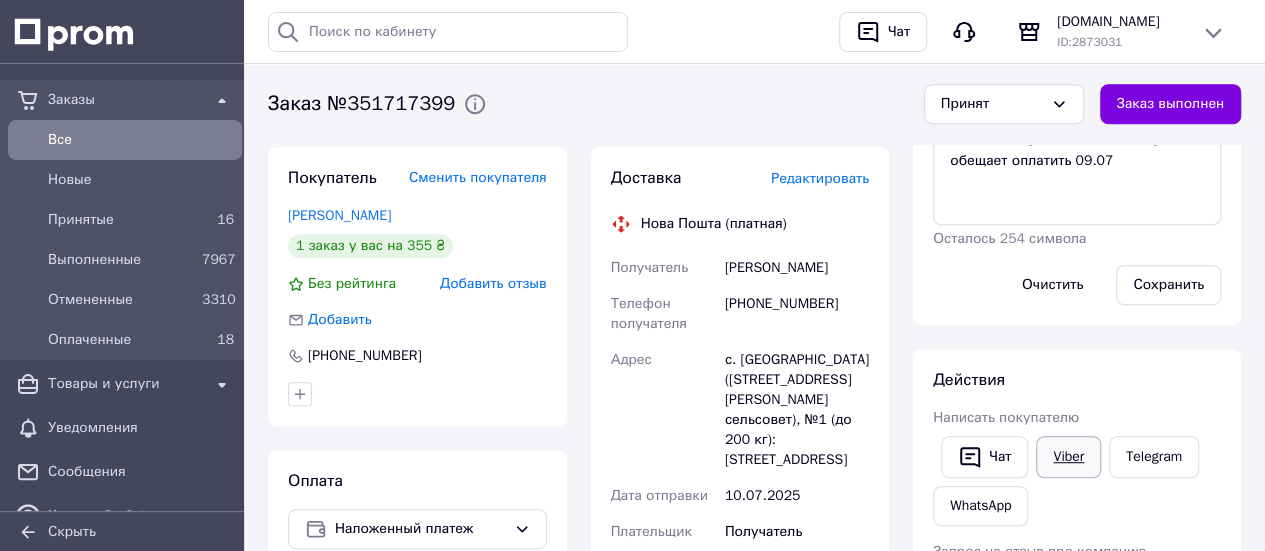 click on "Viber" at bounding box center [1068, 457] 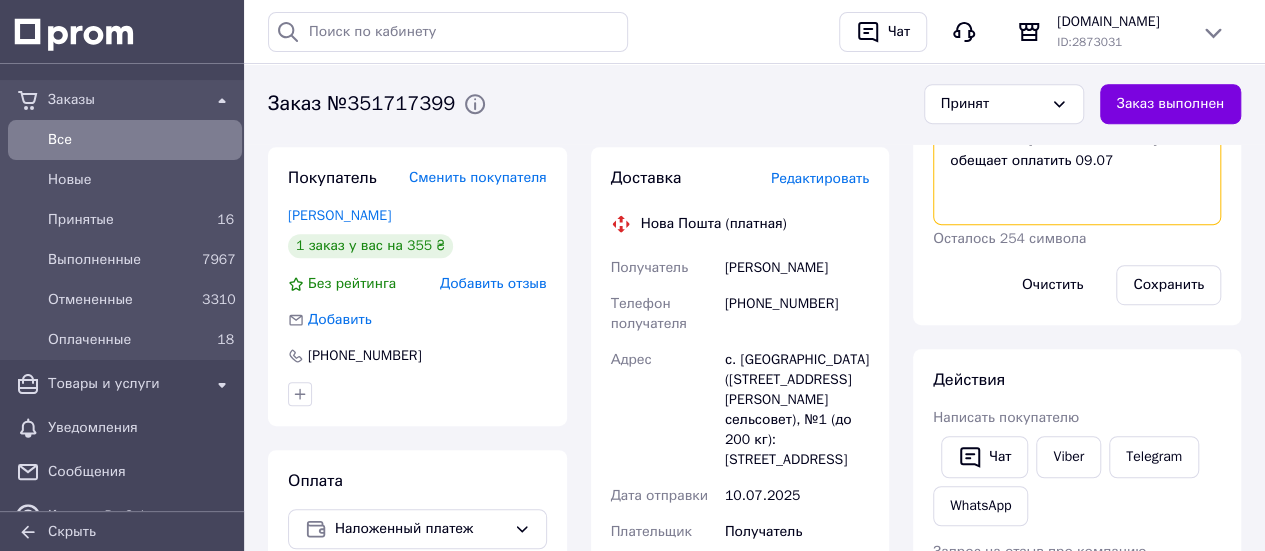 click on "написала в вайбер 08.07
обещает оплатить 09.07" at bounding box center [1077, 172] 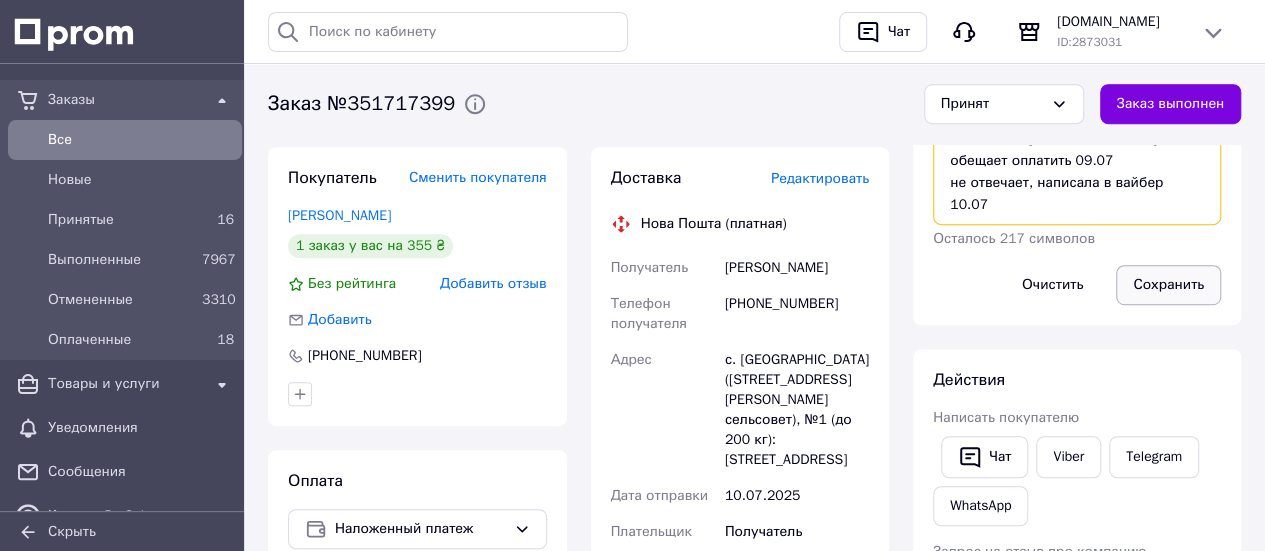 type on "написала в вайбер 08.07
обещает оплатить 09.07
не отвечает, написала в вайбер 10.07" 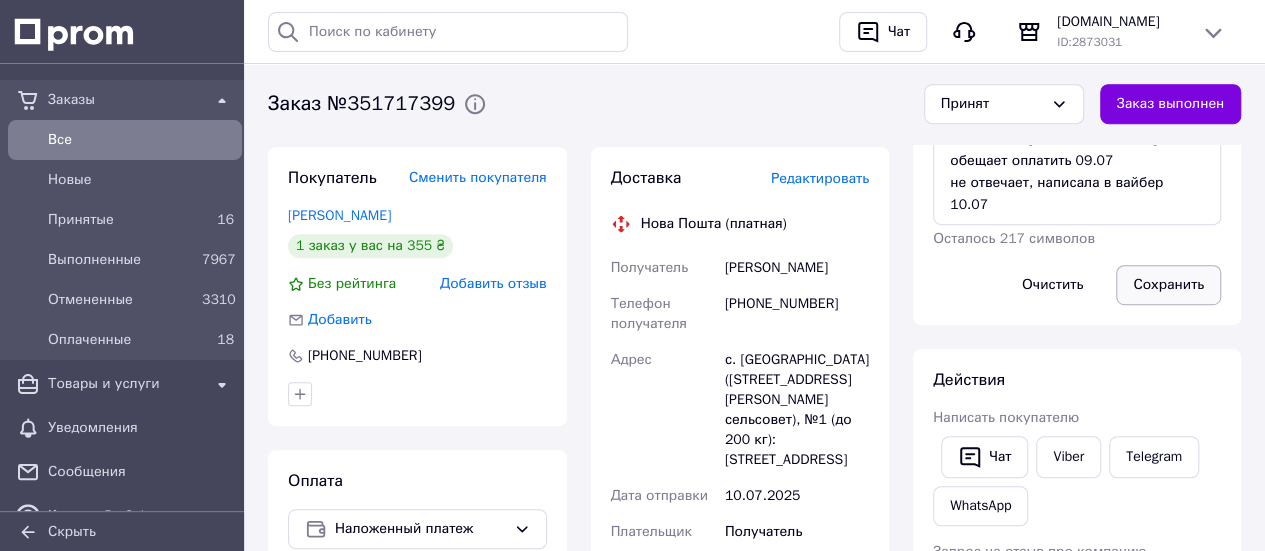 click on "Сохранить" at bounding box center [1168, 285] 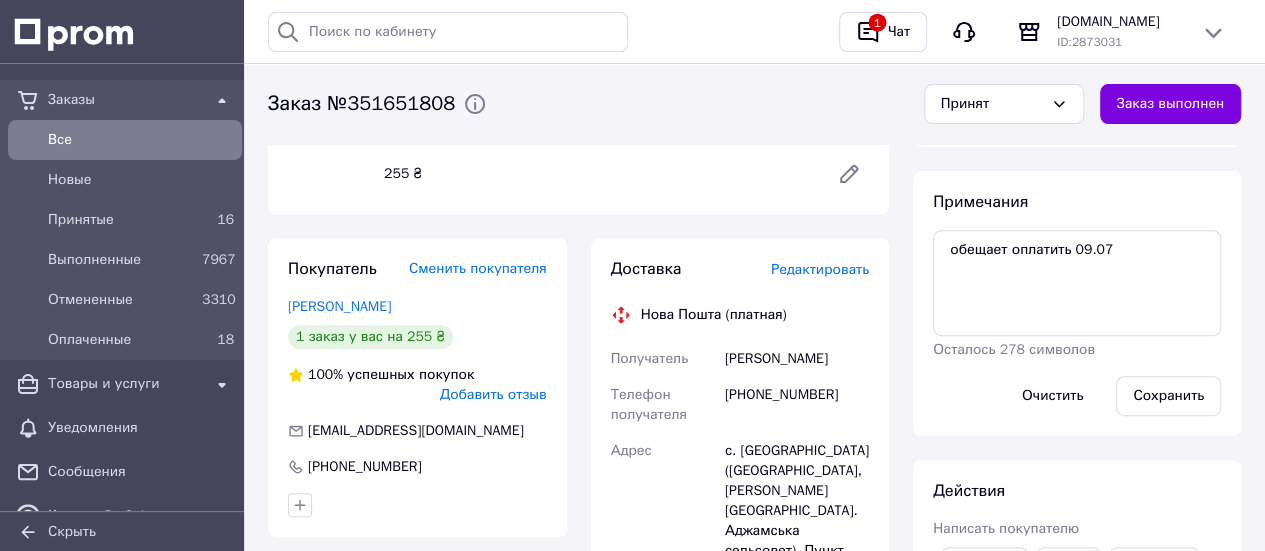 scroll, scrollTop: 400, scrollLeft: 0, axis: vertical 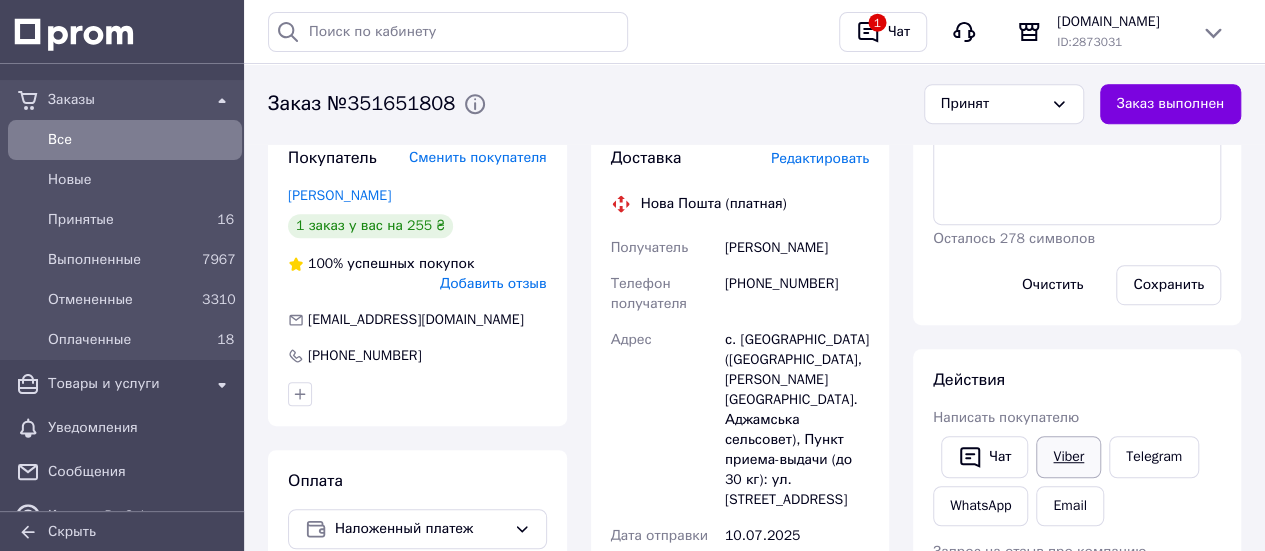 click on "Viber" at bounding box center (1068, 457) 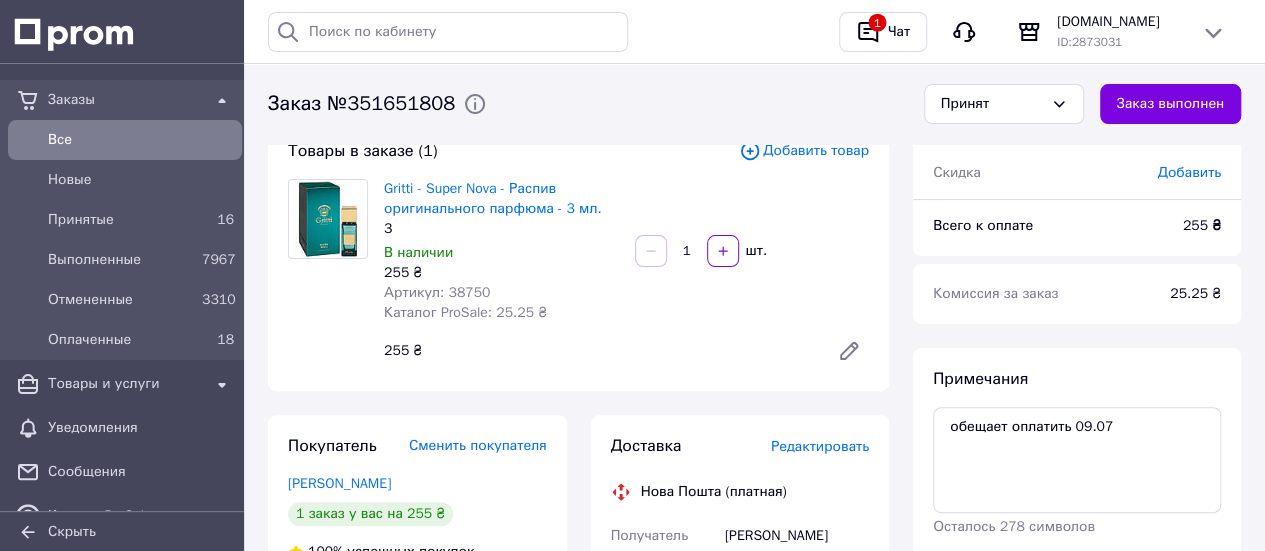 scroll, scrollTop: 500, scrollLeft: 0, axis: vertical 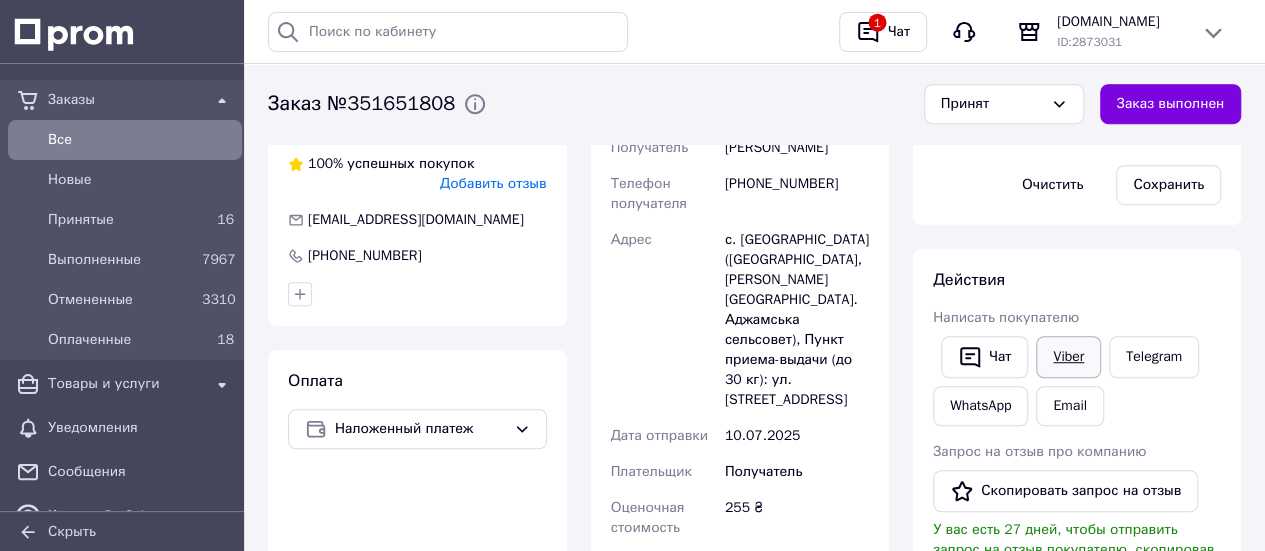 click on "Viber" at bounding box center (1068, 357) 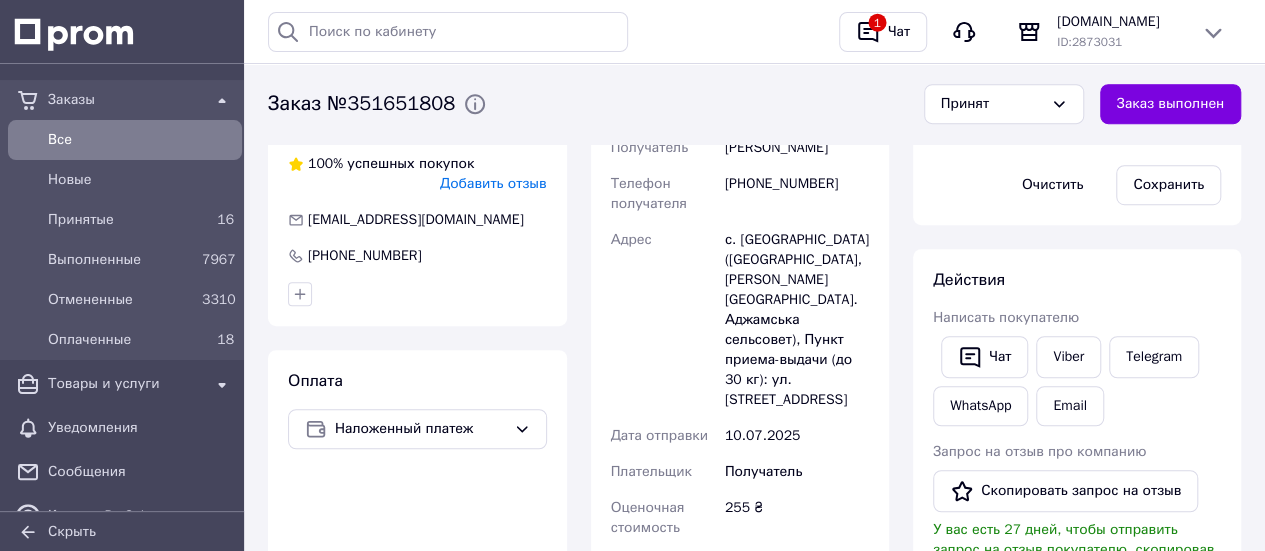 scroll, scrollTop: 0, scrollLeft: 0, axis: both 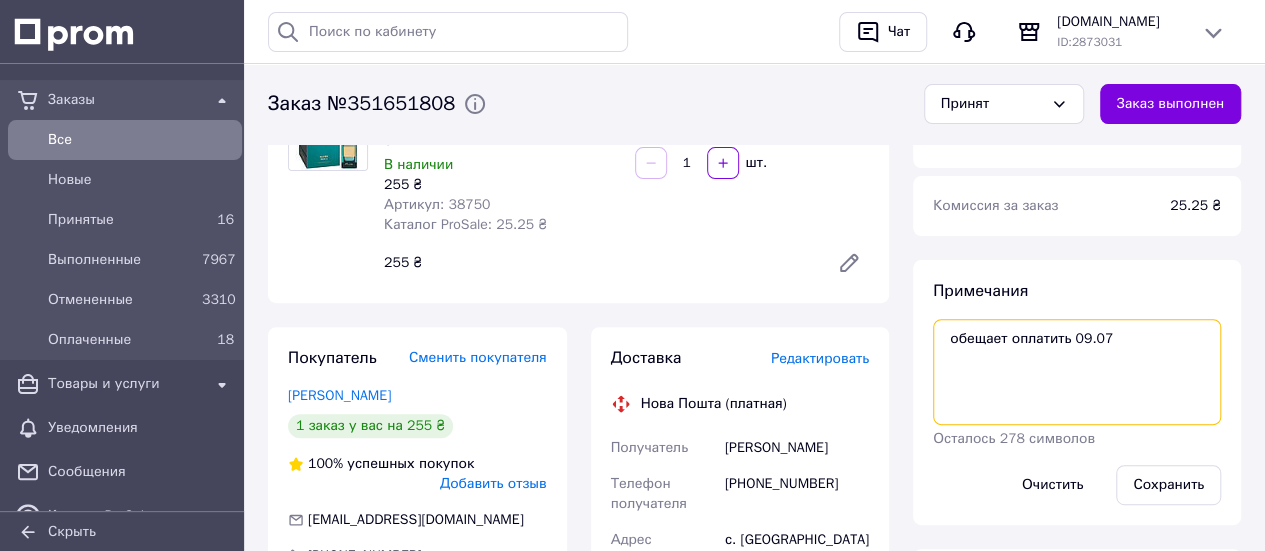 click on "обещает оплатить 09.07" at bounding box center [1077, 372] 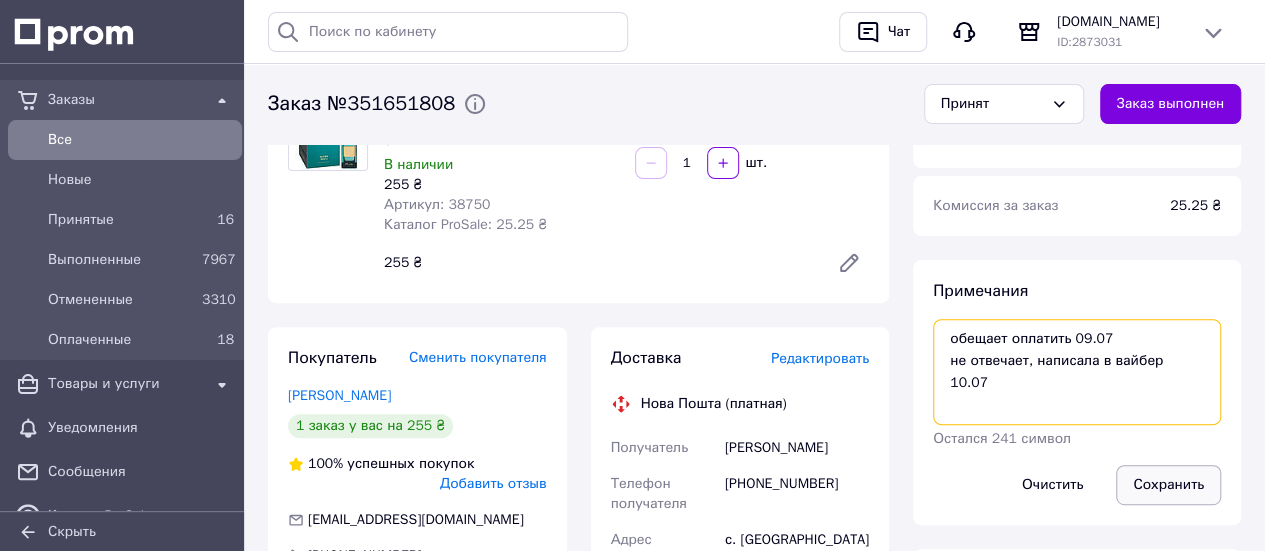 type on "обещает оплатить 09.07
не отвечает, написала в вайбер 10.07" 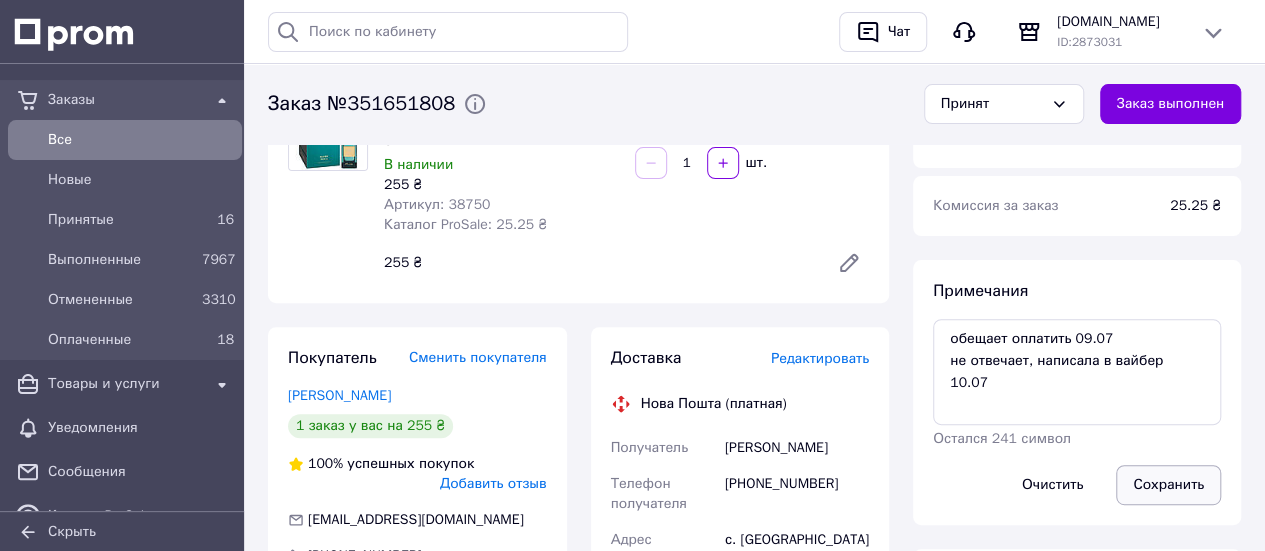 click on "Сохранить" at bounding box center (1168, 485) 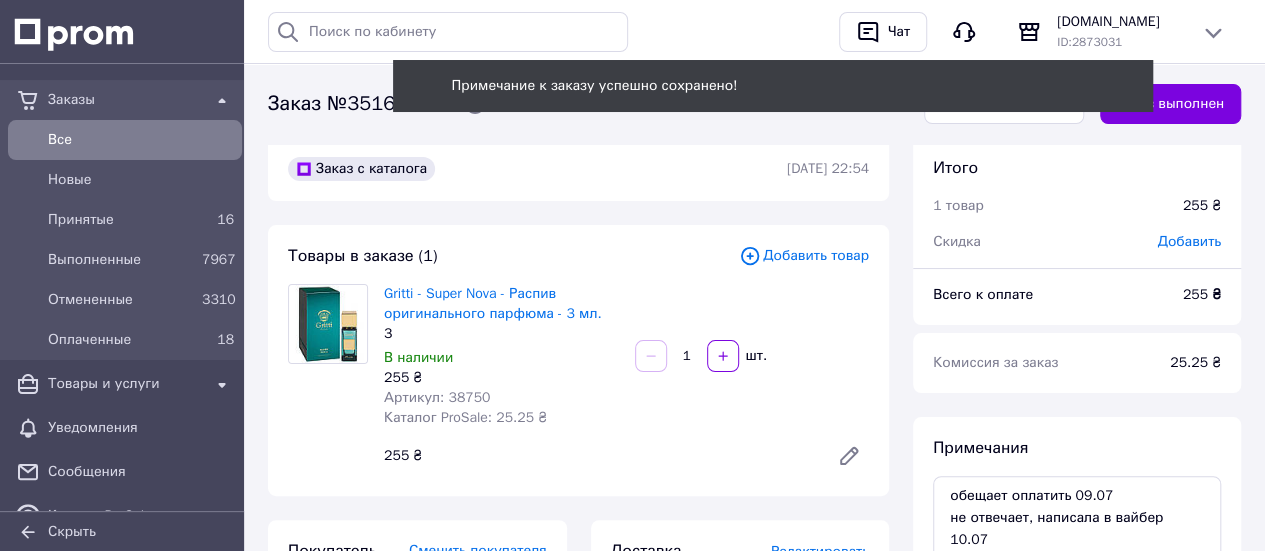 scroll, scrollTop: 0, scrollLeft: 0, axis: both 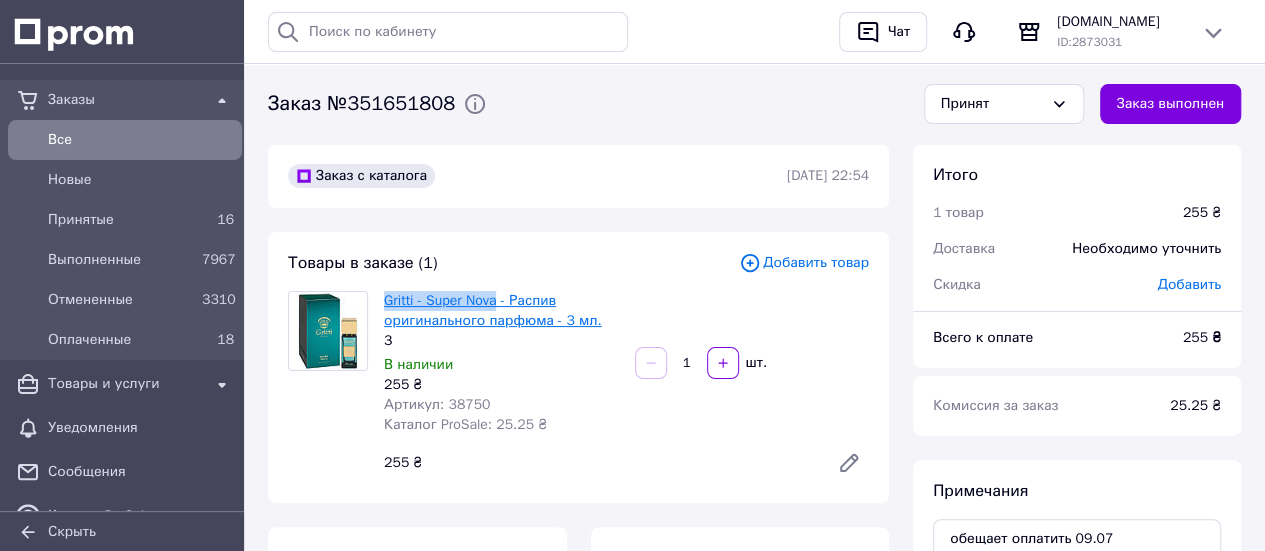 drag, startPoint x: 378, startPoint y: 301, endPoint x: 501, endPoint y: 298, distance: 123.03658 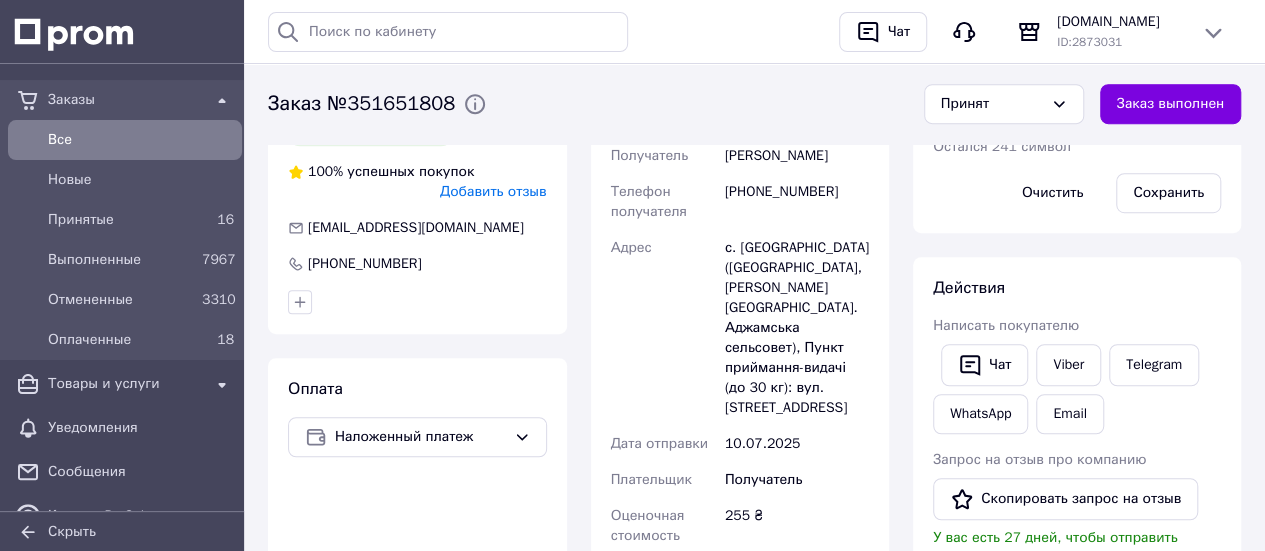 scroll, scrollTop: 500, scrollLeft: 0, axis: vertical 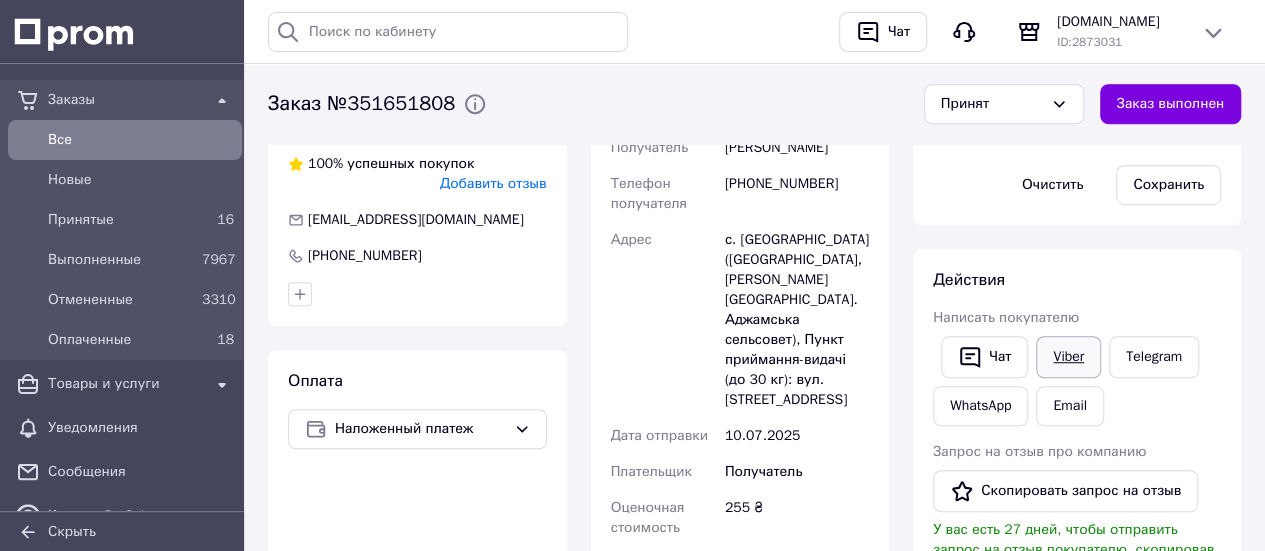 click on "Viber" at bounding box center [1068, 357] 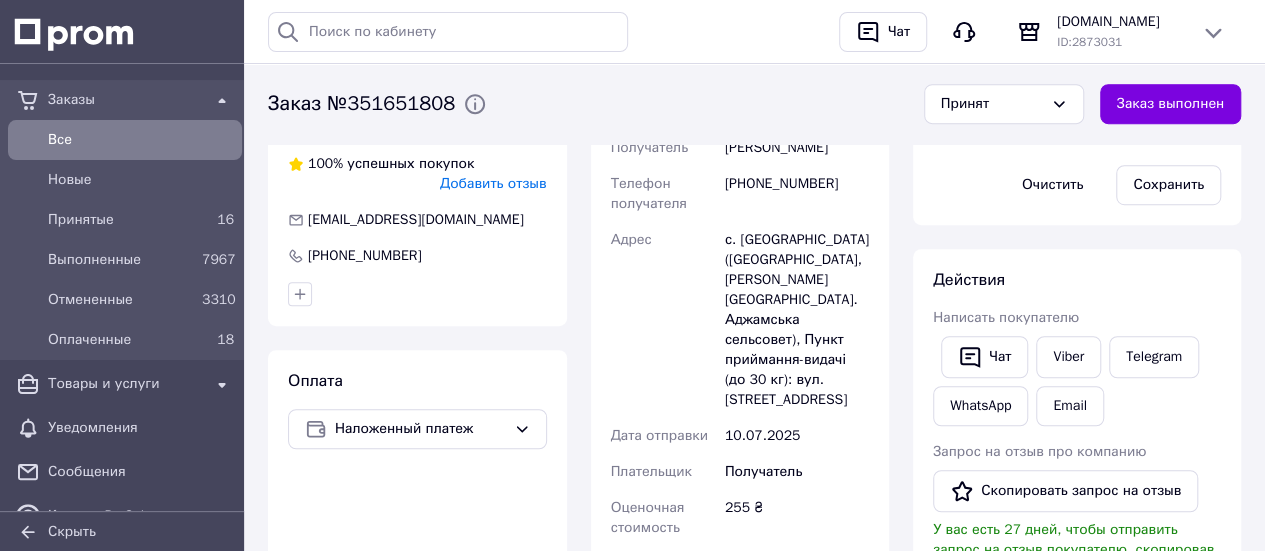 click on "Действия" at bounding box center [1077, 280] 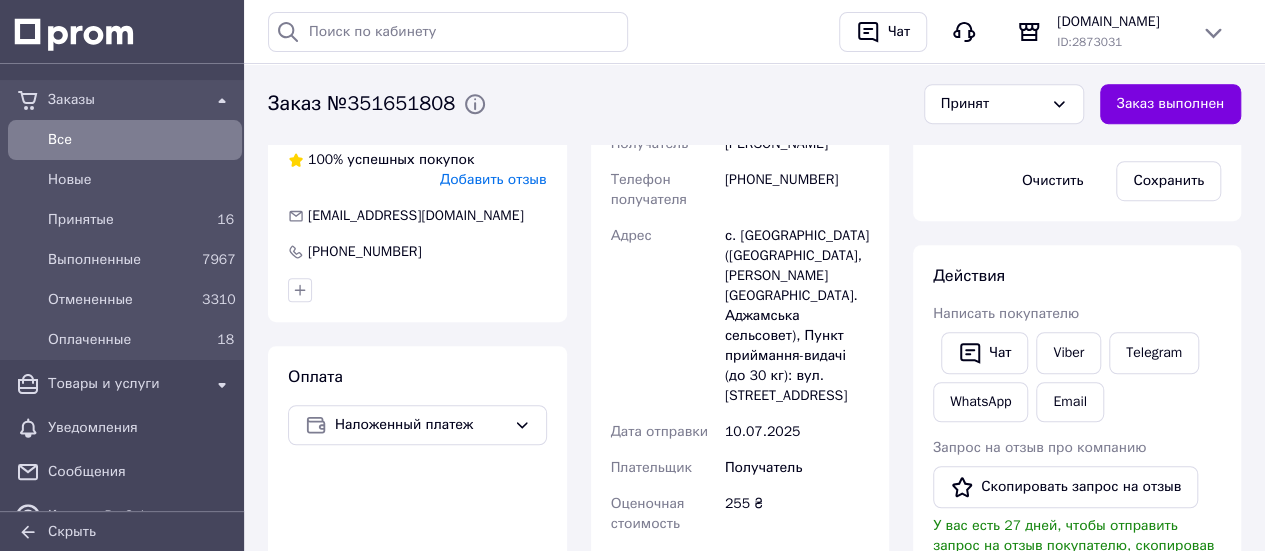 scroll, scrollTop: 500, scrollLeft: 0, axis: vertical 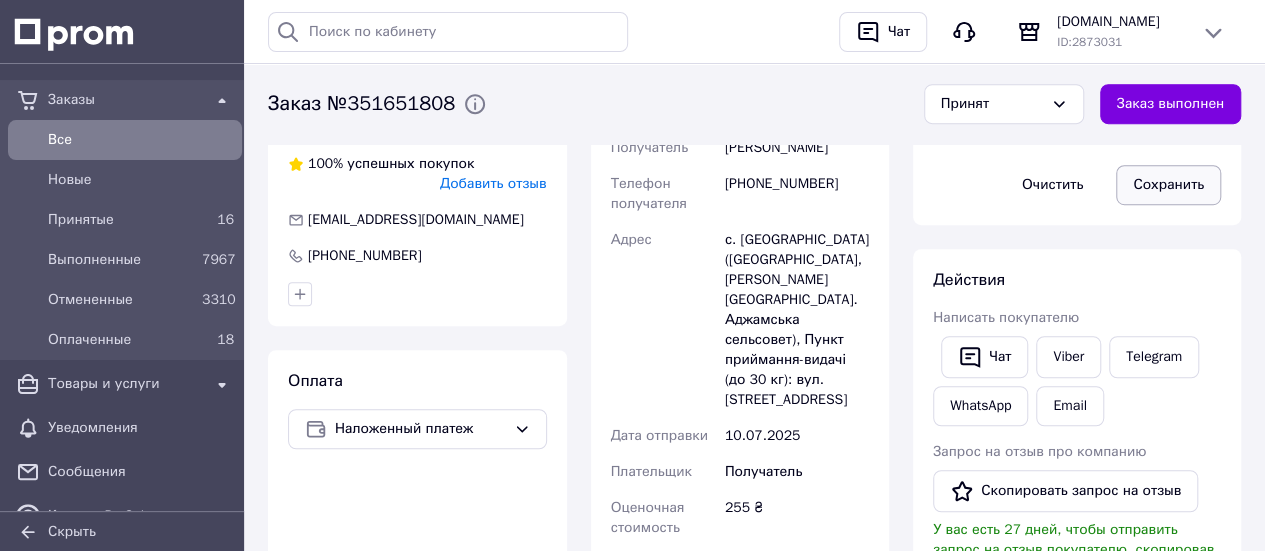 click on "Сохранить" at bounding box center [1168, 185] 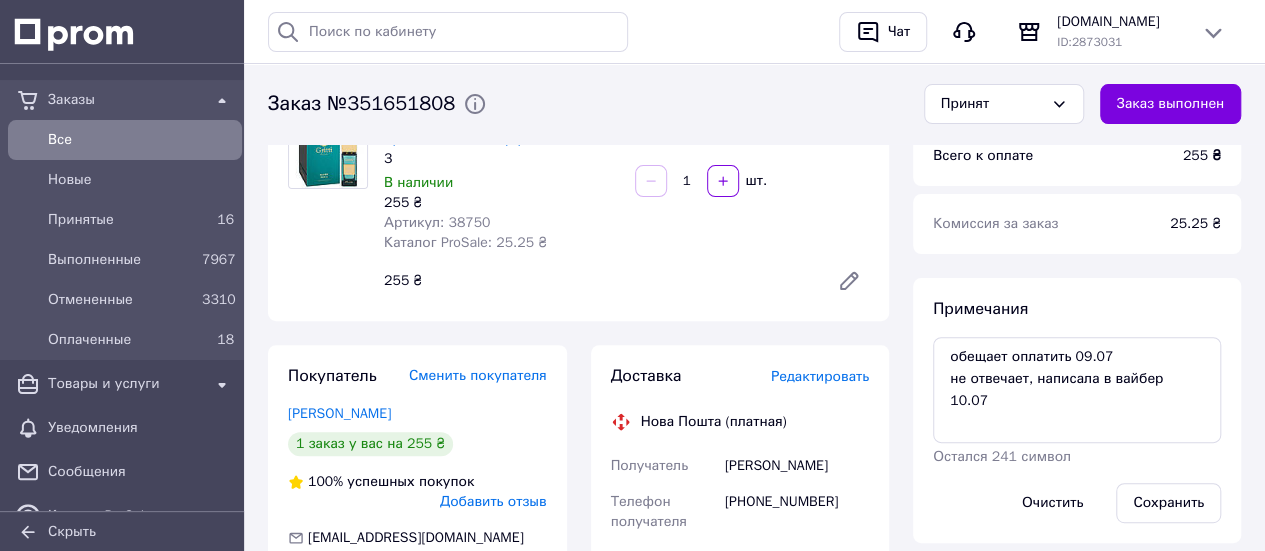 scroll, scrollTop: 0, scrollLeft: 0, axis: both 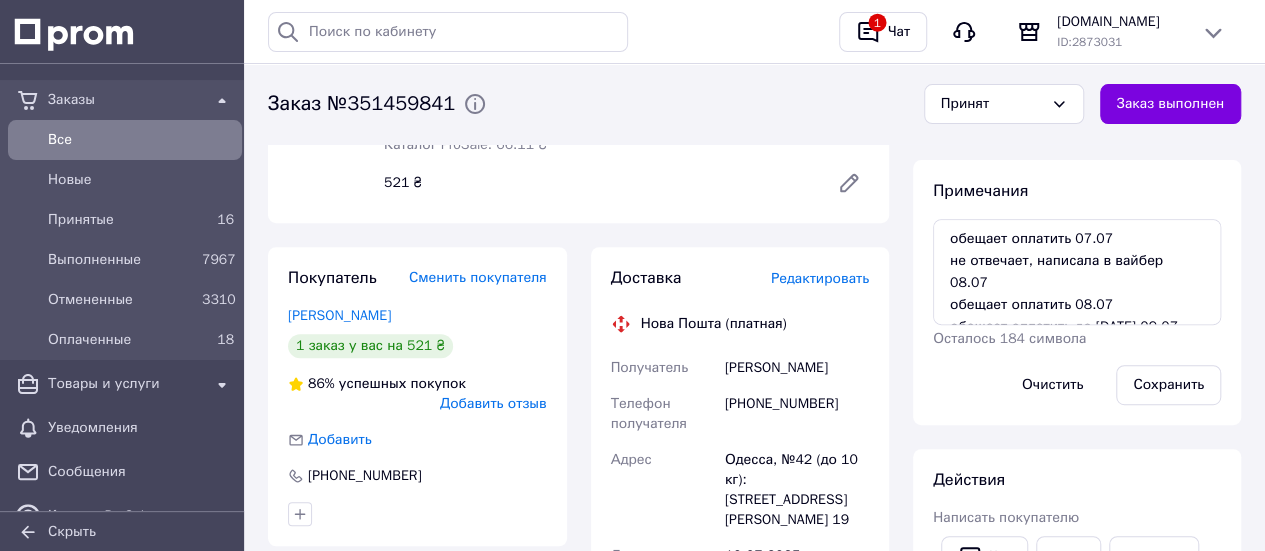 drag, startPoint x: 1160, startPoint y: 387, endPoint x: 1094, endPoint y: 157, distance: 239.28226 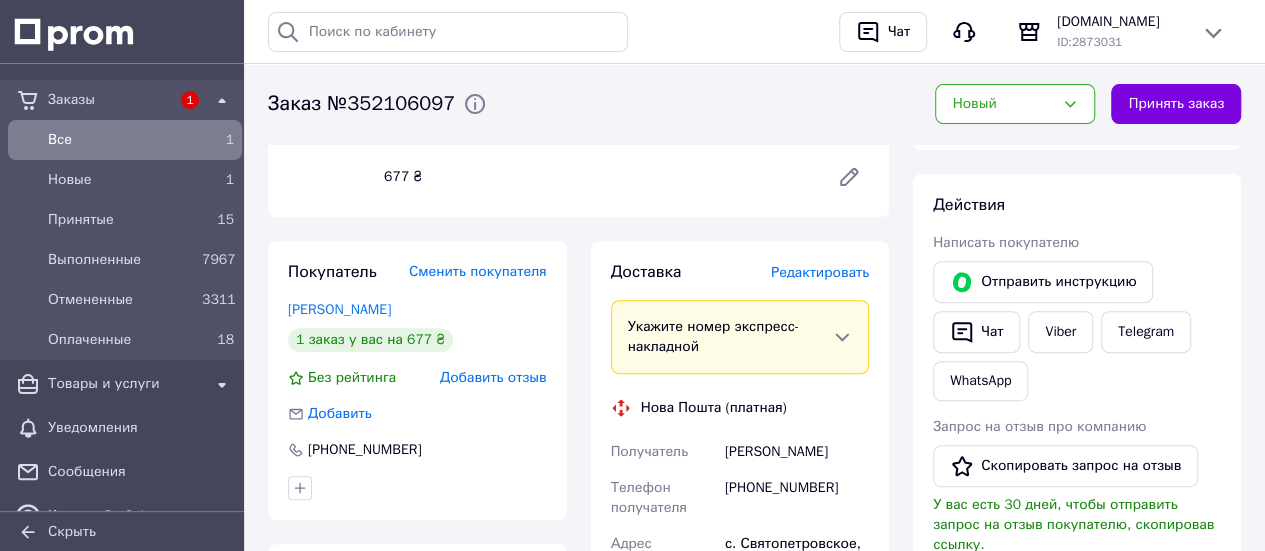 scroll, scrollTop: 300, scrollLeft: 0, axis: vertical 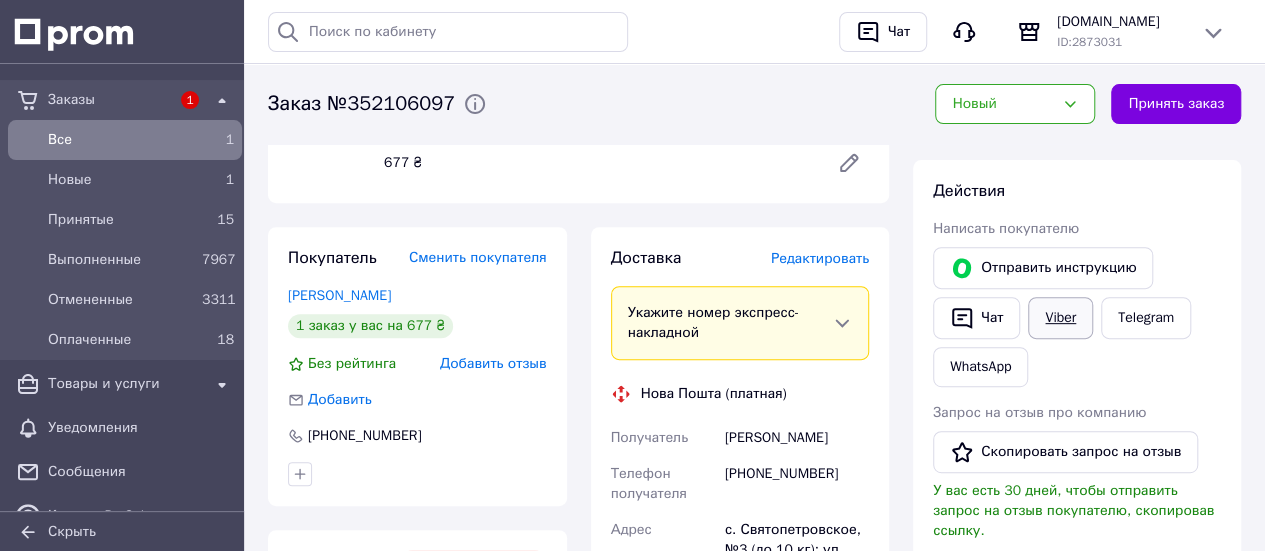 click on "Viber" at bounding box center [1060, 318] 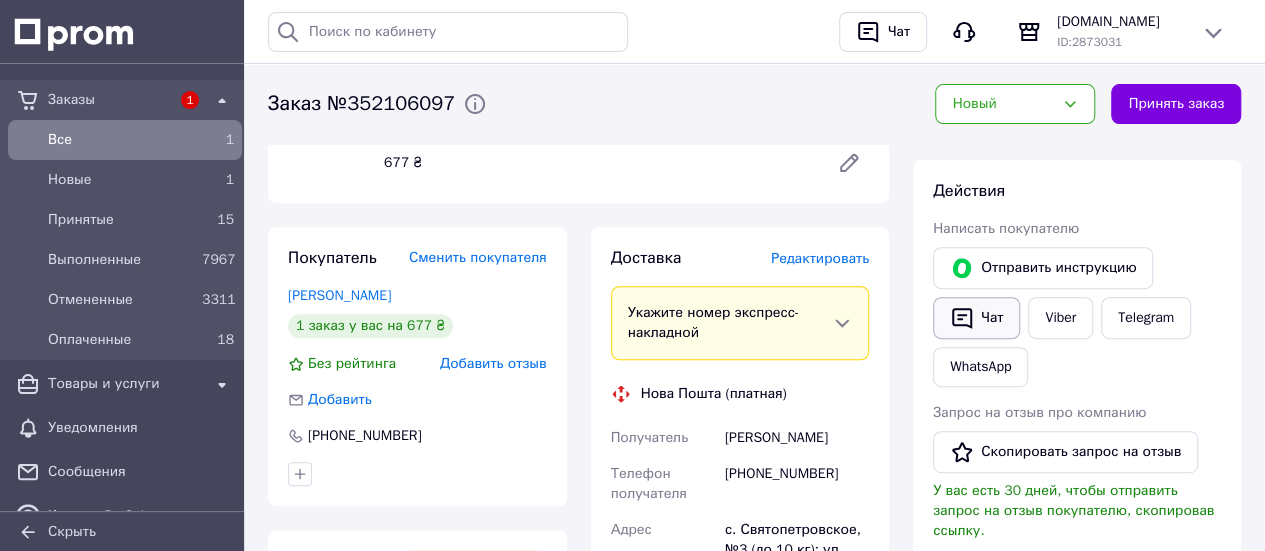 click on "Чат" at bounding box center (976, 318) 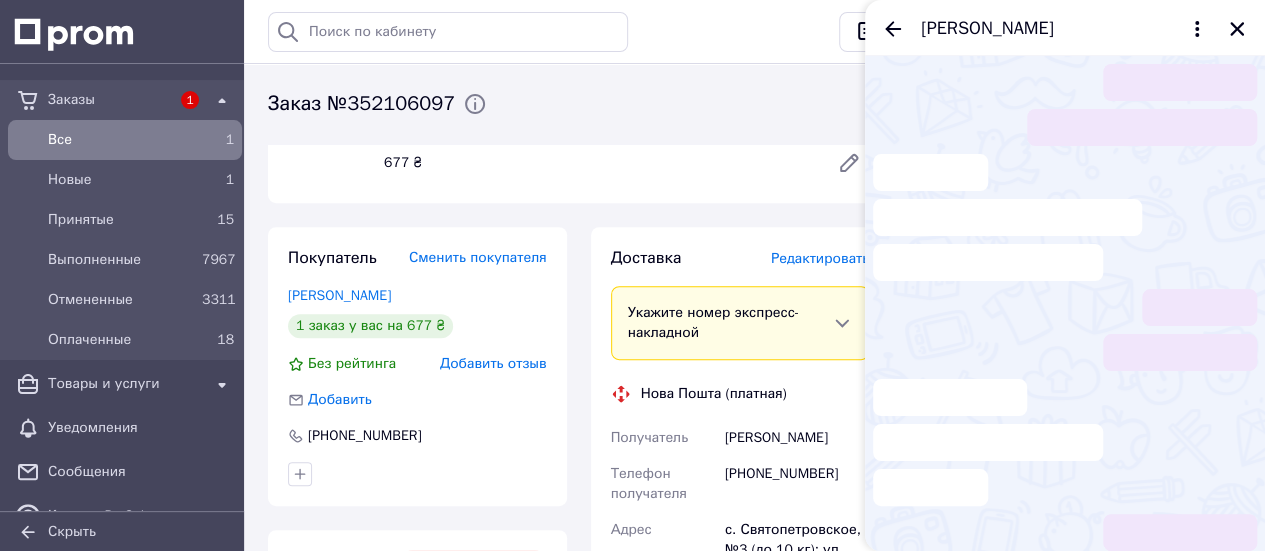 scroll, scrollTop: 242, scrollLeft: 0, axis: vertical 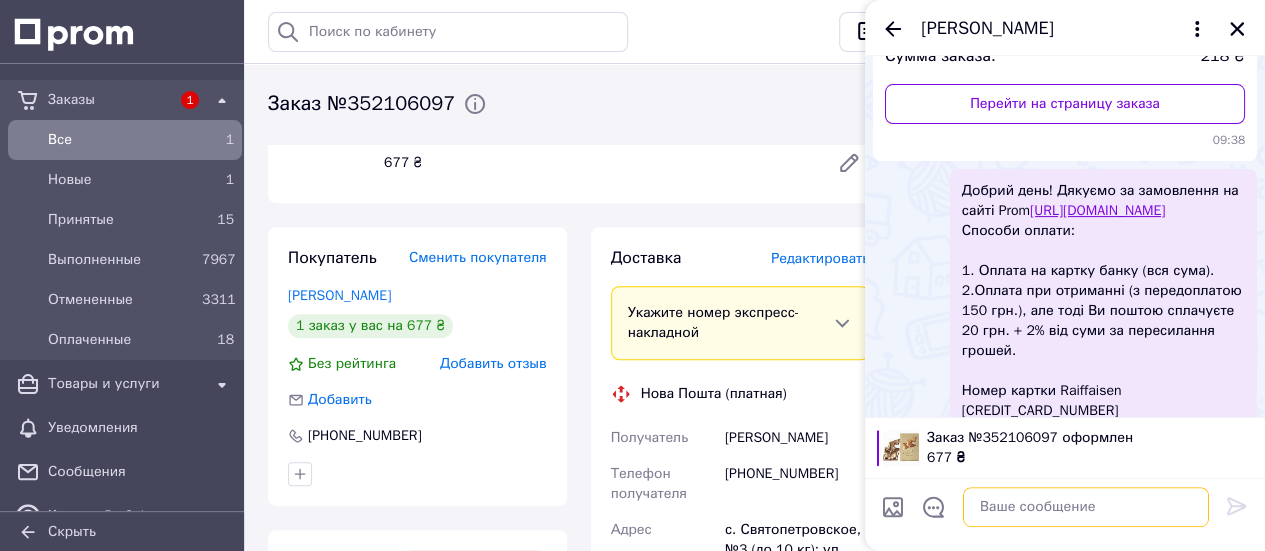 click at bounding box center (1086, 507) 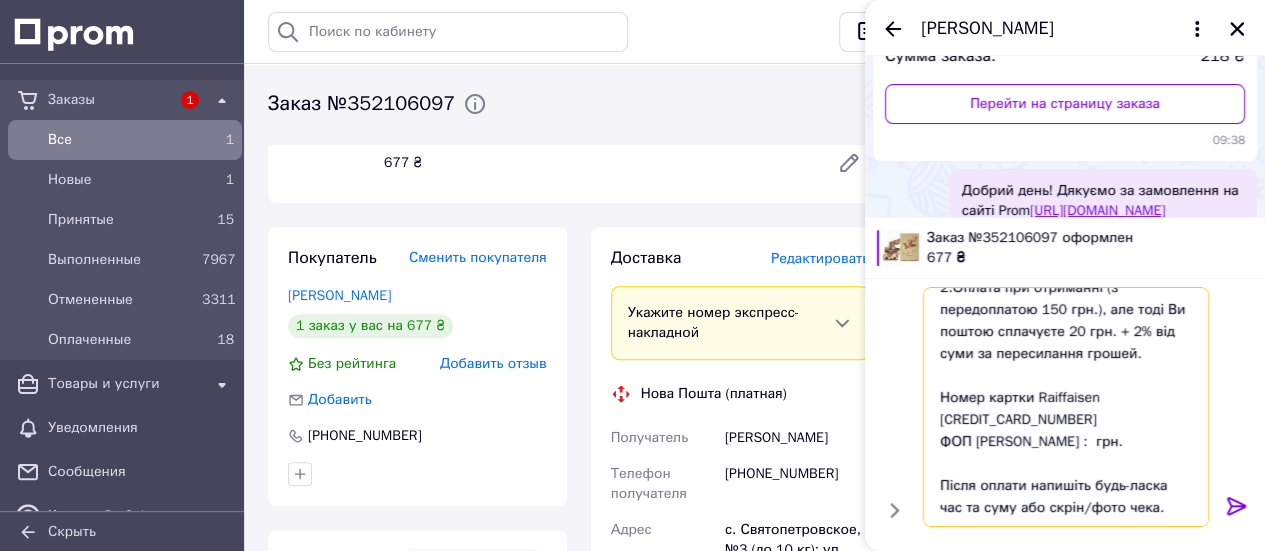 scroll, scrollTop: 173, scrollLeft: 0, axis: vertical 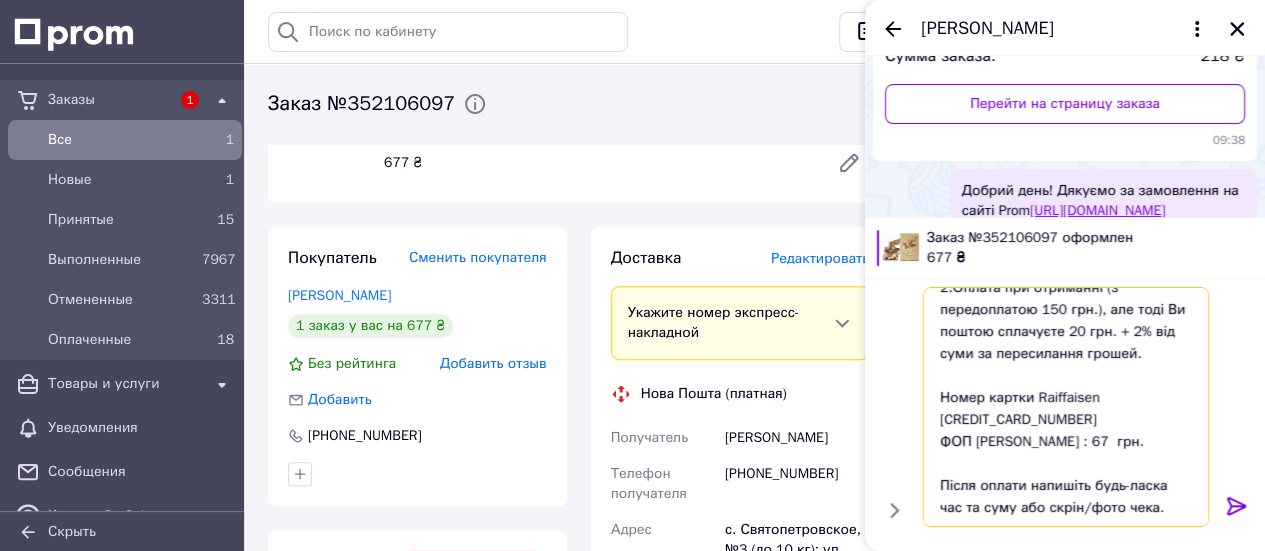 type on "Добрий день! Дякуємо за замовлення на сайті Prom https://elleparfum.com.ua/
Способи оплати:
1. Оплата на картку банку (вся сума).
2.Оплата при отриманні (з передоплатою 150 грн.), але тоді Ви поштою сплачуєте 20 грн. + 2% від суми за пересилання грошей.
Номер картки Raiffaisen 4239 2200 1616 1043
ФОП Панченко Ілона Валеріївна
Сума : 677  грн.
Після оплати напишіть будь-ласка час та суму або скрін/фото чека." 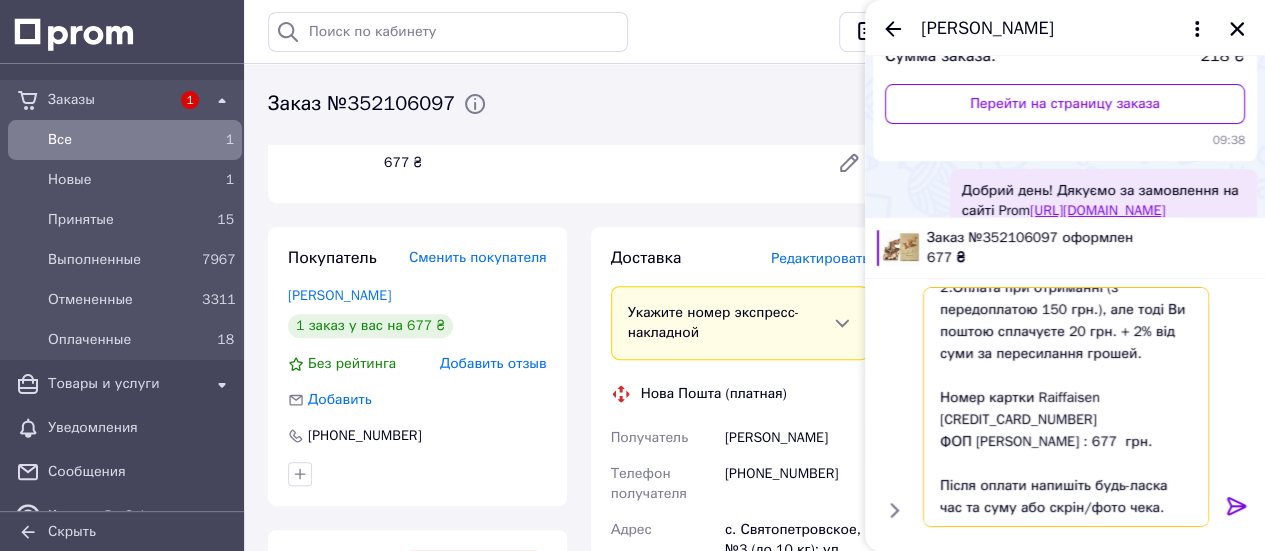 type 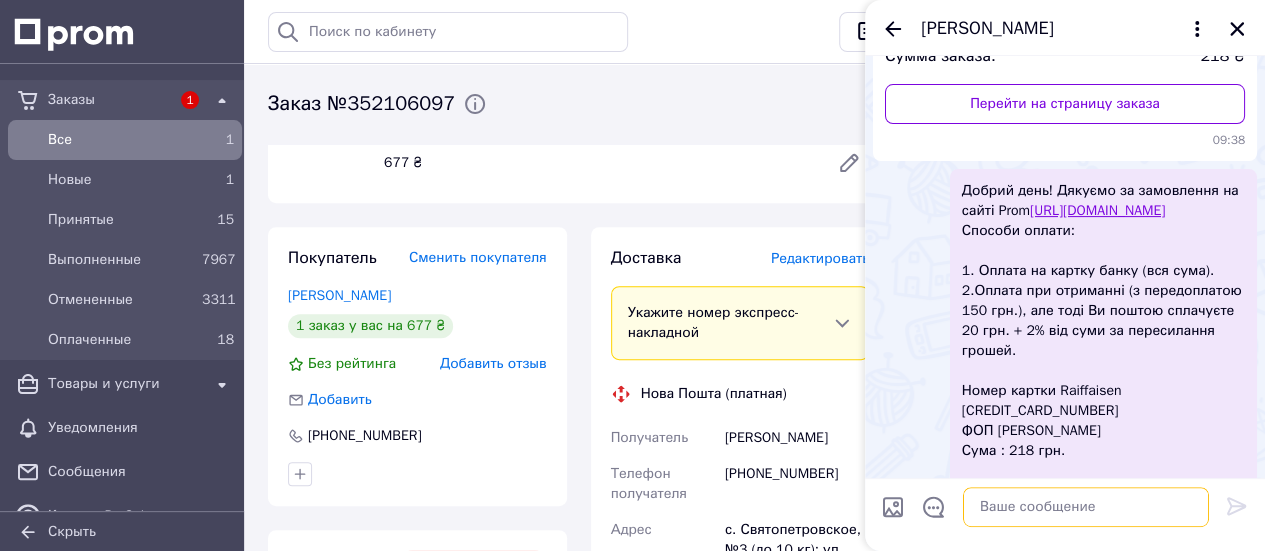 scroll, scrollTop: 0, scrollLeft: 0, axis: both 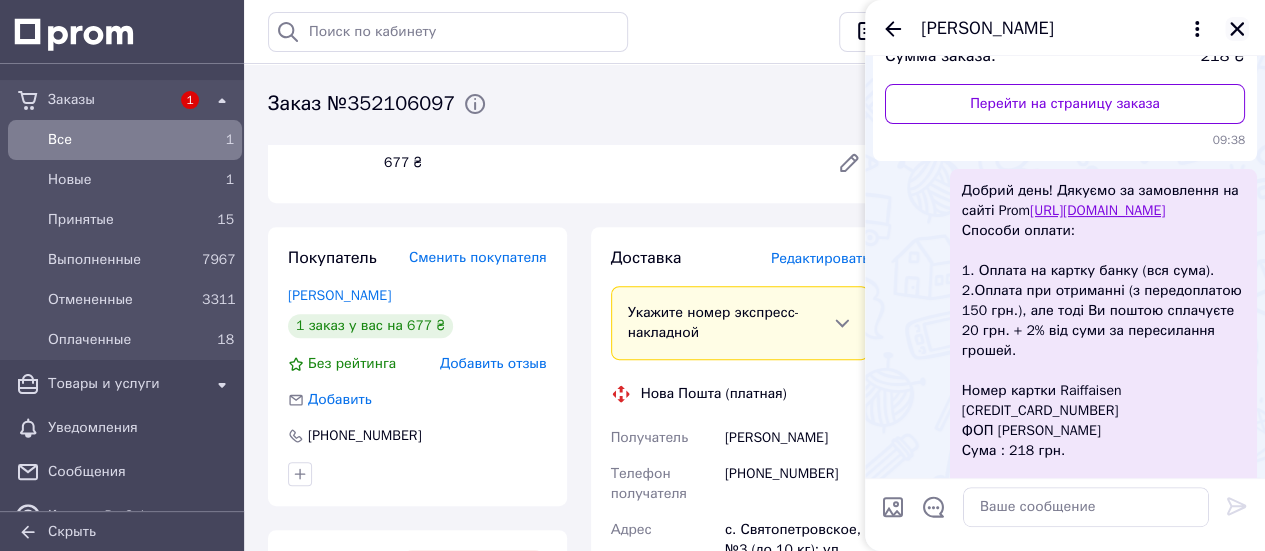 click 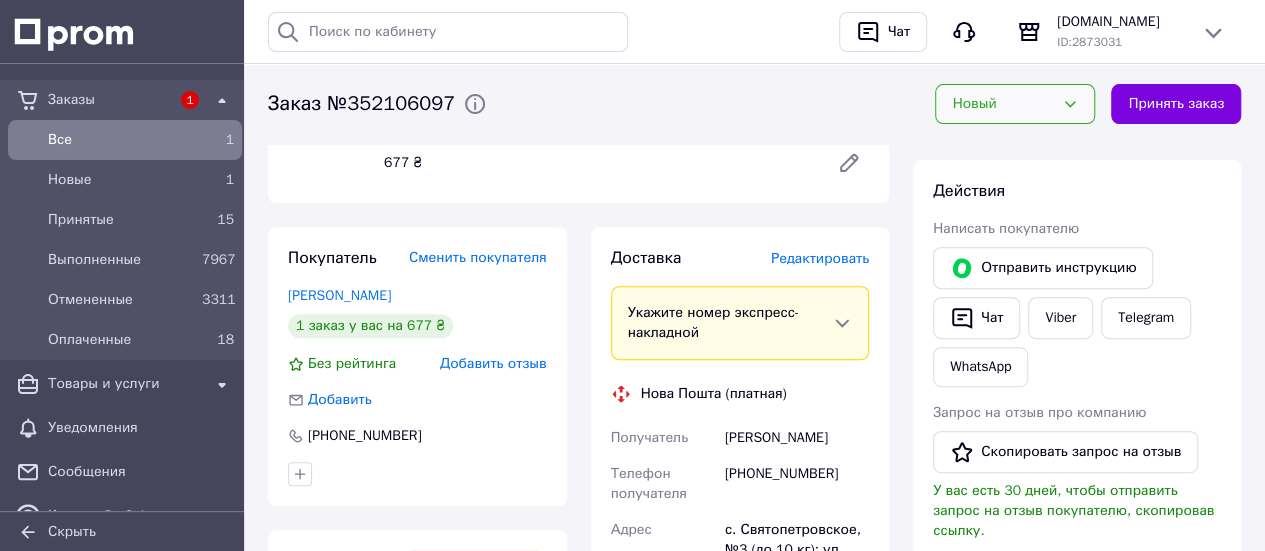 click on "Новый" at bounding box center [1003, 104] 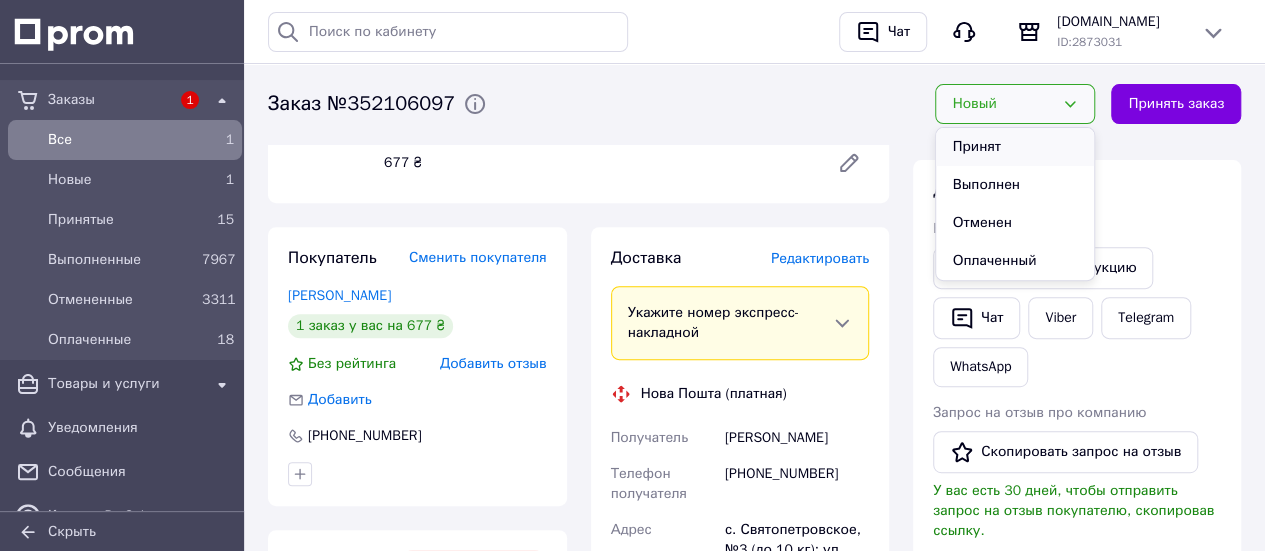 click on "Принят" at bounding box center (1015, 147) 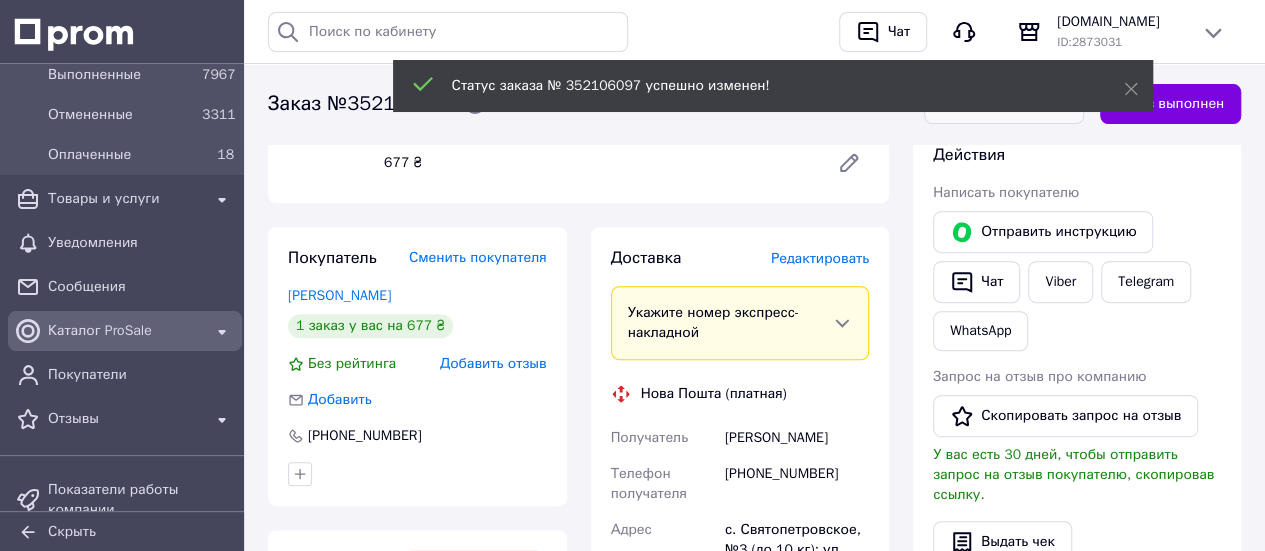 scroll, scrollTop: 300, scrollLeft: 0, axis: vertical 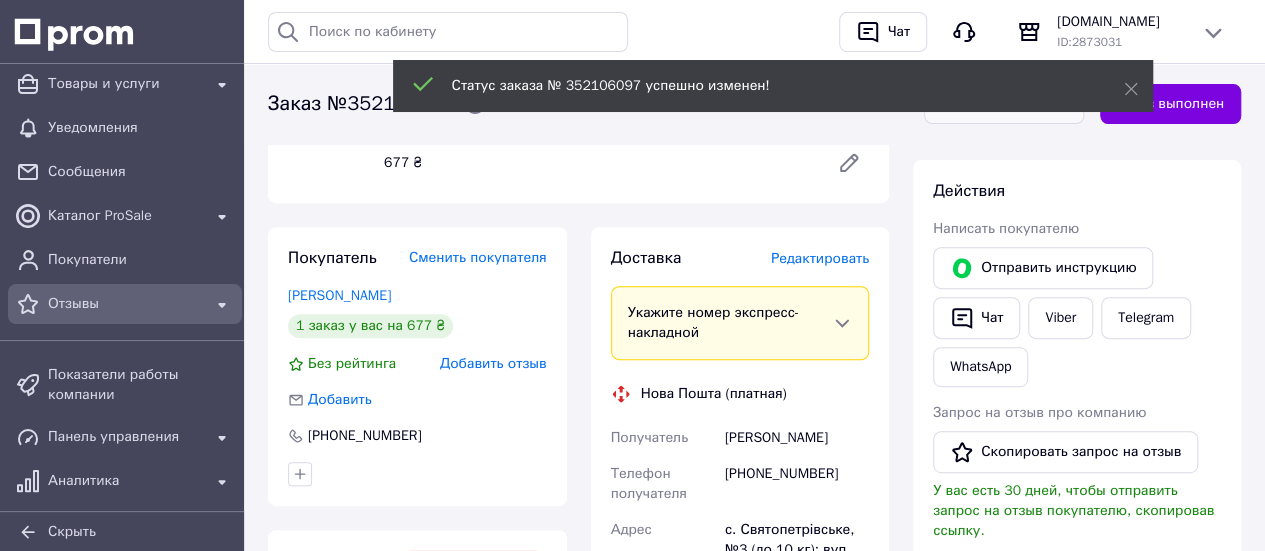 click on "Отзывы" at bounding box center [125, 304] 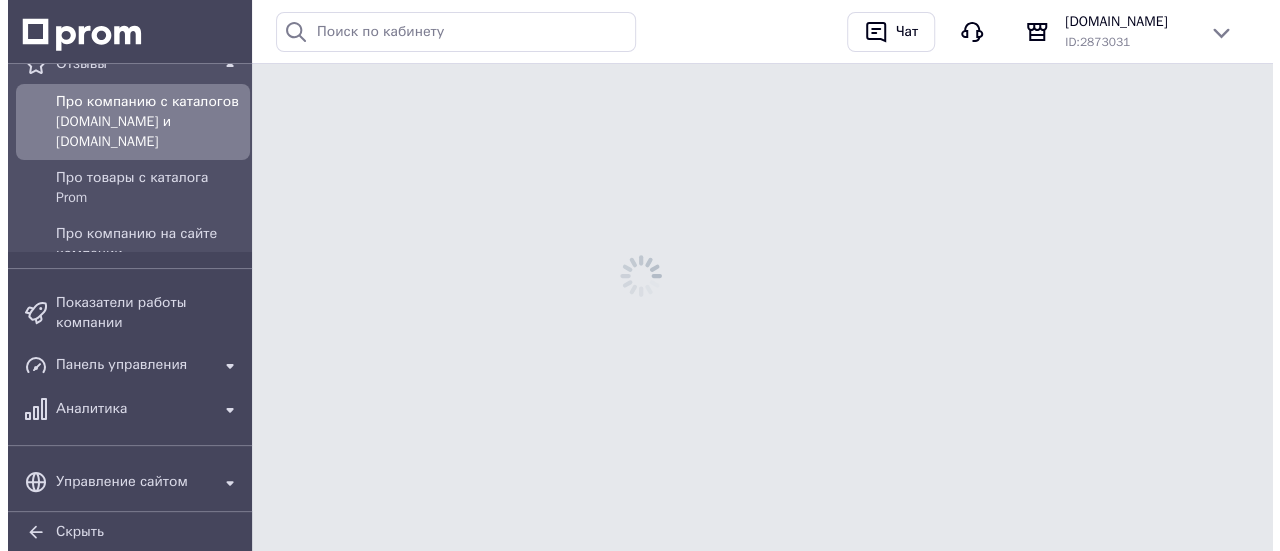 scroll, scrollTop: 0, scrollLeft: 0, axis: both 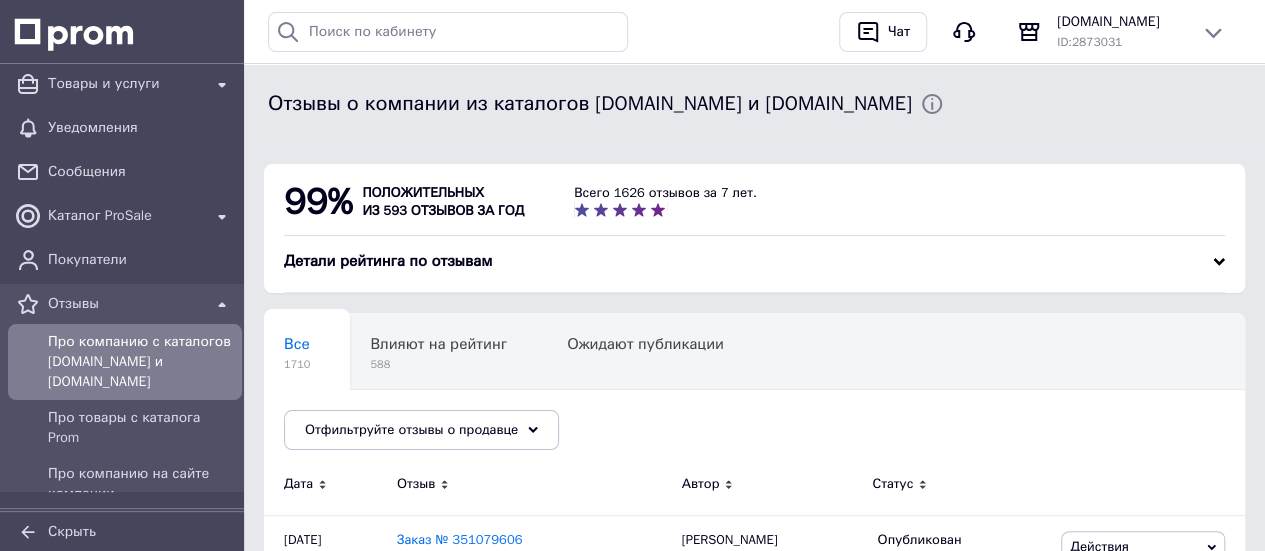 click on "Про компанию с каталогов Prom.ua и Bigl.ua" at bounding box center [141, 362] 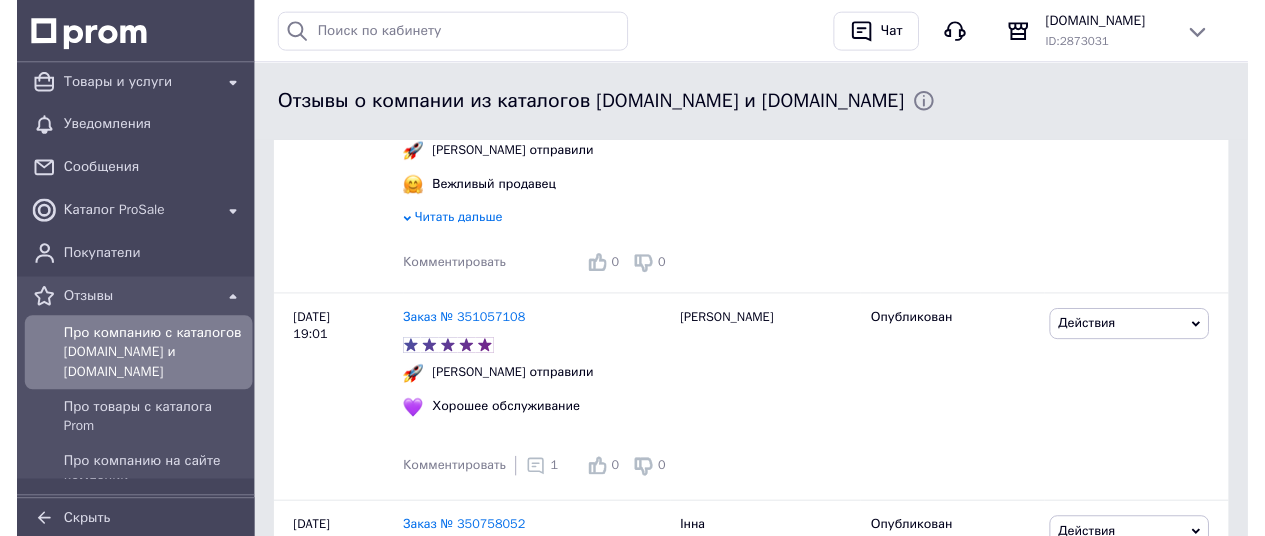 scroll, scrollTop: 1600, scrollLeft: 0, axis: vertical 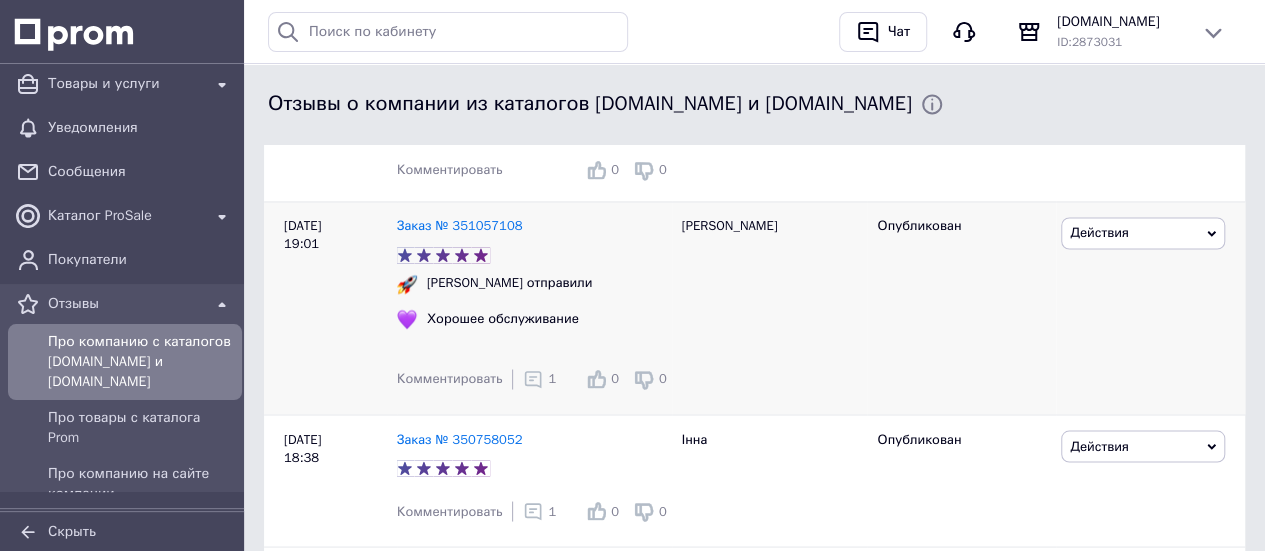 click 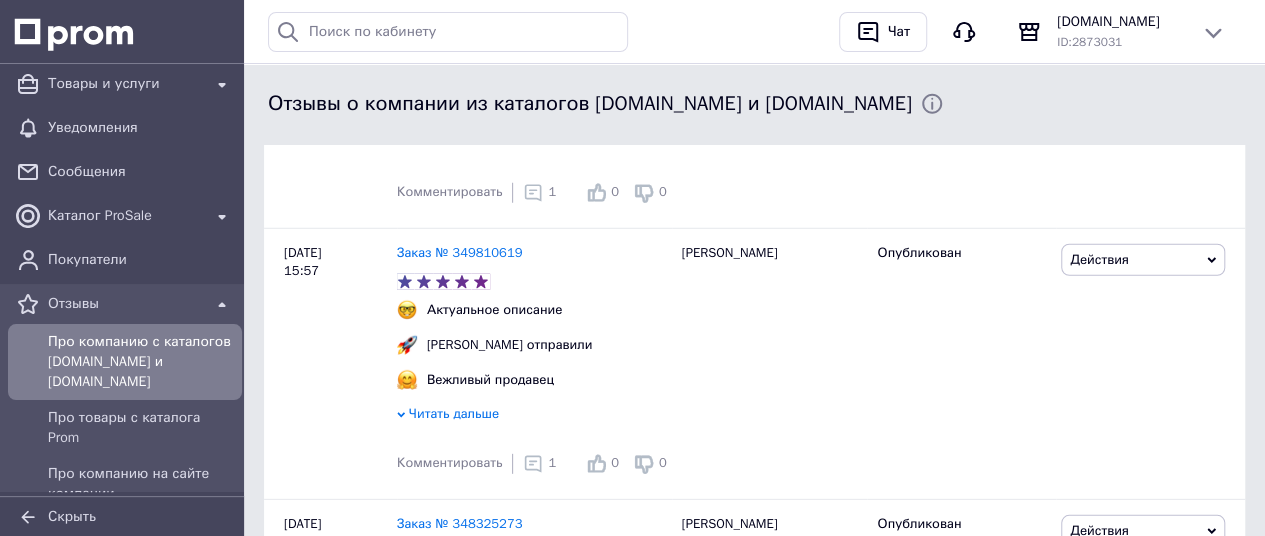scroll, scrollTop: 2700, scrollLeft: 0, axis: vertical 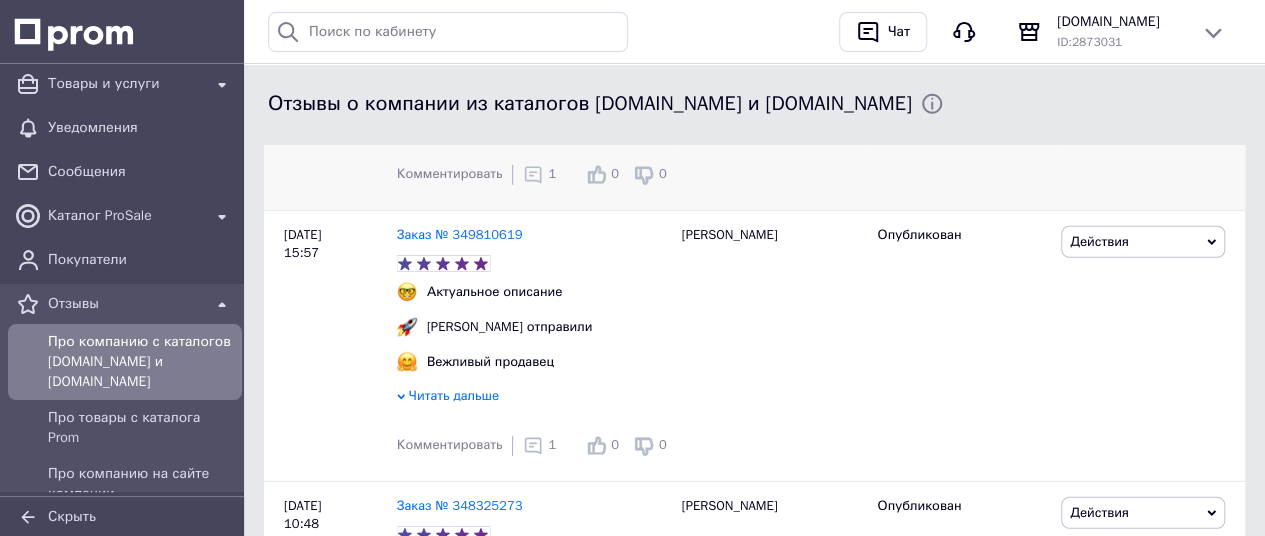 click 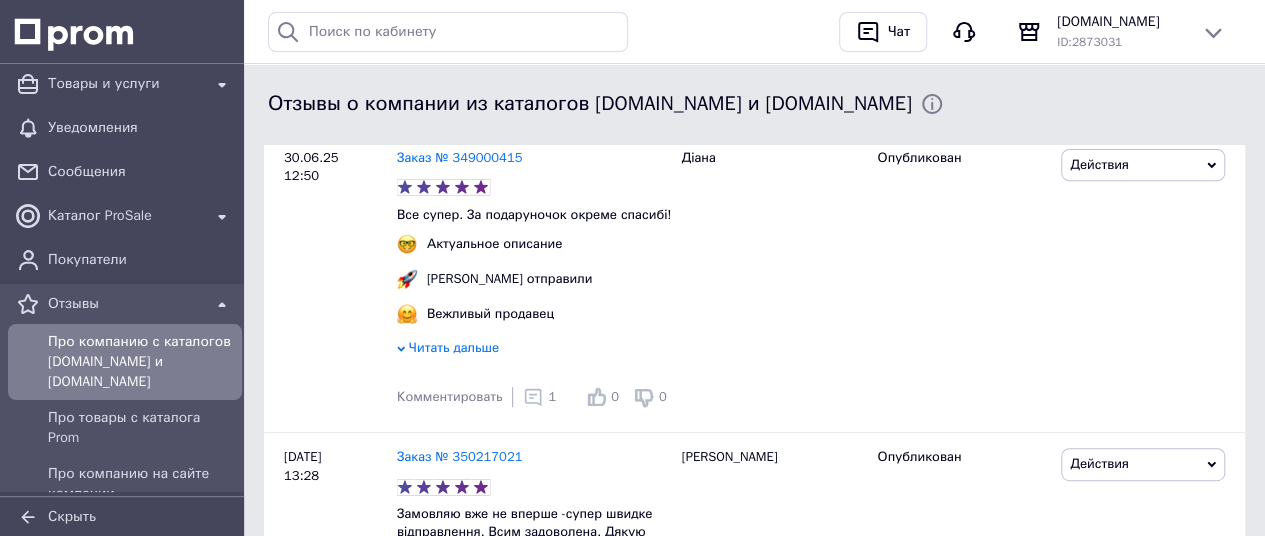 scroll, scrollTop: 4100, scrollLeft: 0, axis: vertical 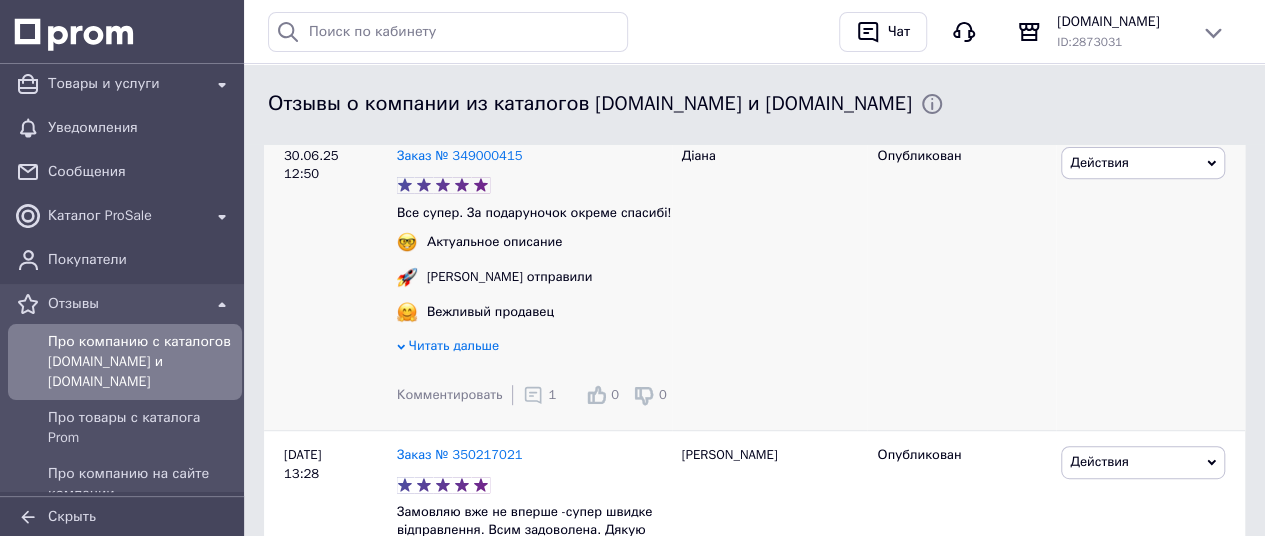 click 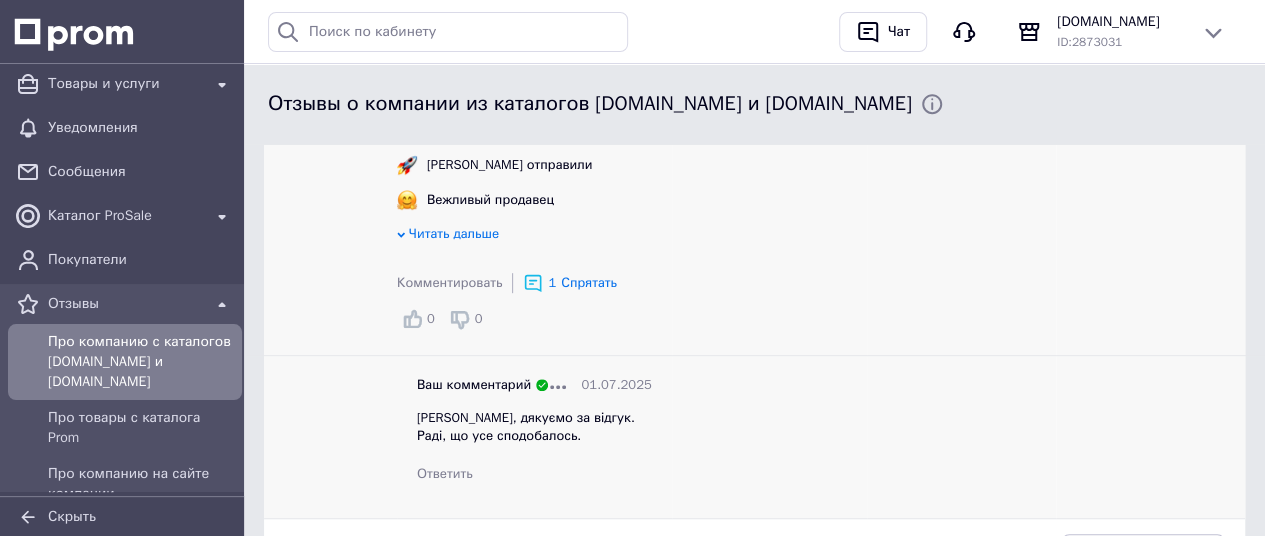 scroll, scrollTop: 4300, scrollLeft: 0, axis: vertical 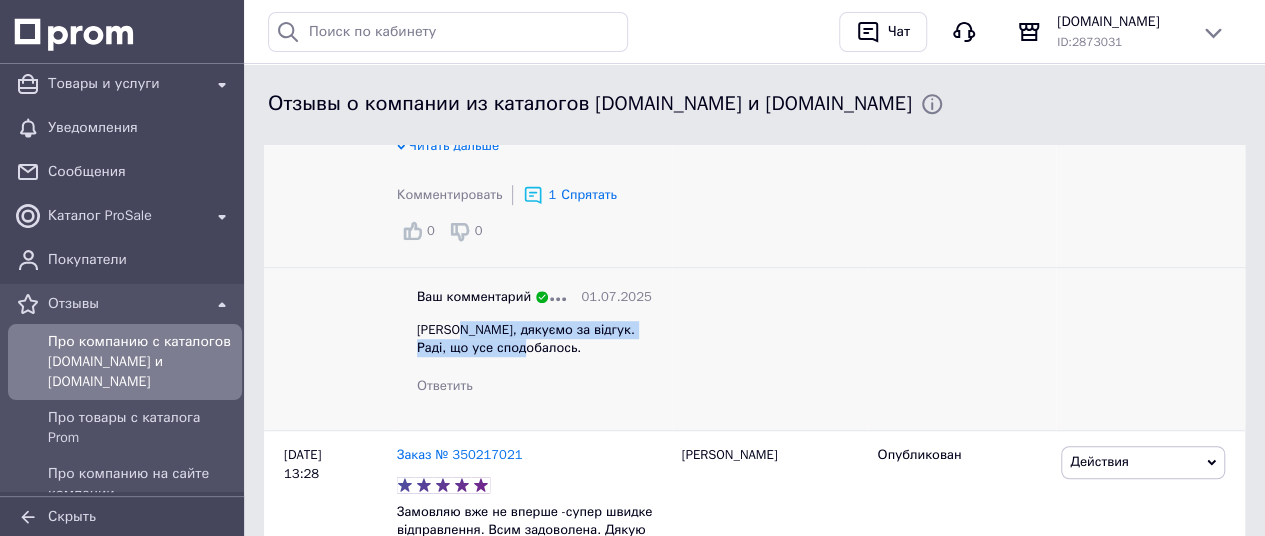 drag, startPoint x: 492, startPoint y: 376, endPoint x: 452, endPoint y: 355, distance: 45.17743 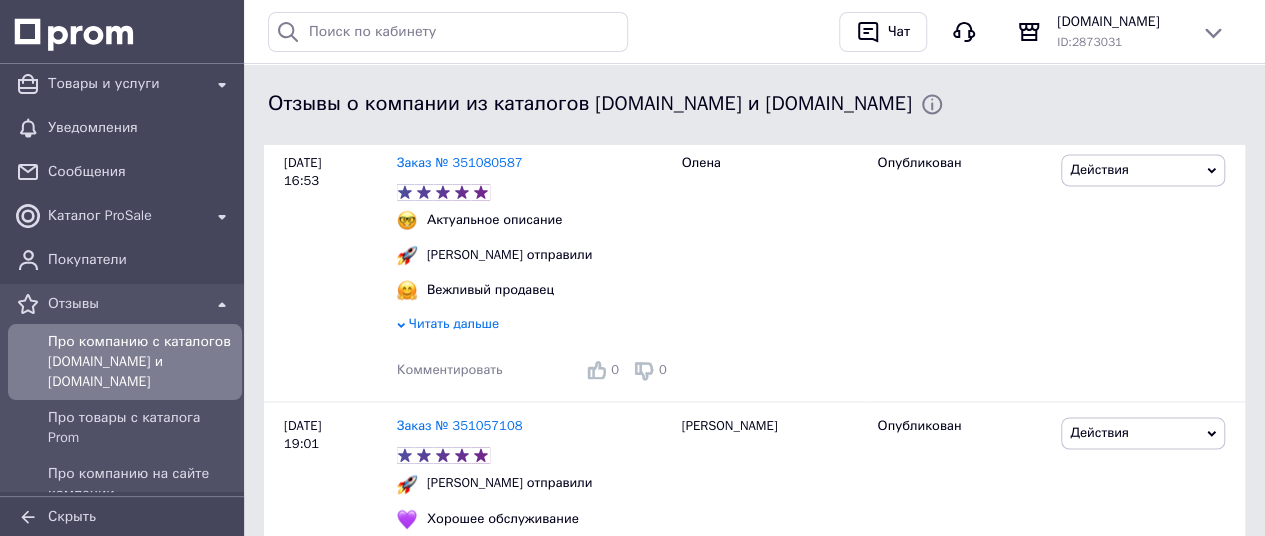 scroll, scrollTop: 1300, scrollLeft: 0, axis: vertical 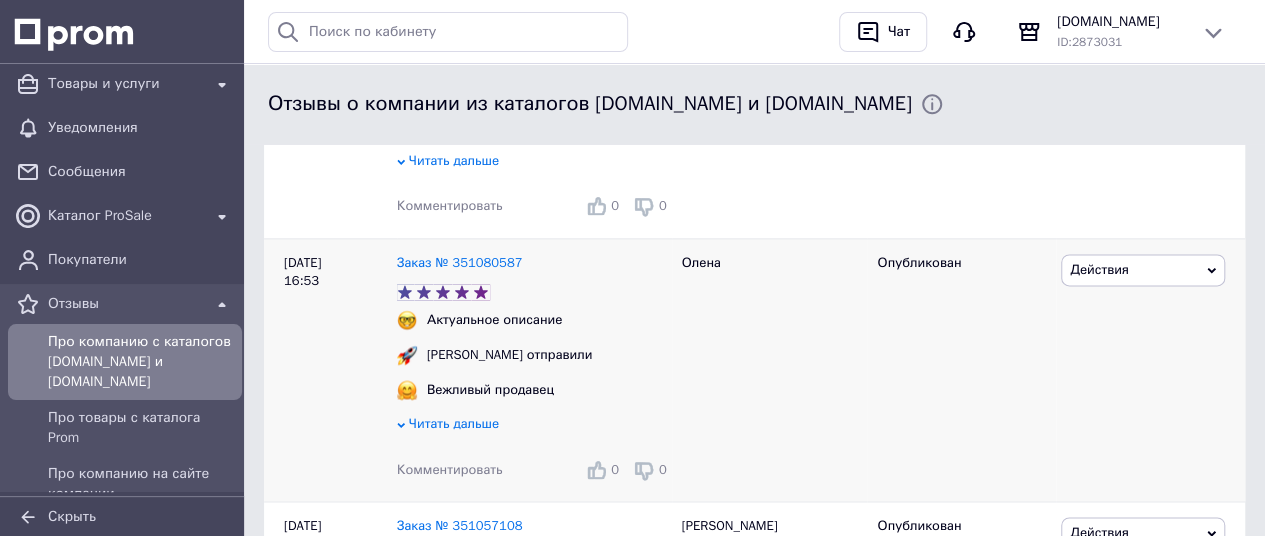 click on "Комментировать" at bounding box center [450, 469] 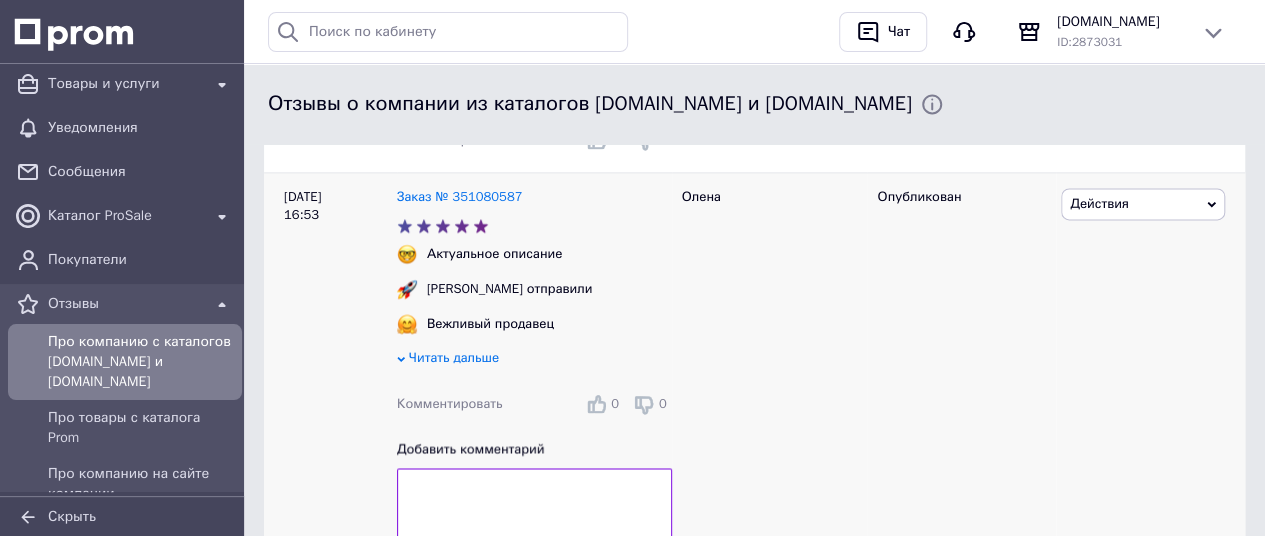 scroll, scrollTop: 1396, scrollLeft: 0, axis: vertical 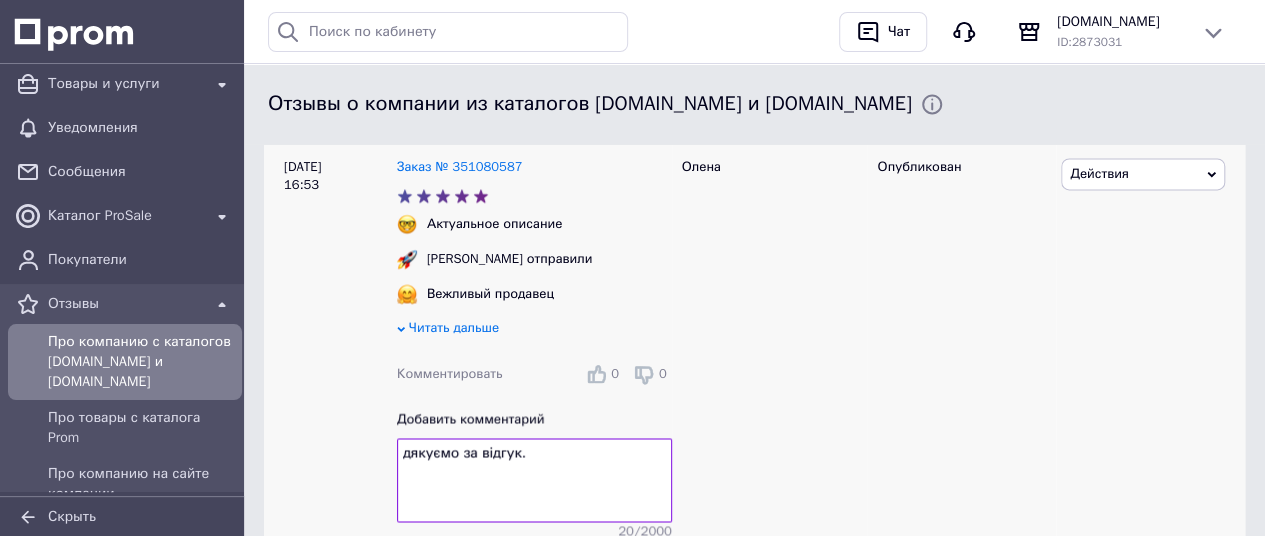 drag, startPoint x: 724, startPoint y: 177, endPoint x: 673, endPoint y: 180, distance: 51.088158 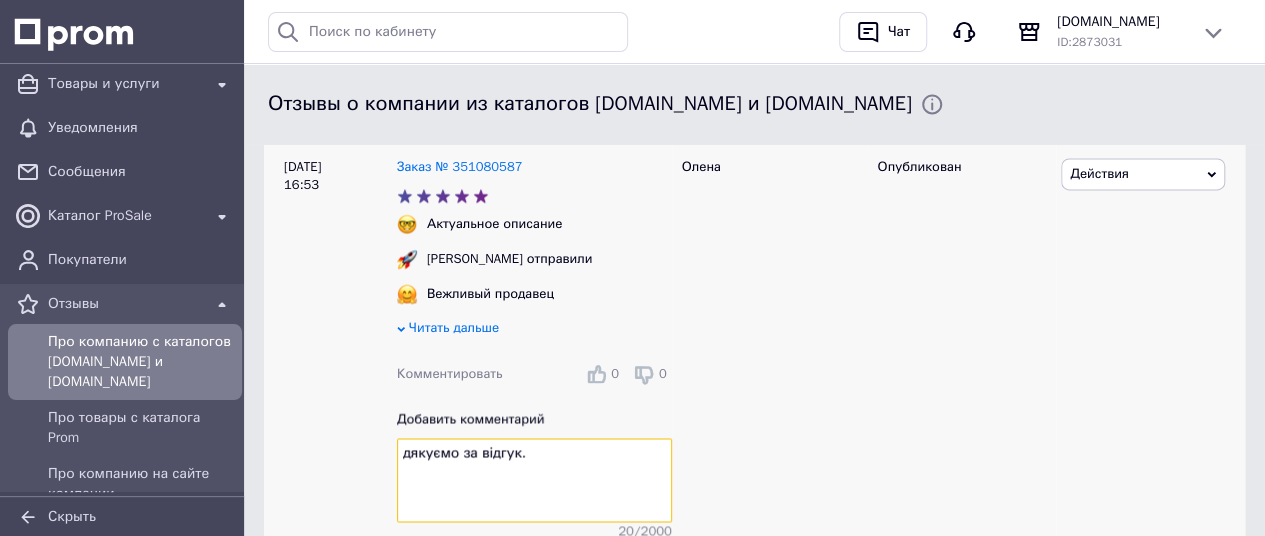 click on "дякуємо за відгук." at bounding box center [534, 480] 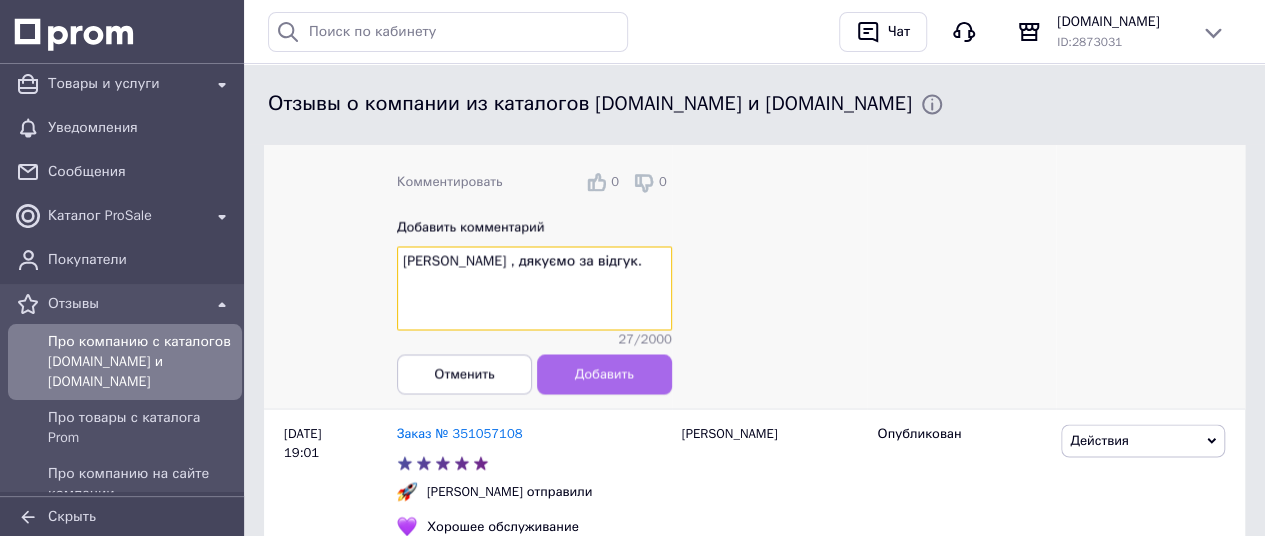 scroll, scrollTop: 1596, scrollLeft: 0, axis: vertical 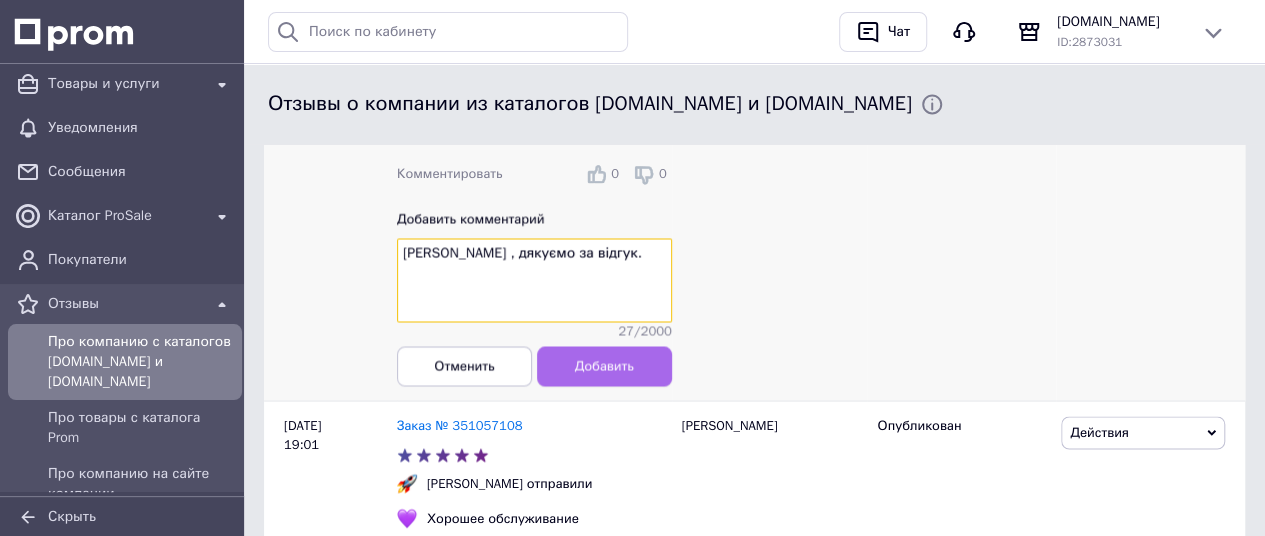 type on "Олена , дякуємо за відгук." 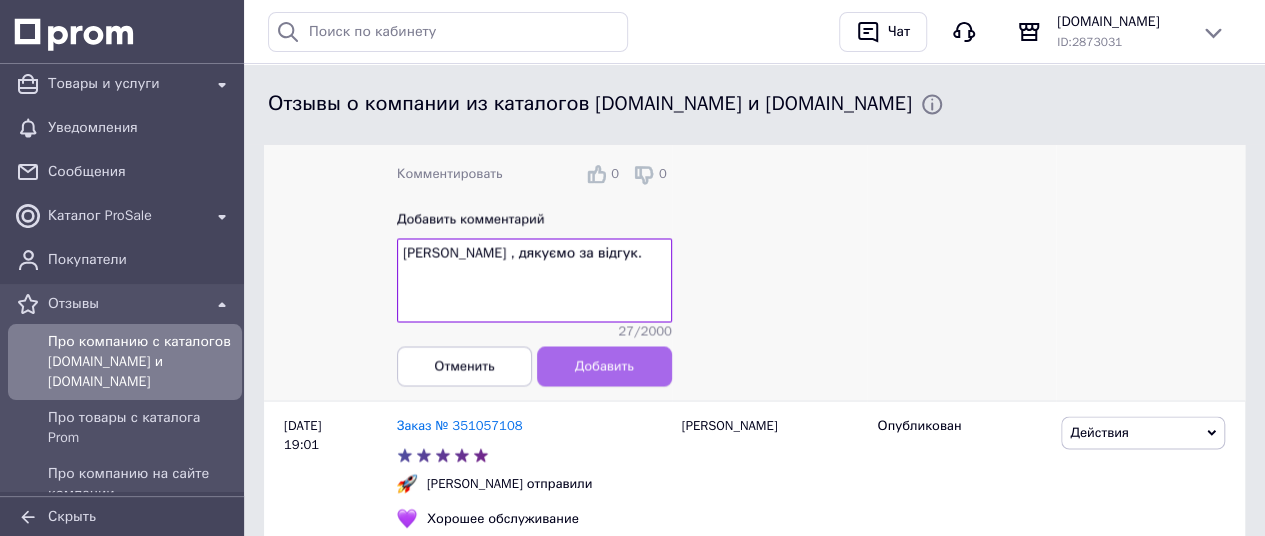 click on "Добавить" at bounding box center [604, 365] 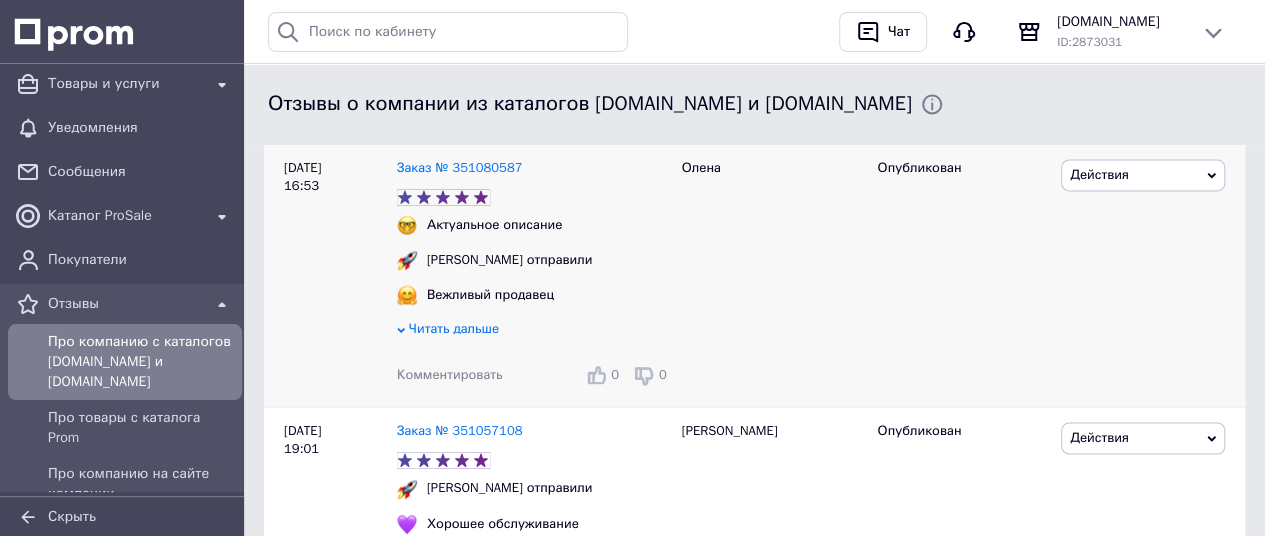 scroll, scrollTop: 1596, scrollLeft: 0, axis: vertical 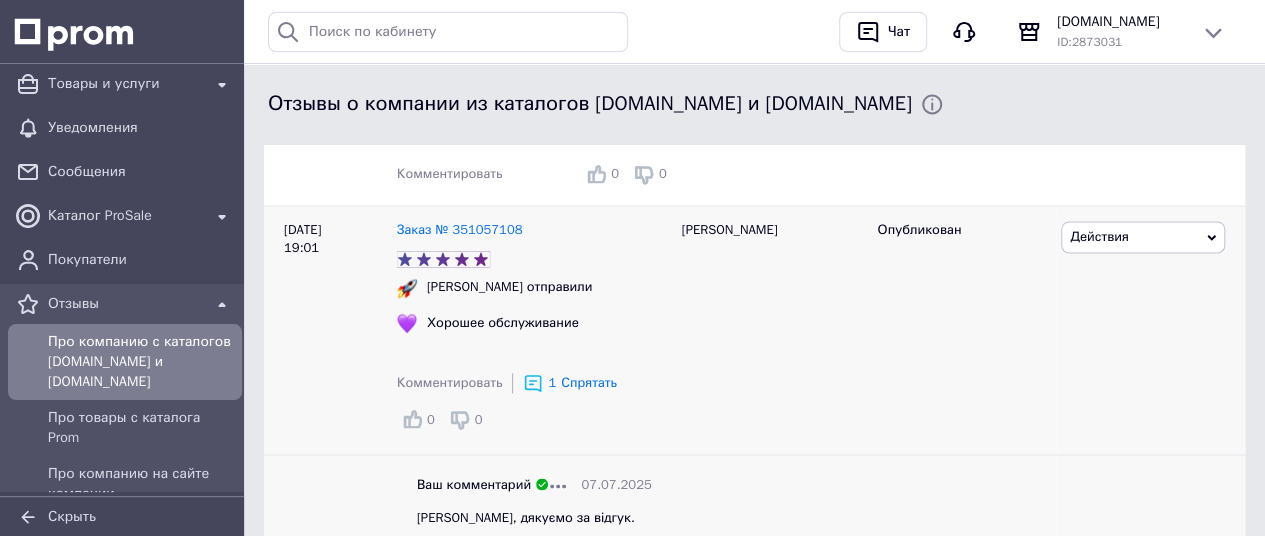 click on "Спрятать" at bounding box center [589, 381] 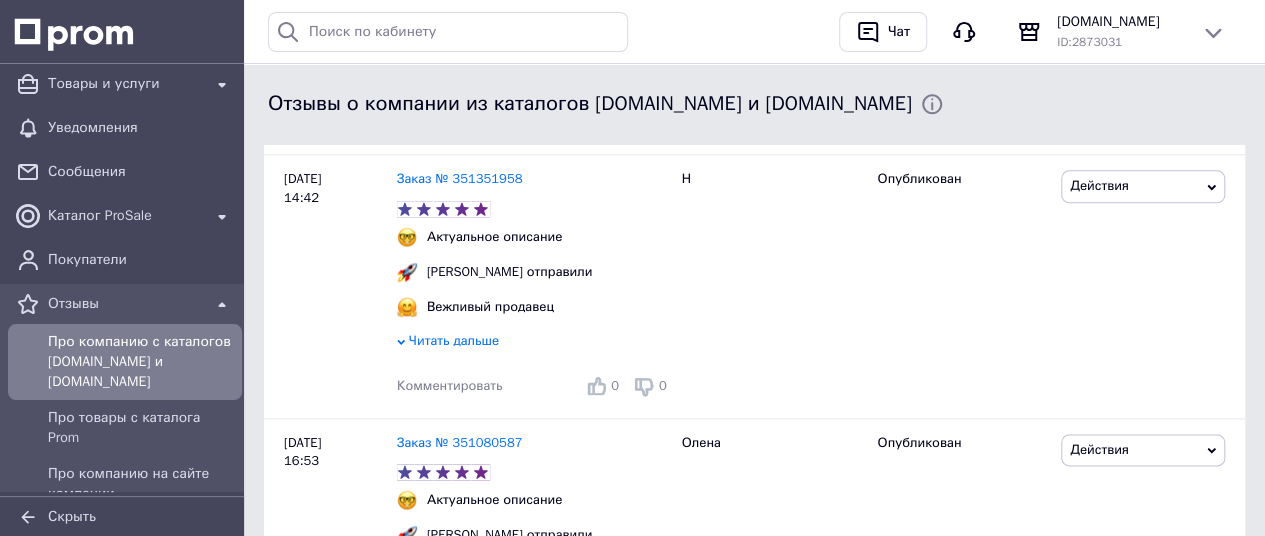 scroll, scrollTop: 1096, scrollLeft: 0, axis: vertical 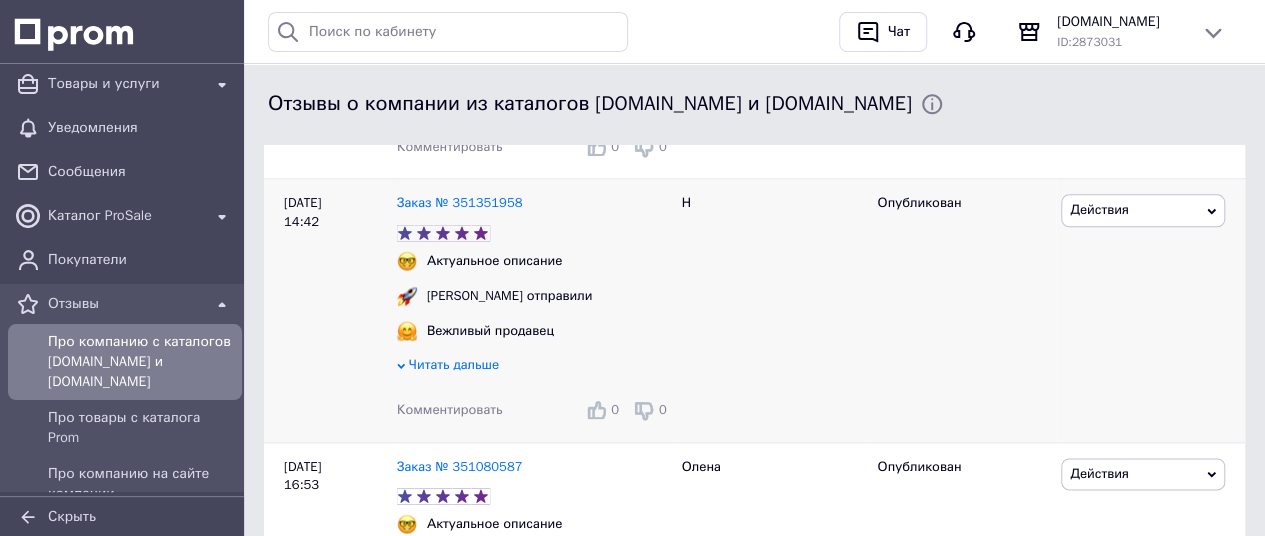 click on "Комментировать" at bounding box center (450, 409) 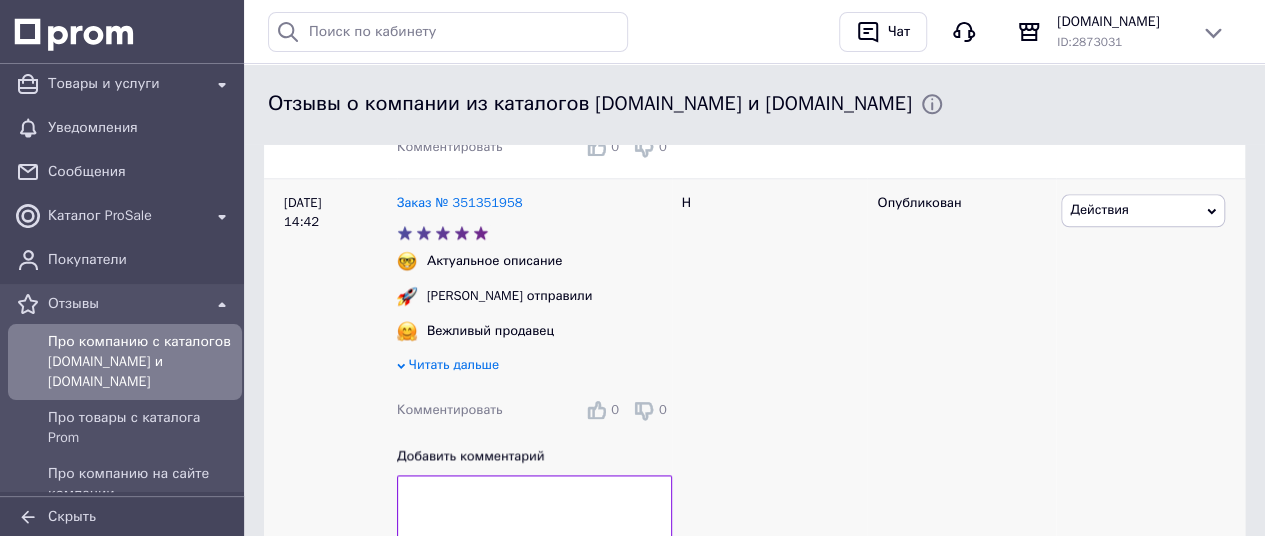 type on "Олена" 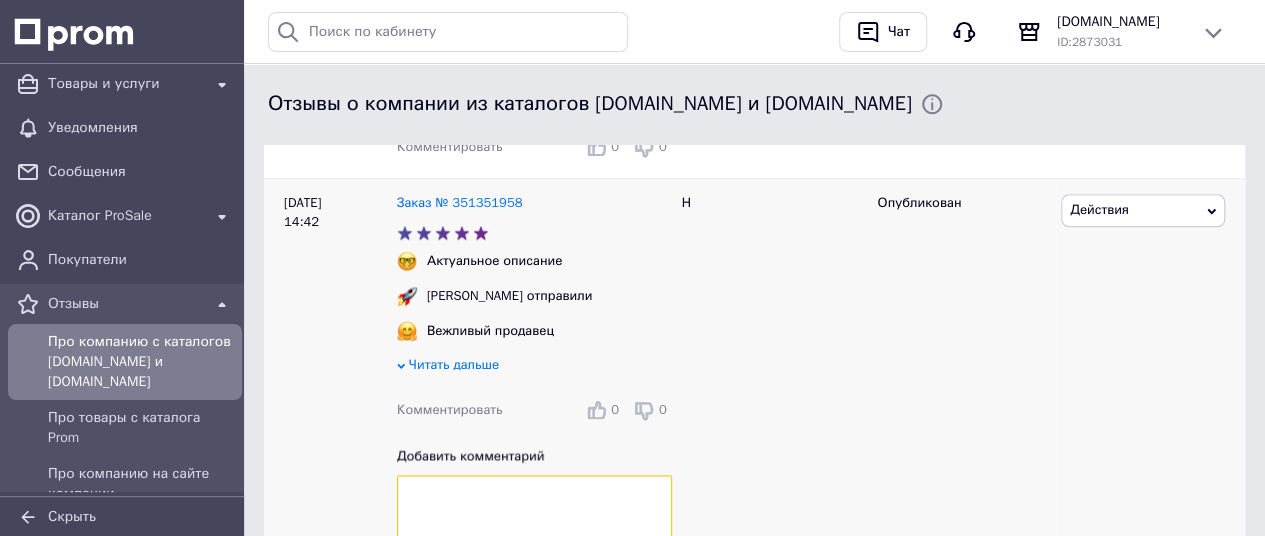 paste on "дякуємо за відгук." 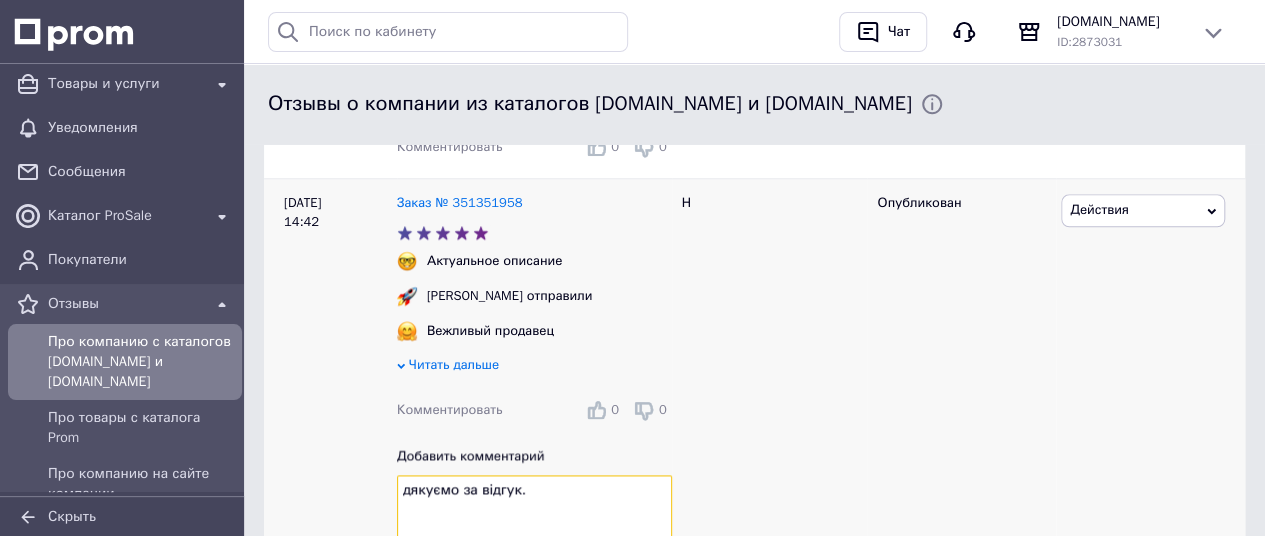 click on "дякуємо за відгук." at bounding box center (534, 517) 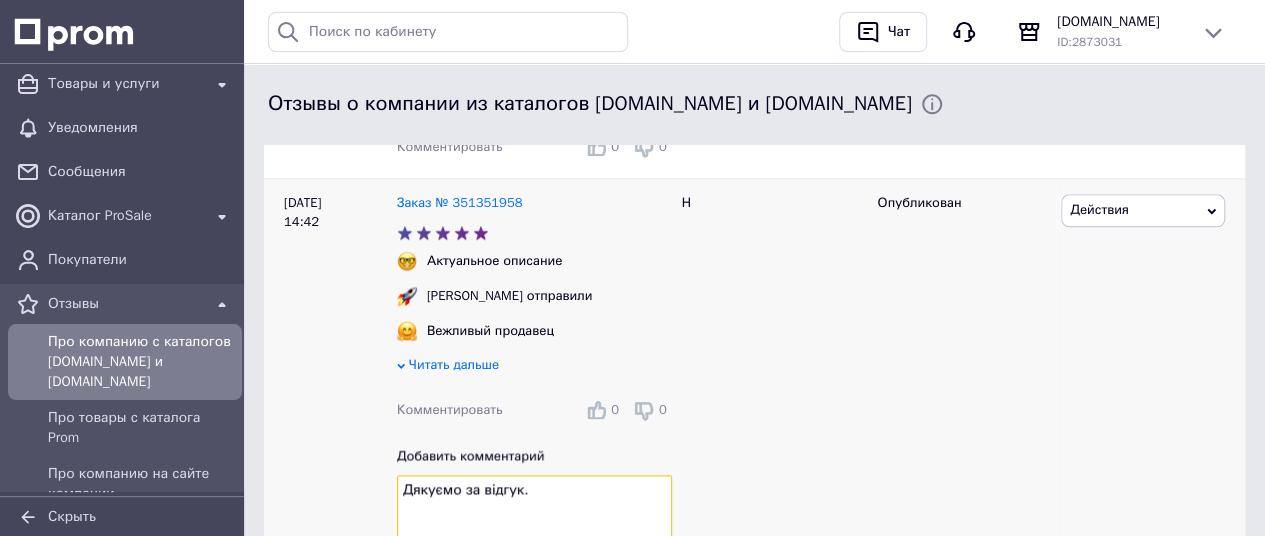scroll, scrollTop: 1196, scrollLeft: 0, axis: vertical 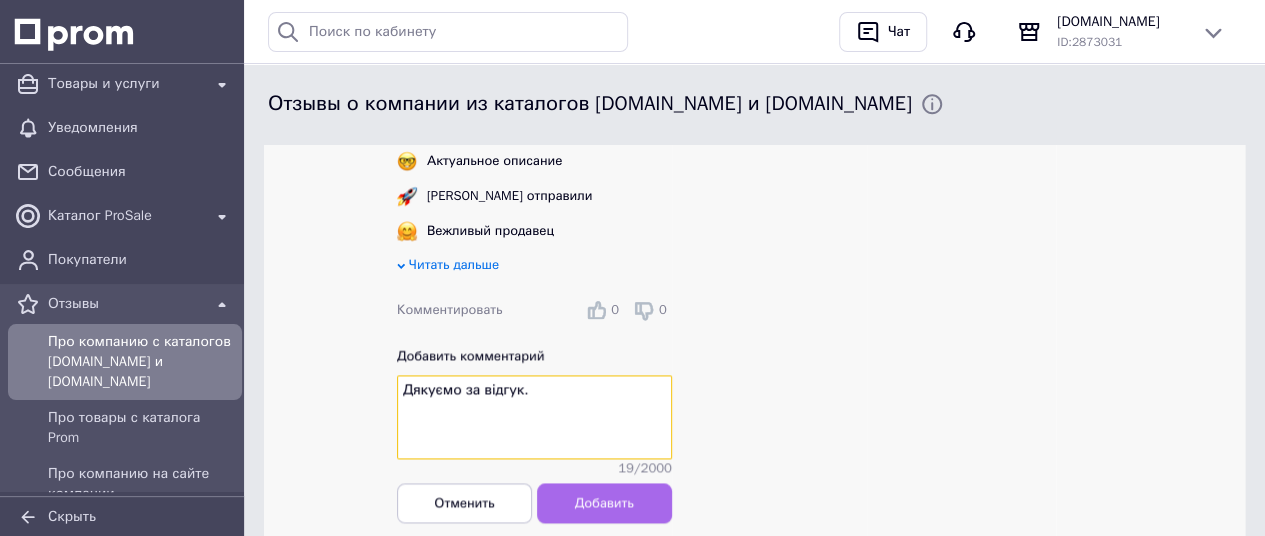 type on "Дякуємо за відгук." 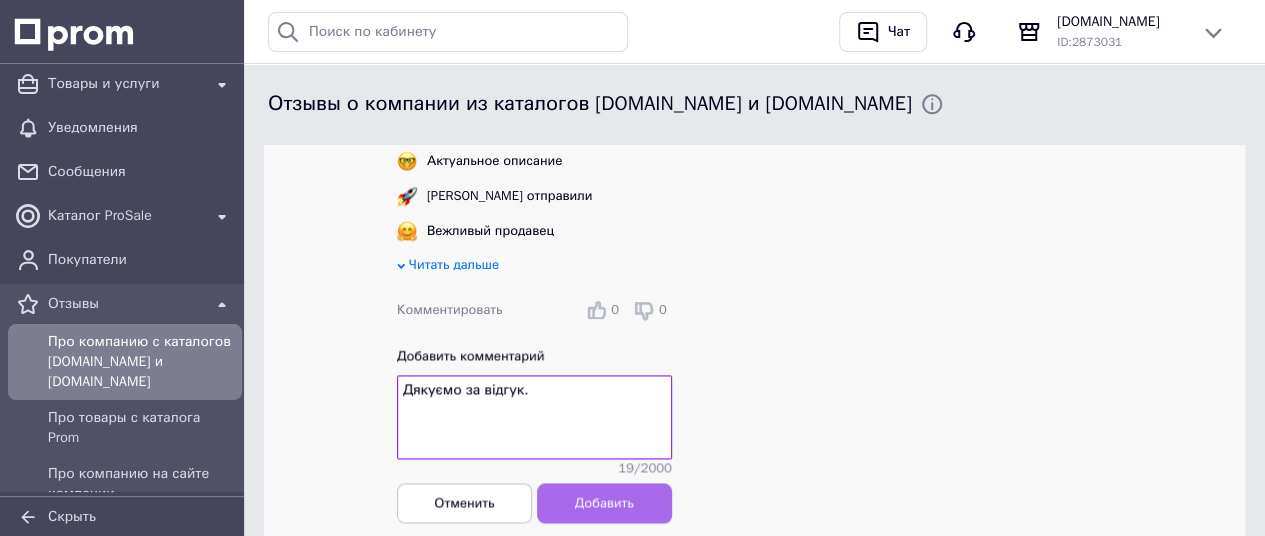 click on "Добавить" at bounding box center [604, 502] 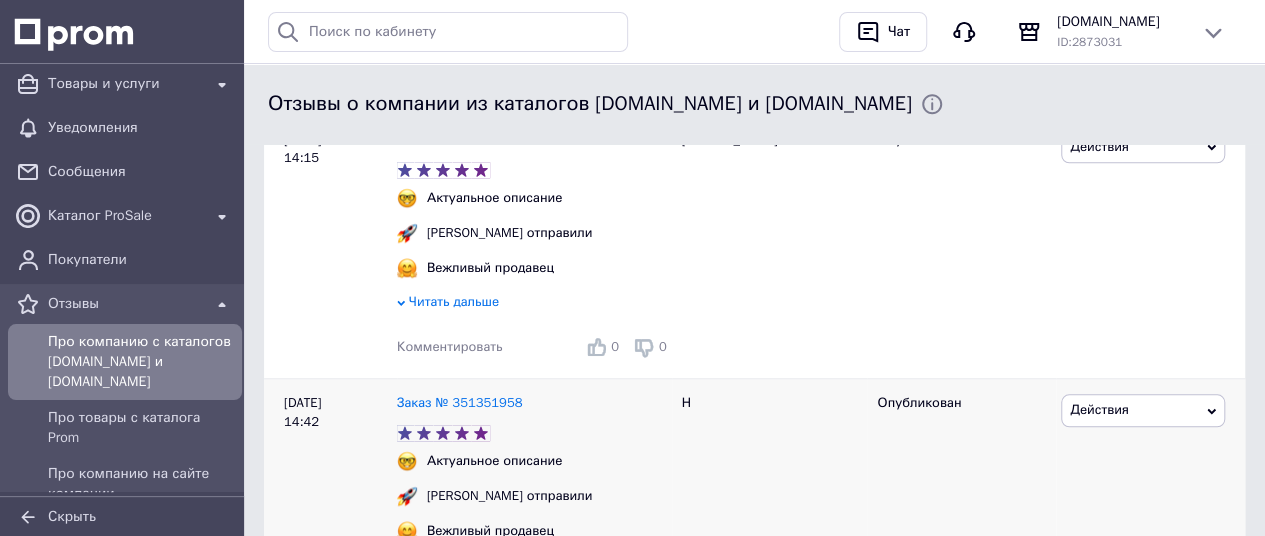 scroll, scrollTop: 796, scrollLeft: 0, axis: vertical 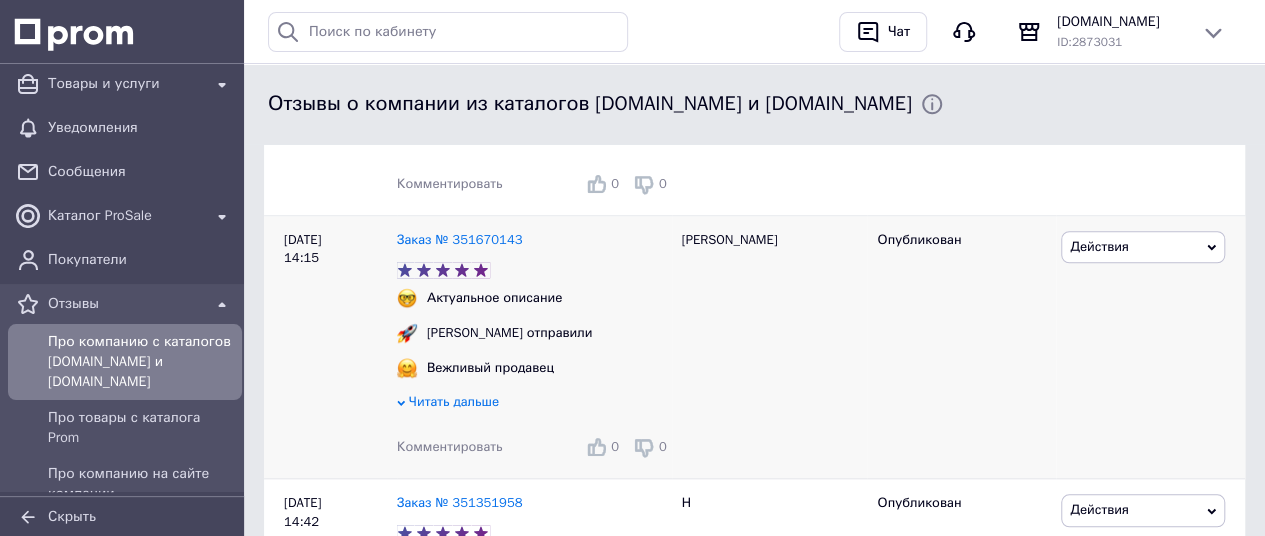click on "Комментировать" at bounding box center (450, 446) 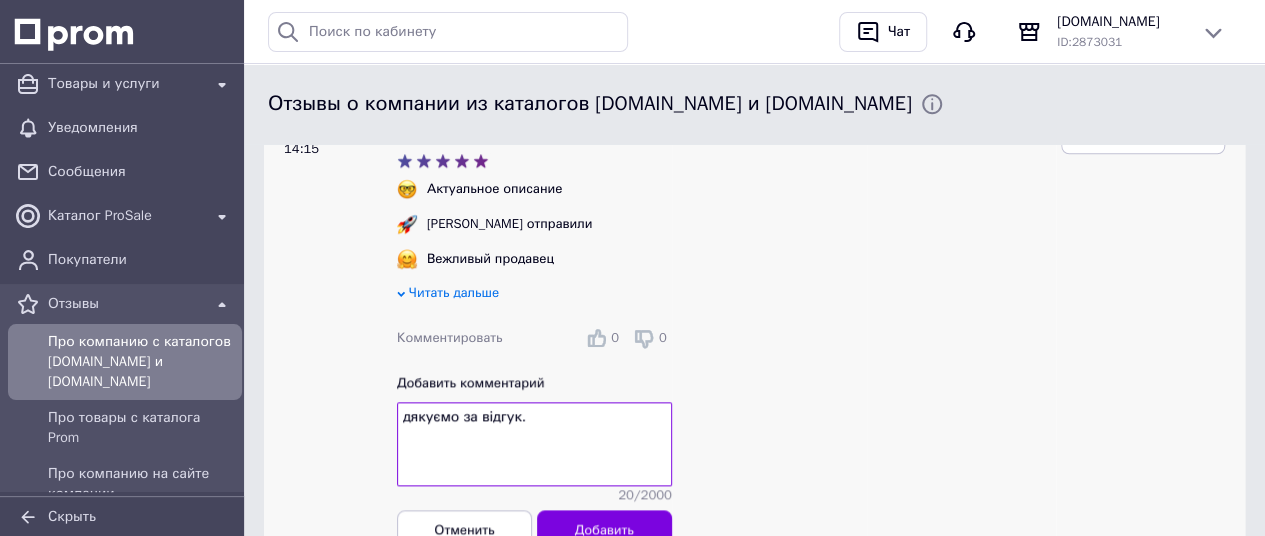 scroll, scrollTop: 705, scrollLeft: 0, axis: vertical 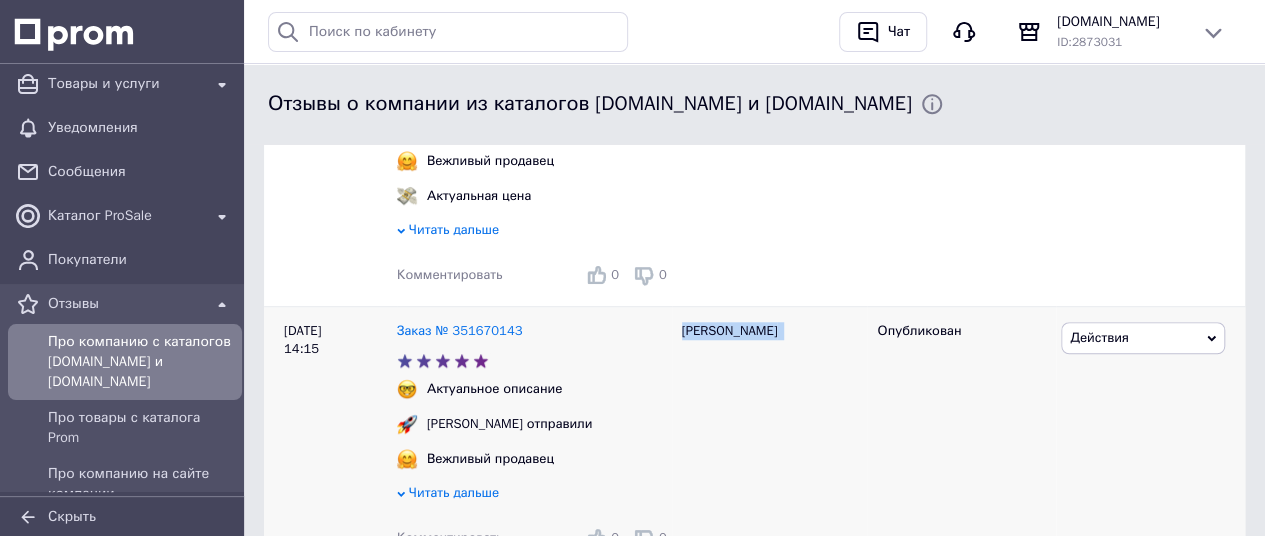 drag, startPoint x: 730, startPoint y: 337, endPoint x: 679, endPoint y: 332, distance: 51.24451 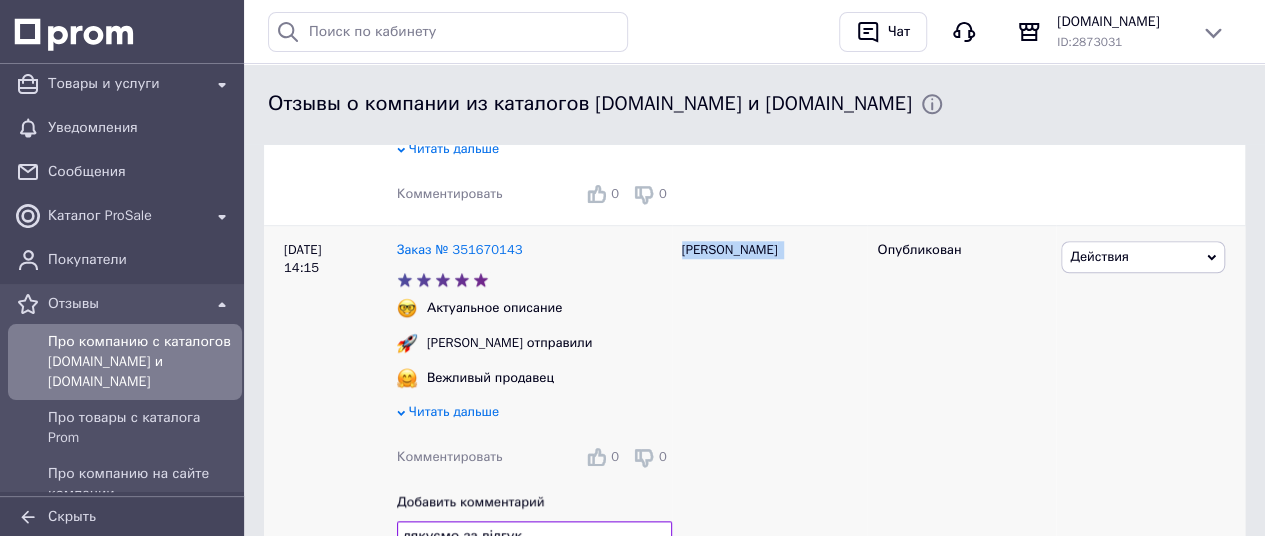 scroll, scrollTop: 905, scrollLeft: 0, axis: vertical 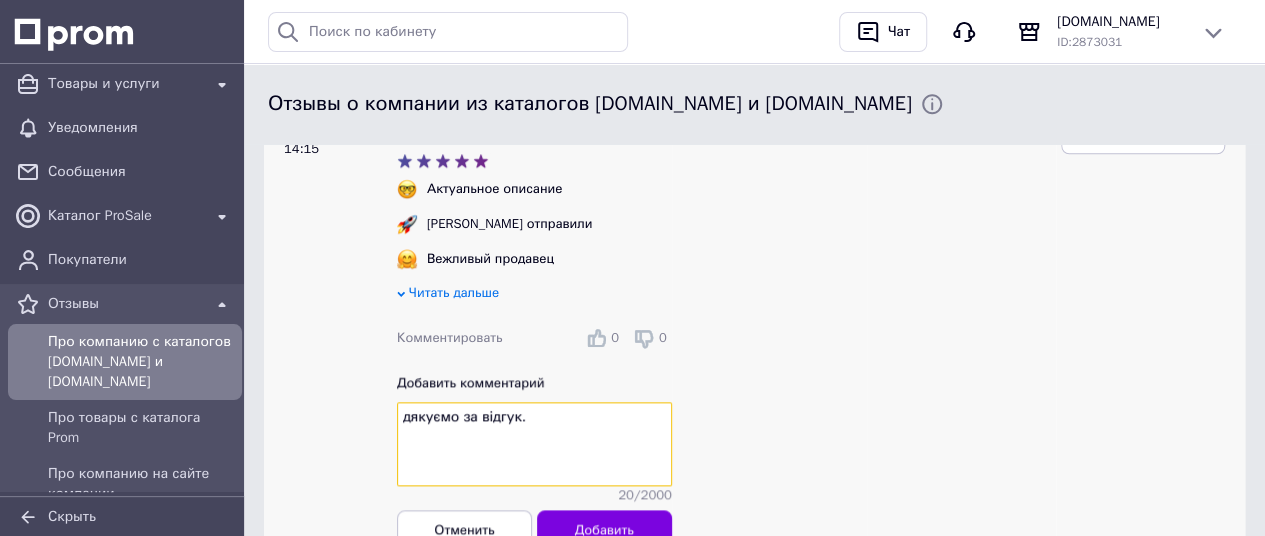 click on "дякуємо за відгук." at bounding box center [534, 445] 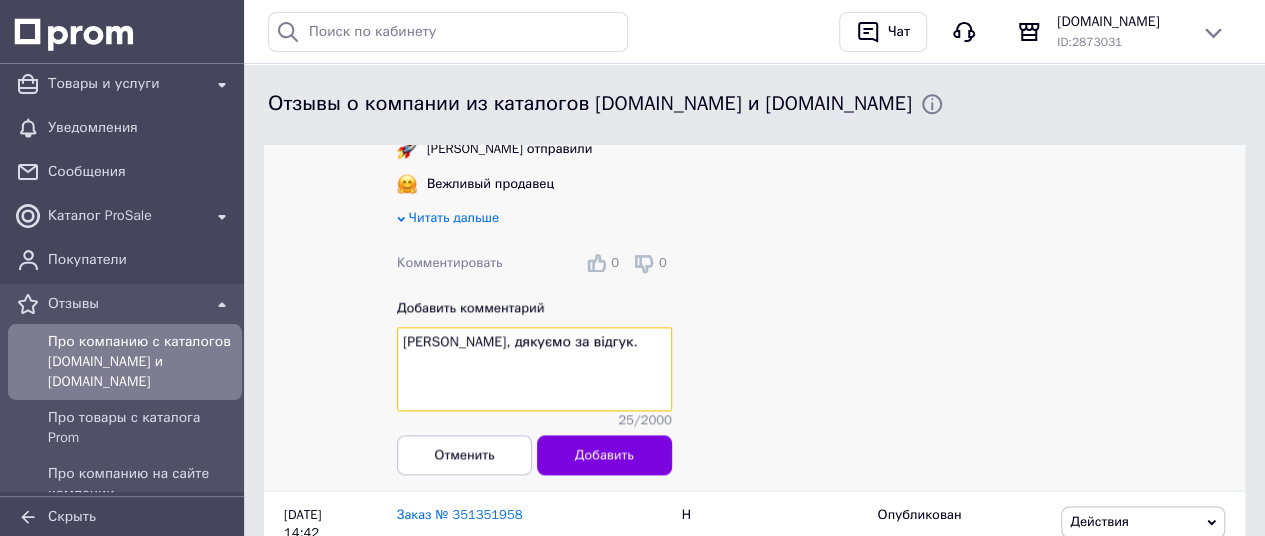 scroll, scrollTop: 1005, scrollLeft: 0, axis: vertical 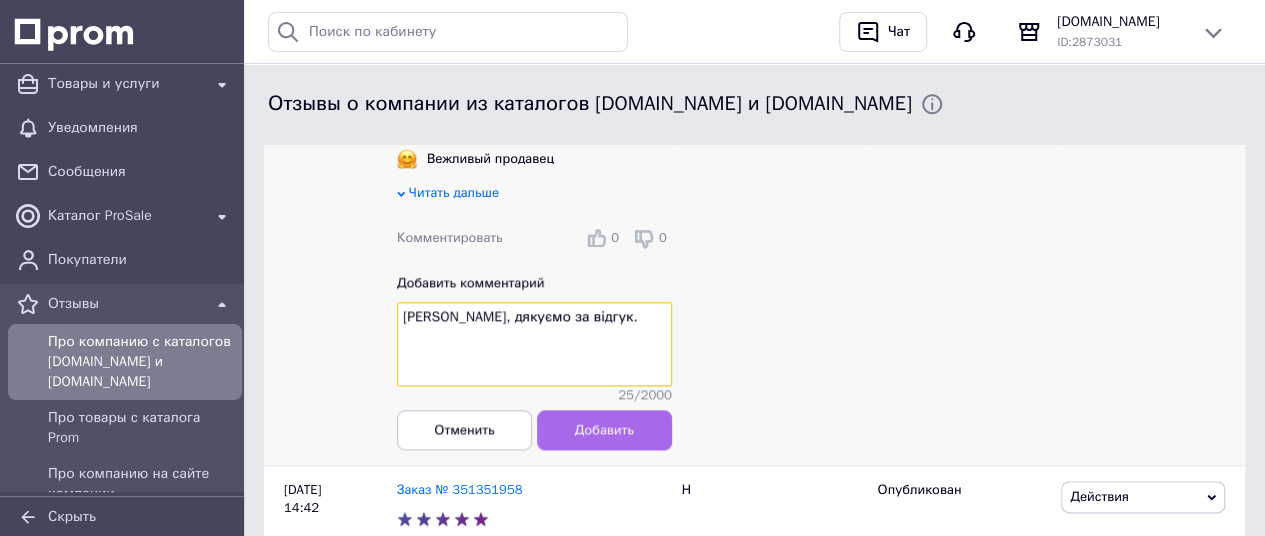 type on "Анна, дякуємо за відгук." 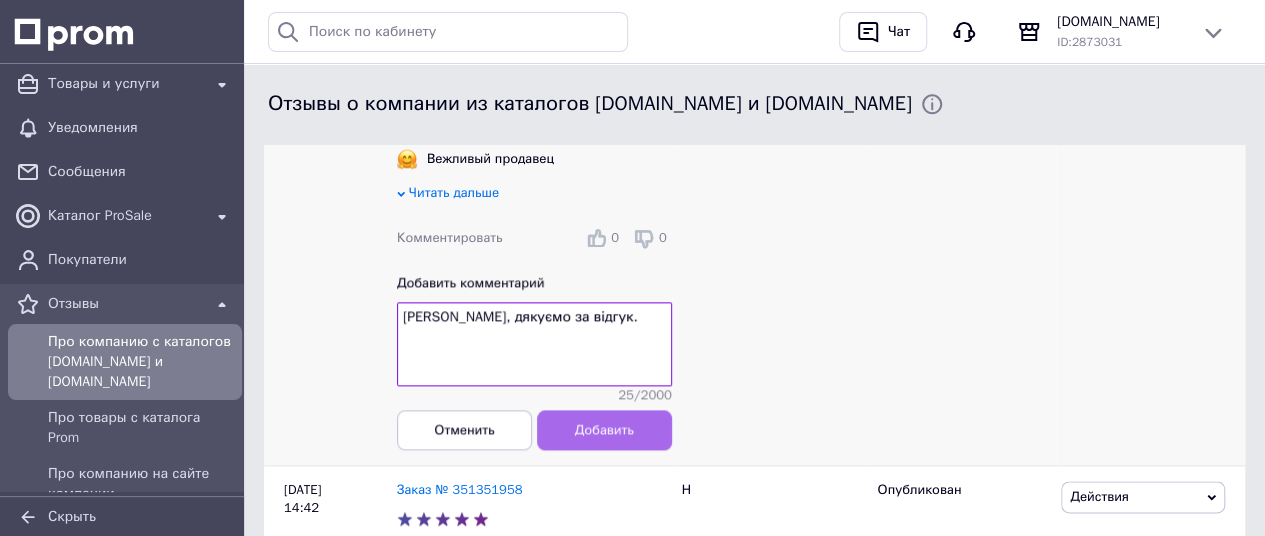 click on "Добавить" at bounding box center [604, 430] 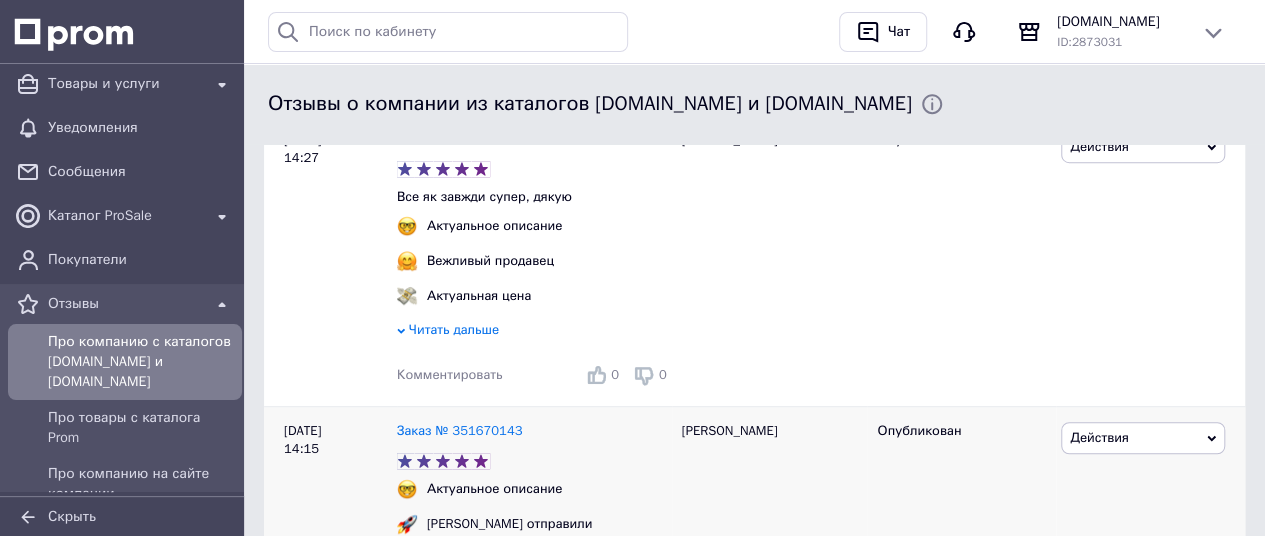 scroll, scrollTop: 505, scrollLeft: 0, axis: vertical 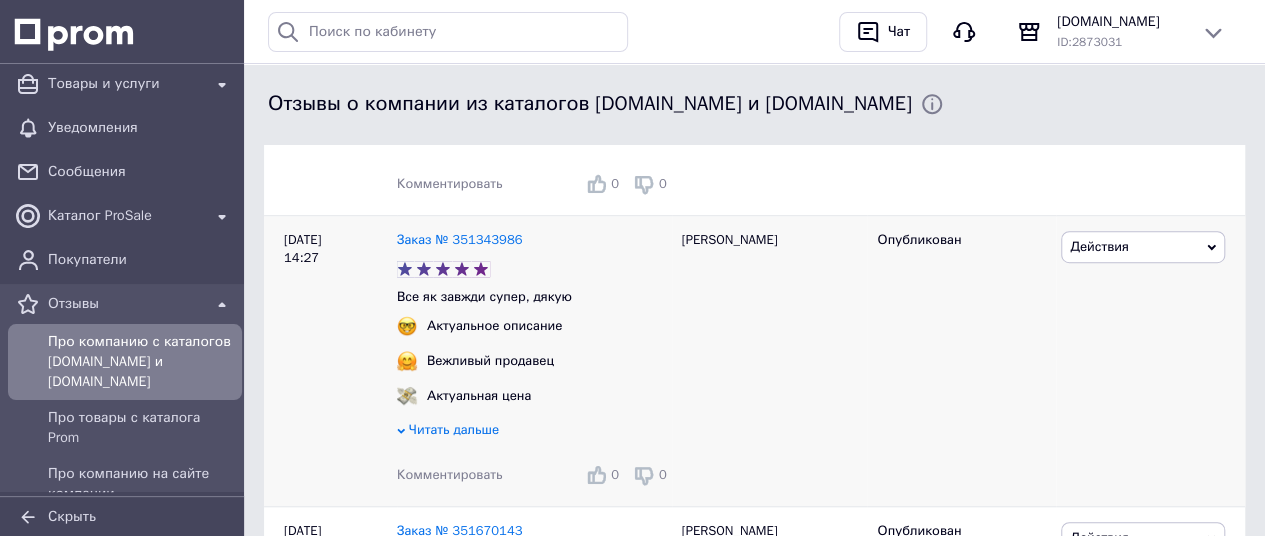 click on "Комментировать" at bounding box center (450, 474) 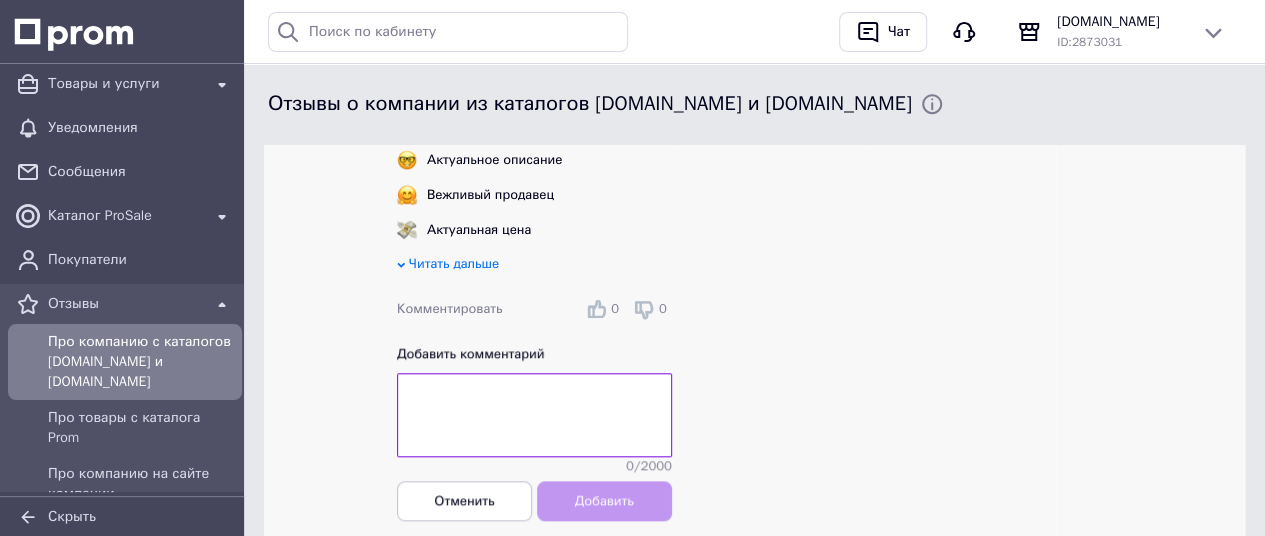 scroll, scrollTop: 598, scrollLeft: 0, axis: vertical 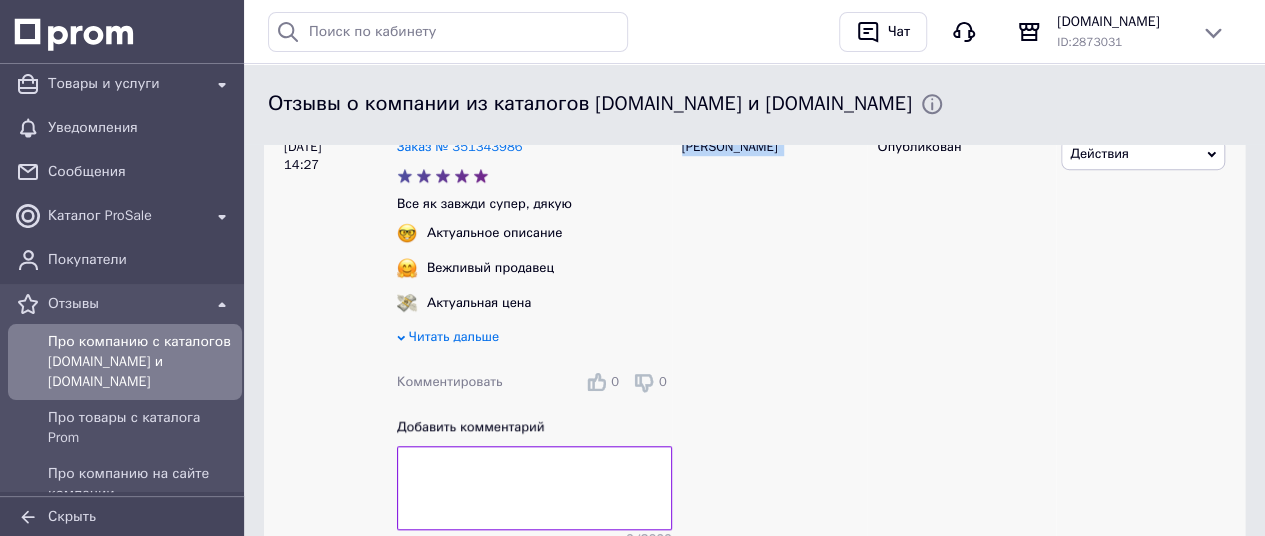 drag, startPoint x: 735, startPoint y: 151, endPoint x: 676, endPoint y: 152, distance: 59.008472 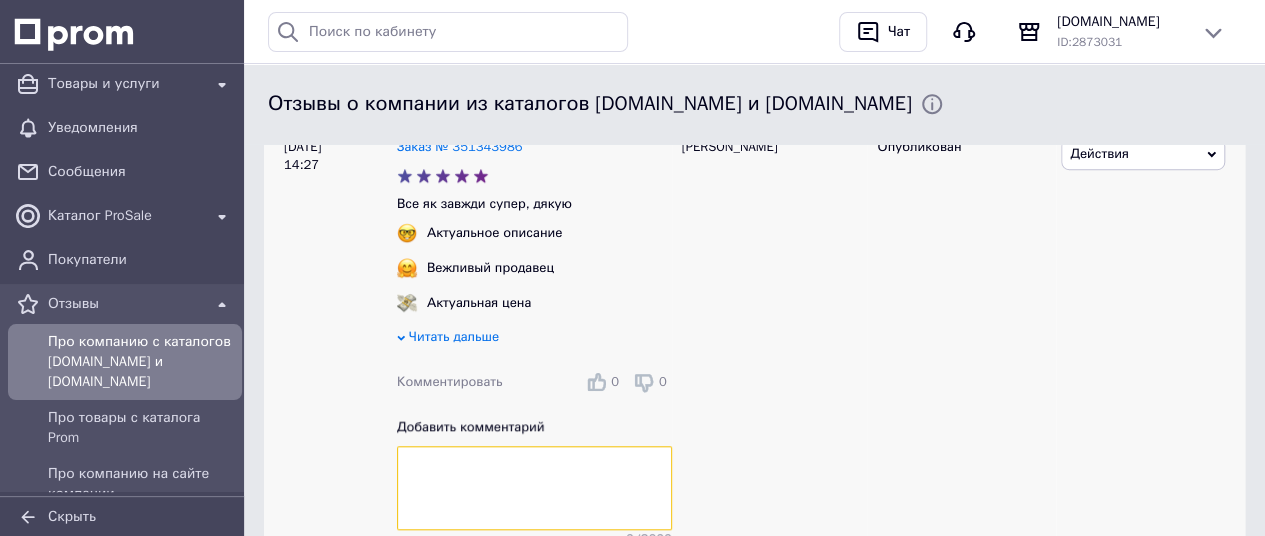 drag, startPoint x: 483, startPoint y: 473, endPoint x: 479, endPoint y: 461, distance: 12.649111 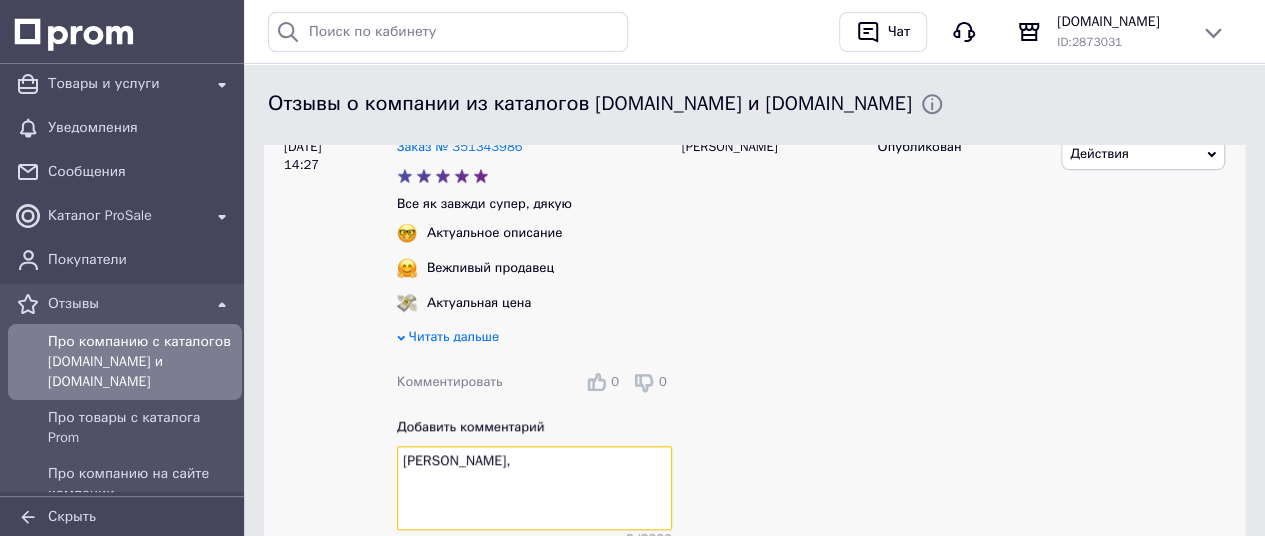 paste on "дякуємо за відгук. Раді, що усе сподобалось." 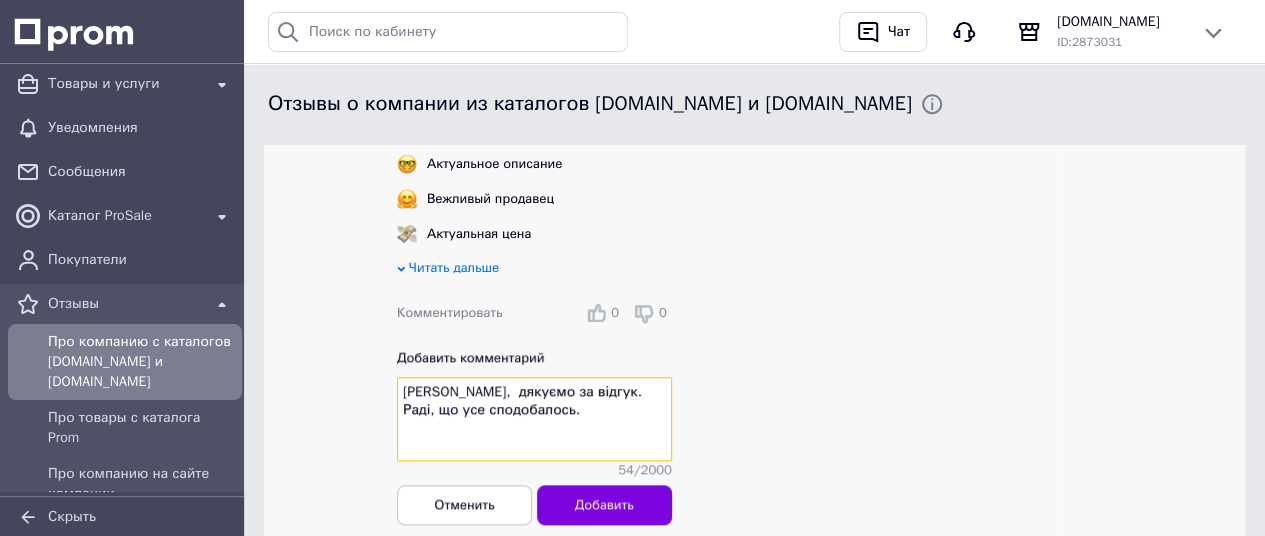 scroll, scrollTop: 698, scrollLeft: 0, axis: vertical 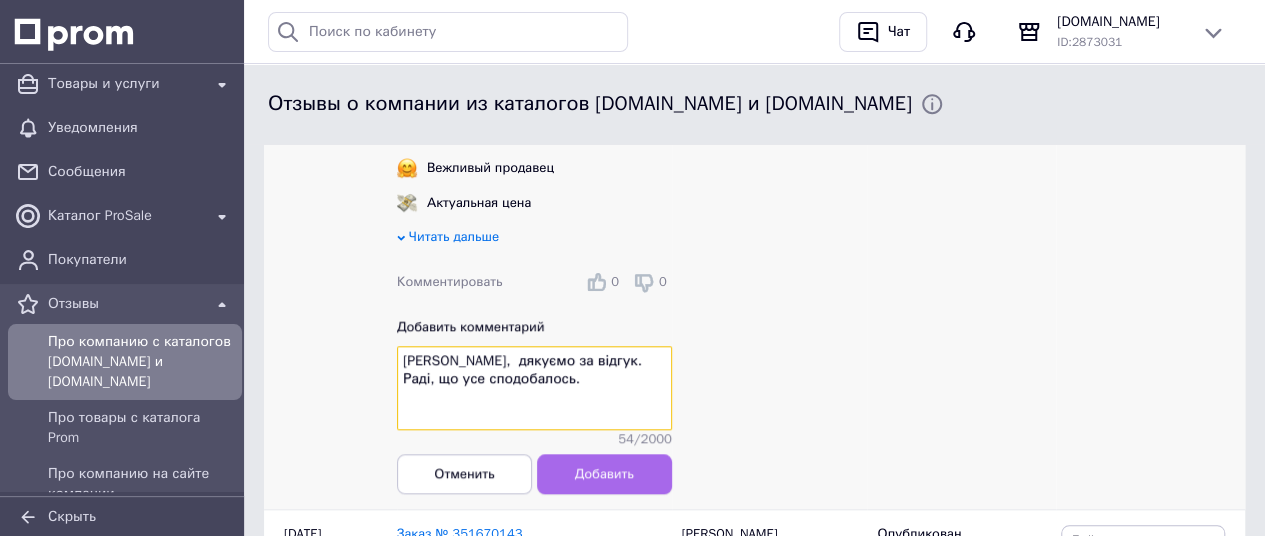 type on "Андрей,  дякуємо за відгук. Раді, що усе сподобалось." 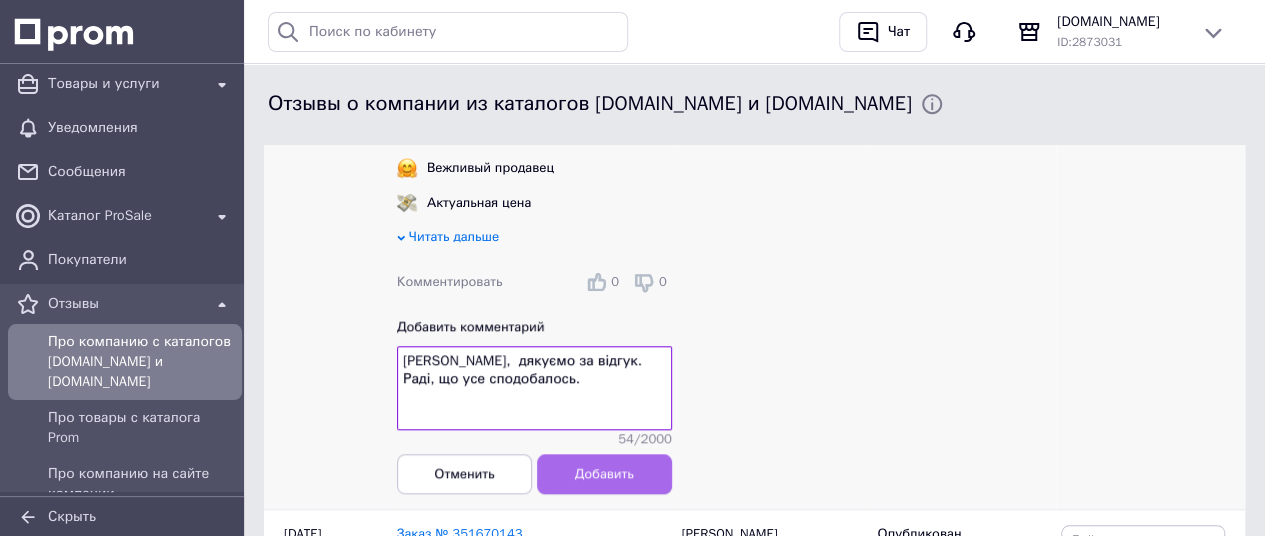 click on "Добавить" at bounding box center [604, 474] 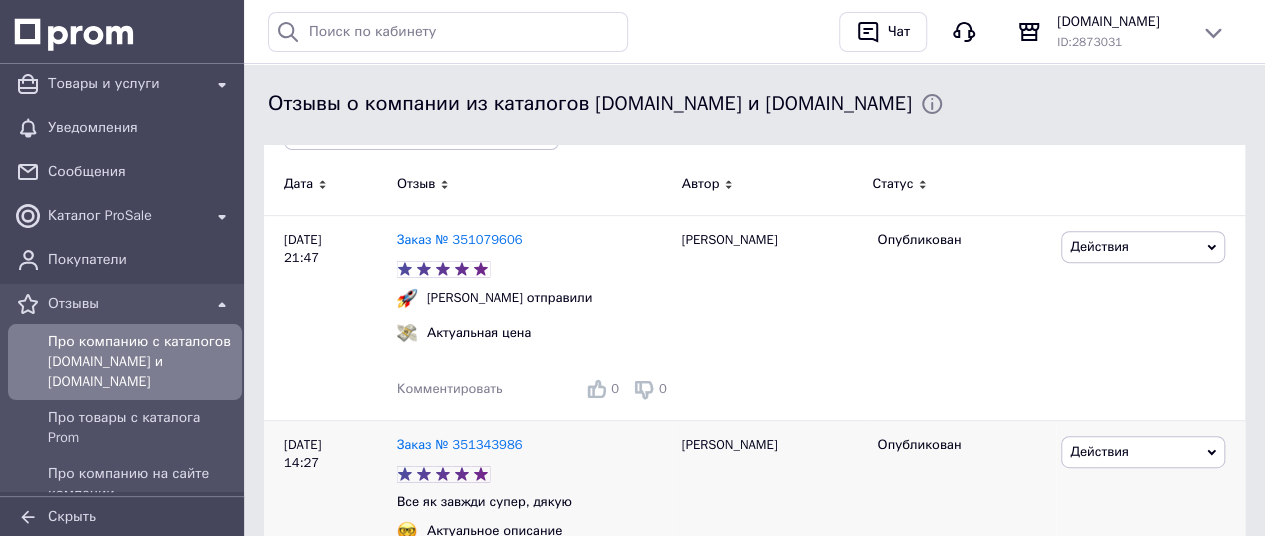 scroll, scrollTop: 298, scrollLeft: 0, axis: vertical 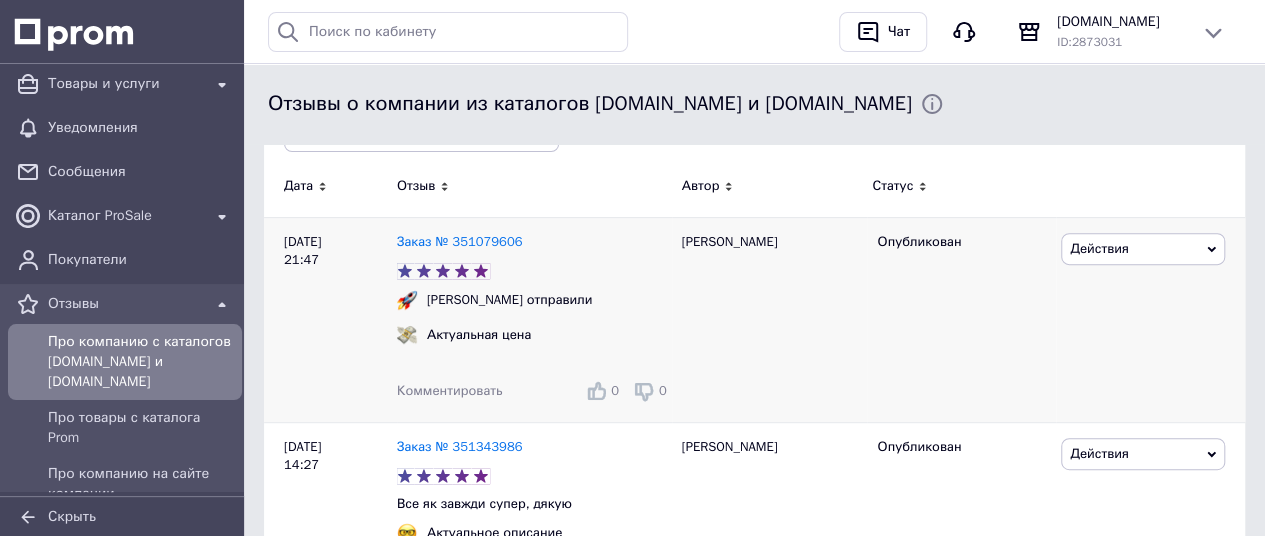 click on "Комментировать" at bounding box center (450, 390) 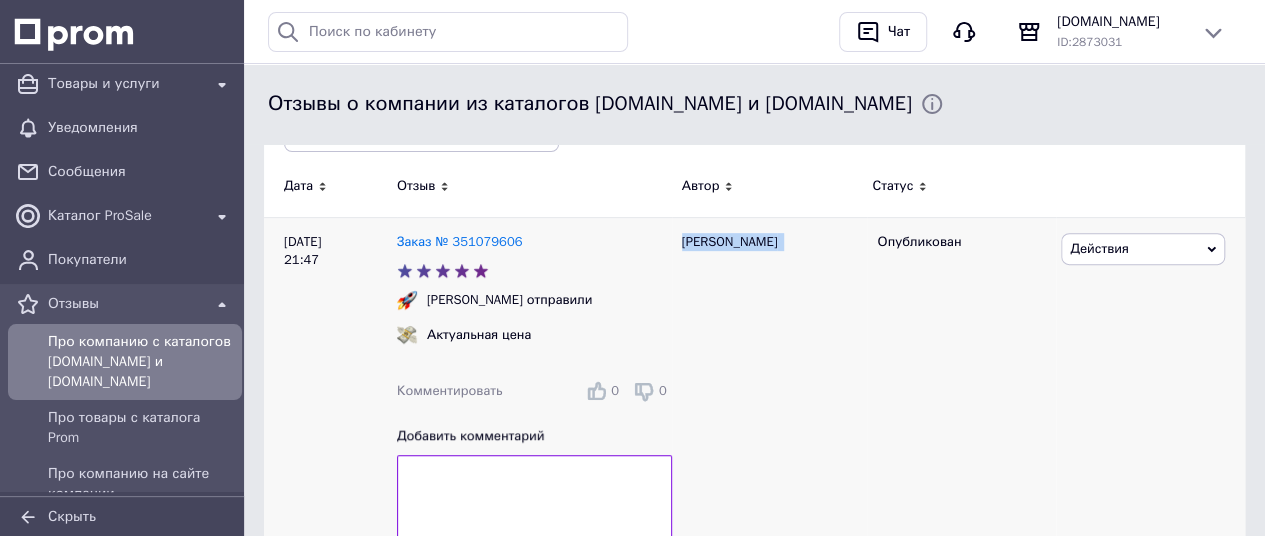 drag, startPoint x: 740, startPoint y: 241, endPoint x: 677, endPoint y: 243, distance: 63.03174 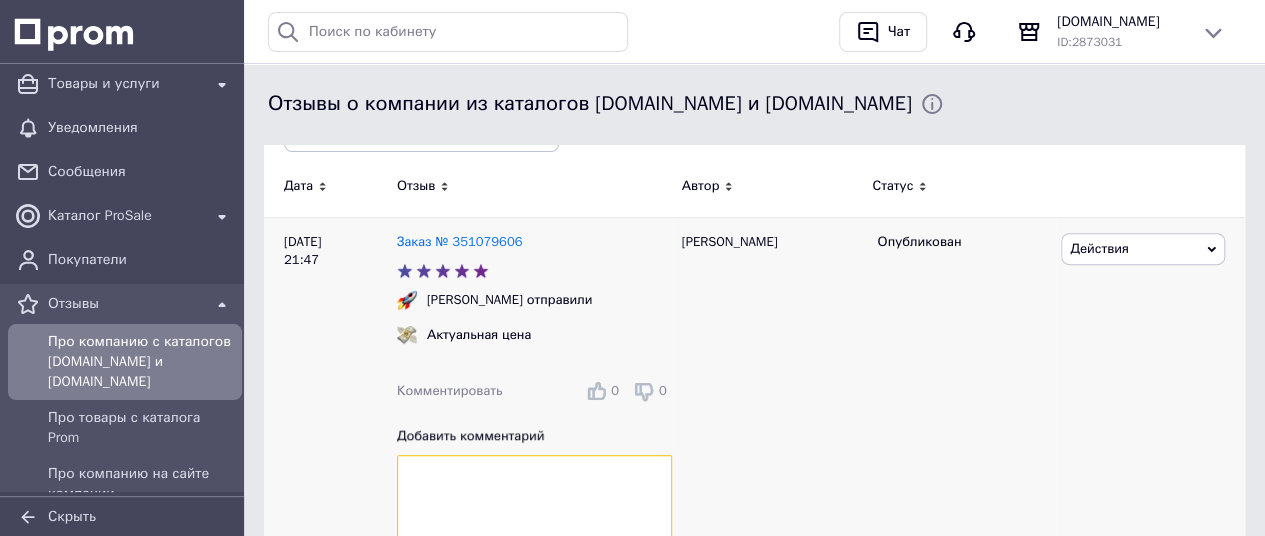 click at bounding box center (534, 497) 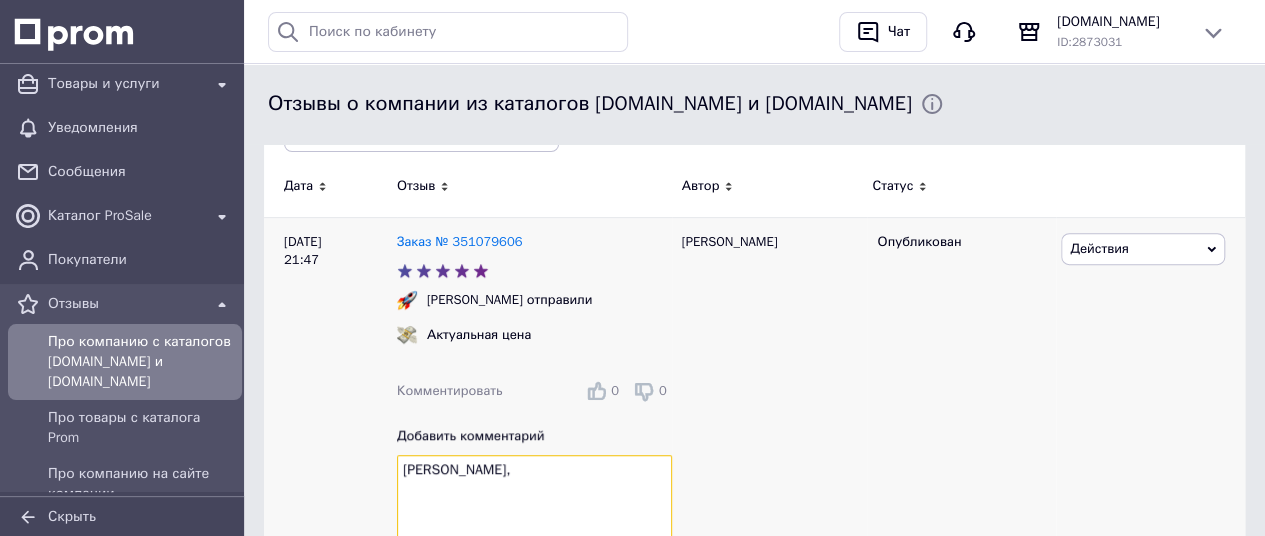 paste on "дякуємо за відгук. Раді, що усе сподобалось." 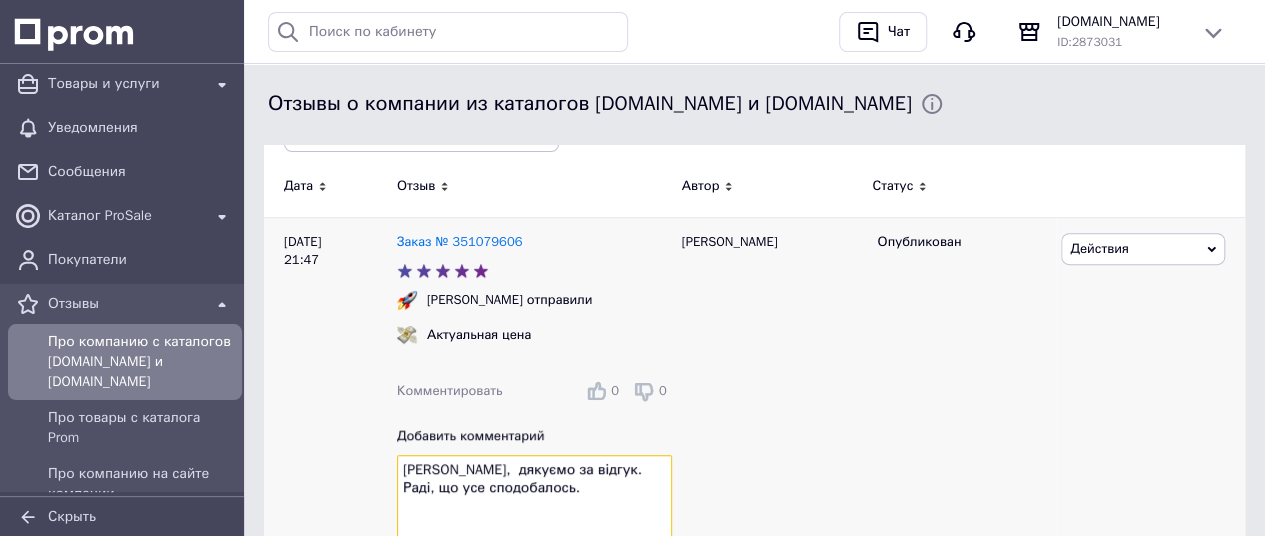 drag, startPoint x: 576, startPoint y: 504, endPoint x: 584, endPoint y: 471, distance: 33.955853 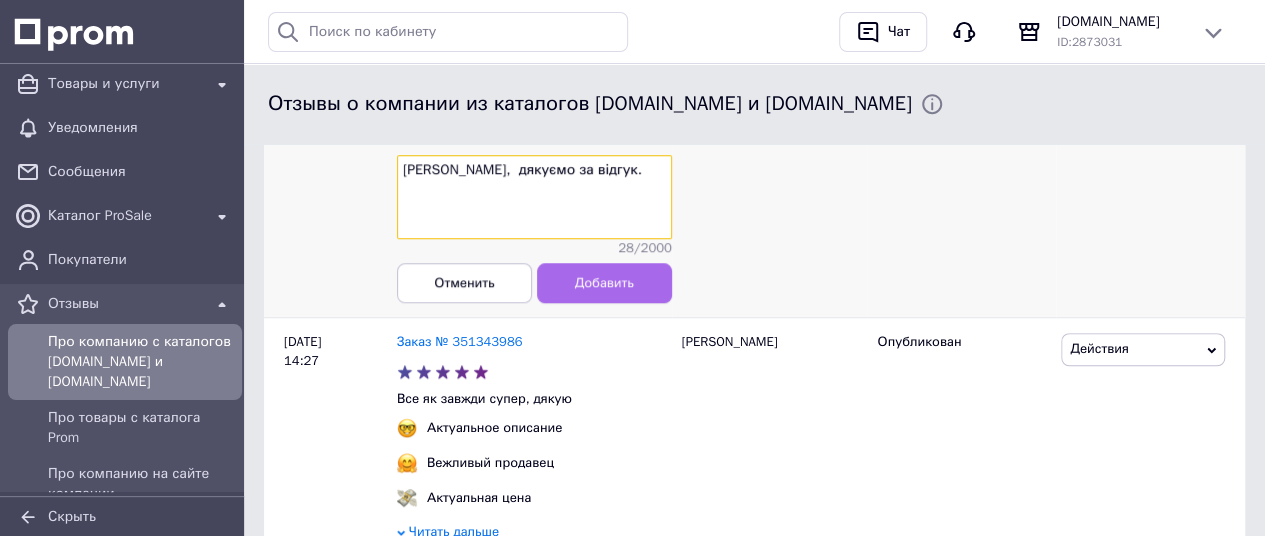 type on "Николай,  дякуємо за відгук." 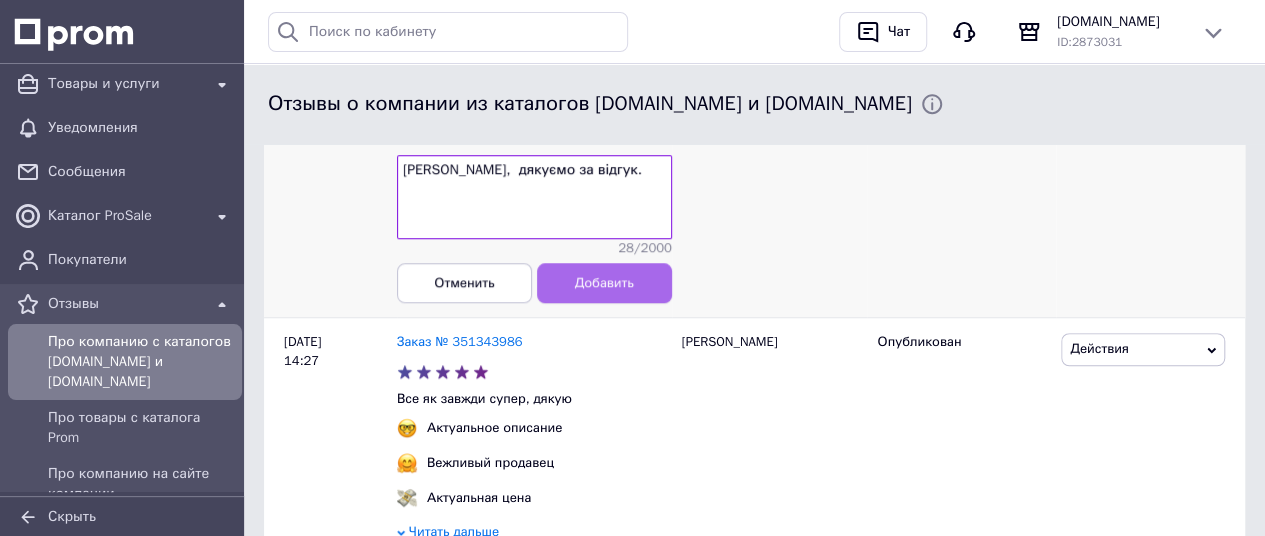 click on "Добавить" at bounding box center (604, 282) 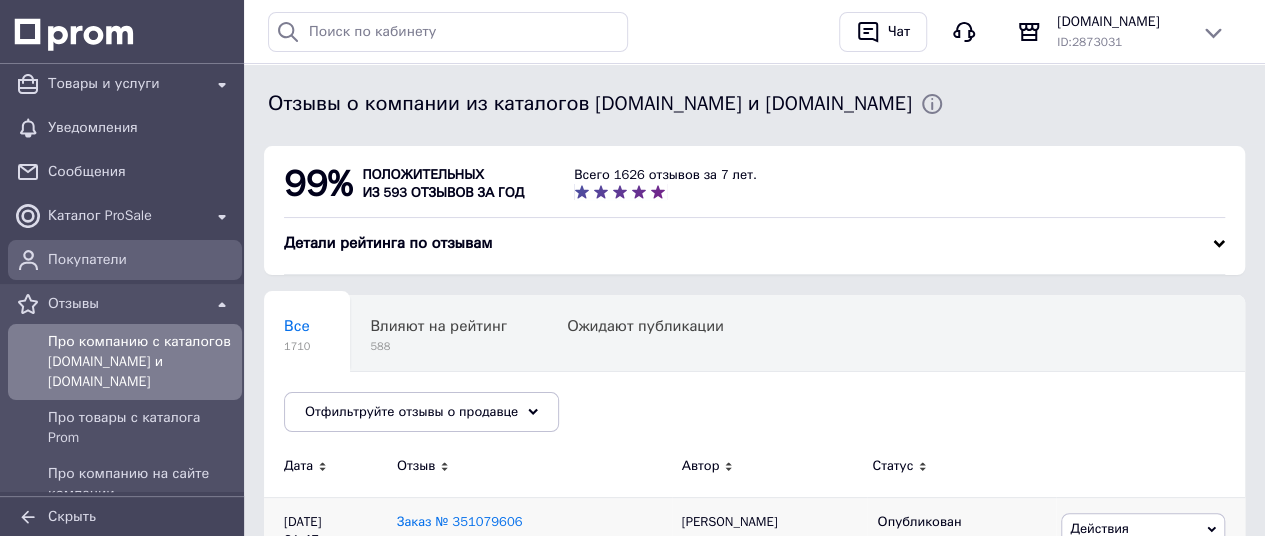 scroll, scrollTop: 0, scrollLeft: 0, axis: both 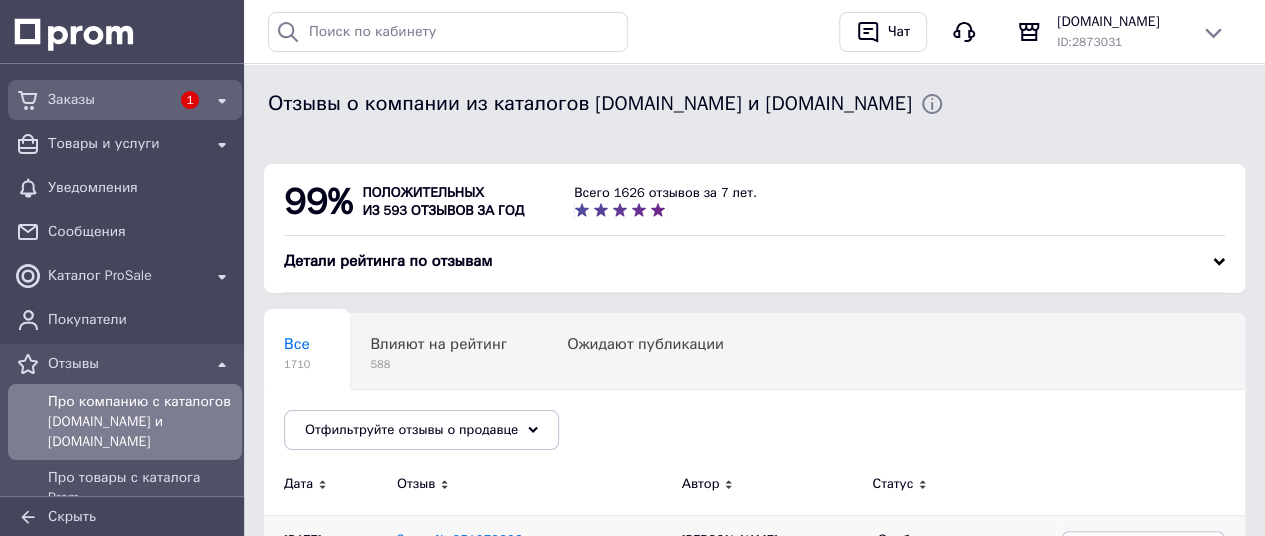 click on "Заказы" at bounding box center (109, 100) 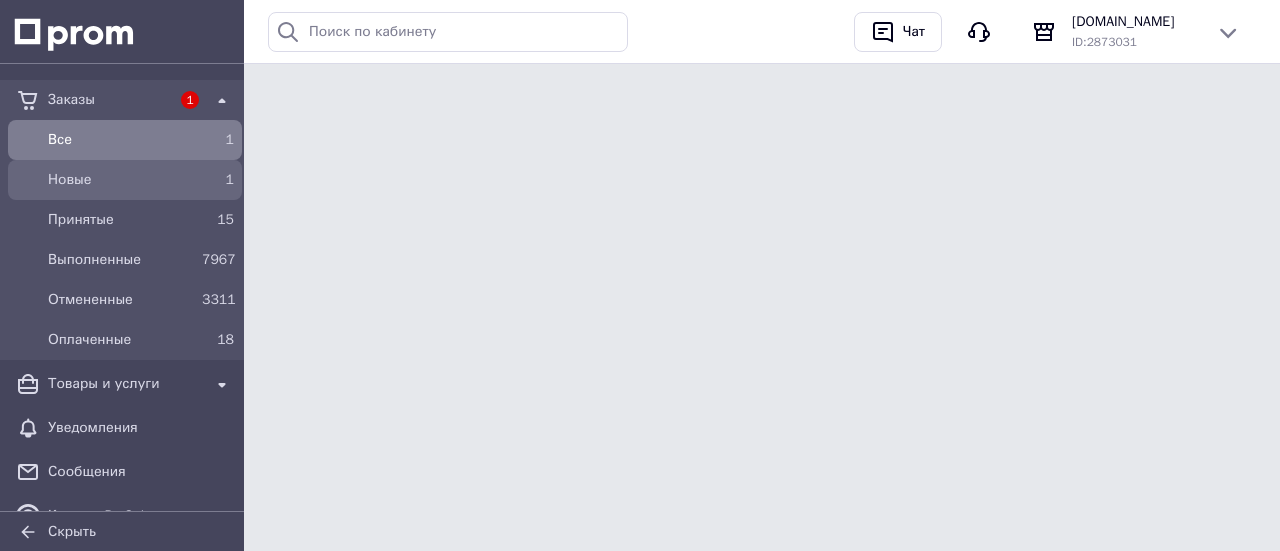 click on "Новые" at bounding box center (121, 180) 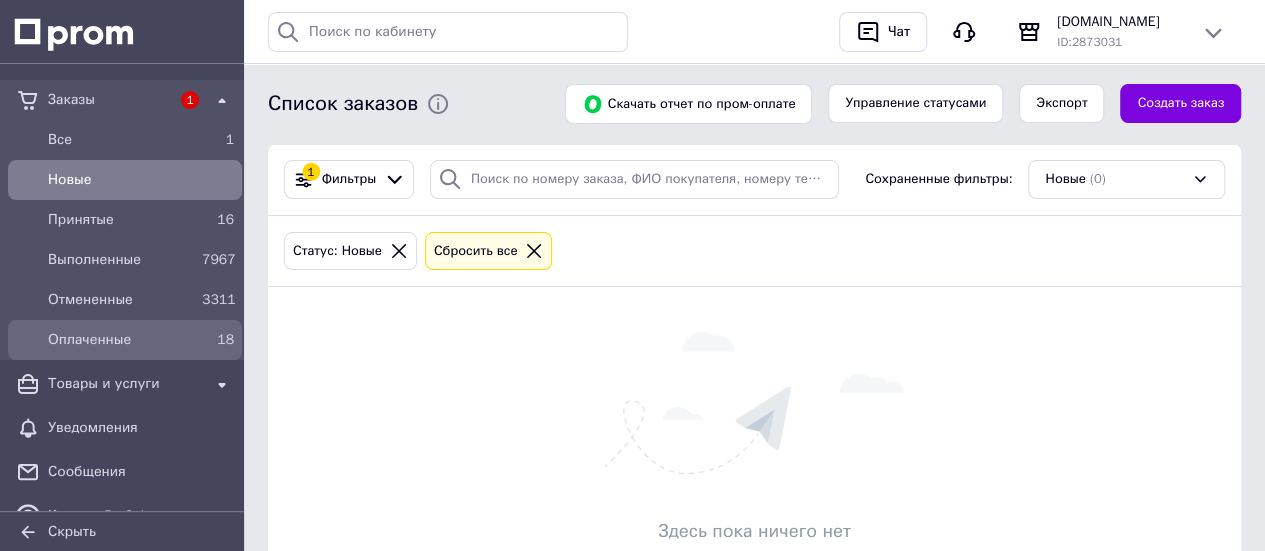click on "Оплаченные" at bounding box center (121, 340) 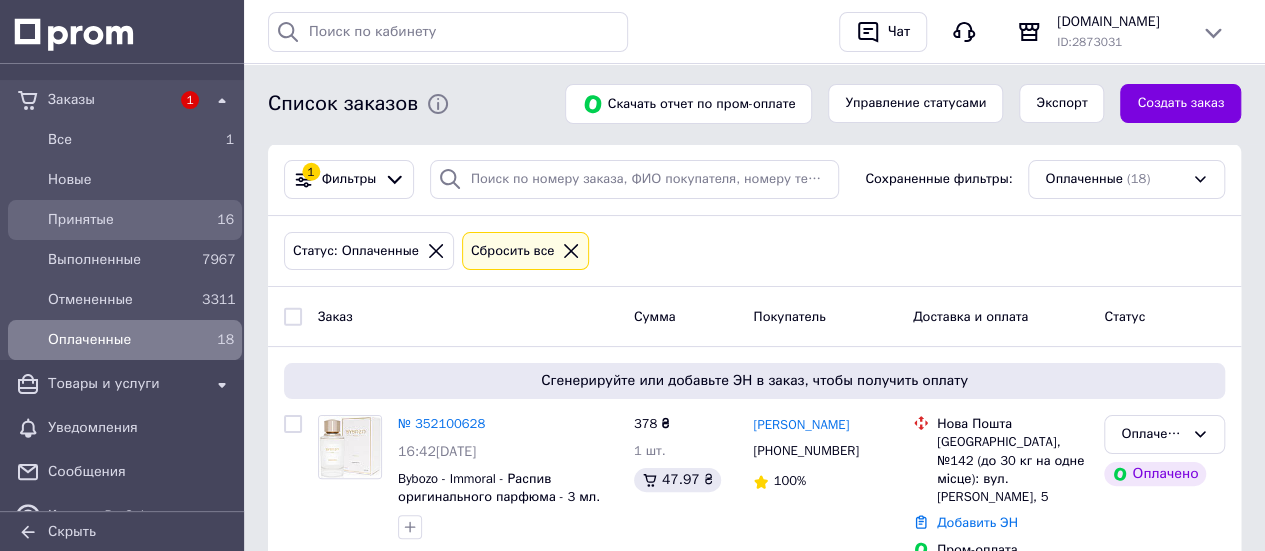 click on "Принятые" at bounding box center (121, 220) 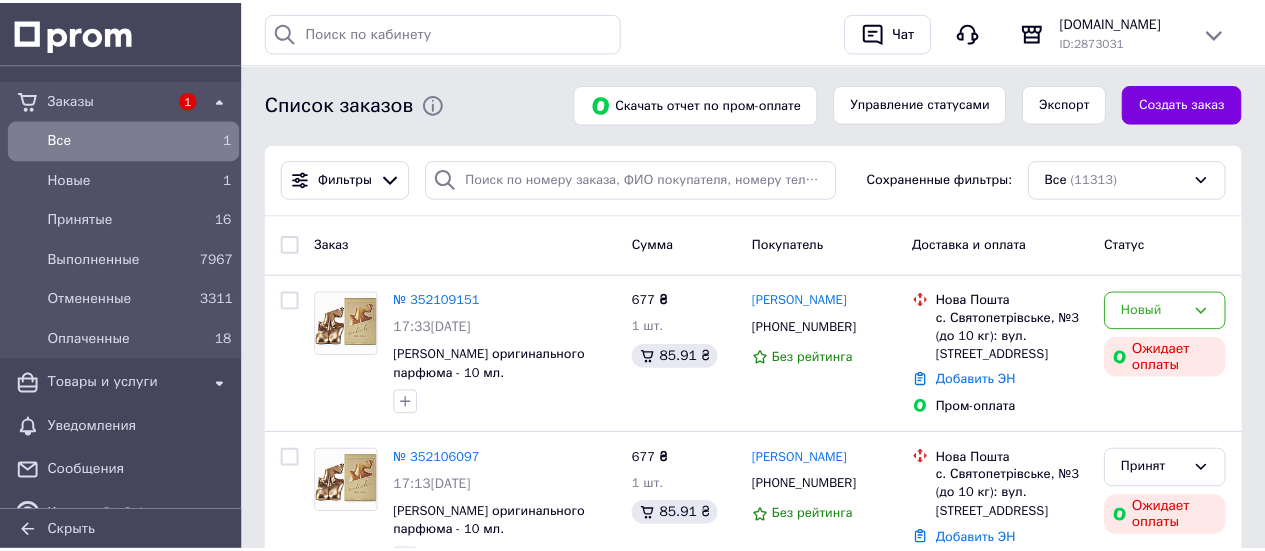 scroll, scrollTop: 0, scrollLeft: 0, axis: both 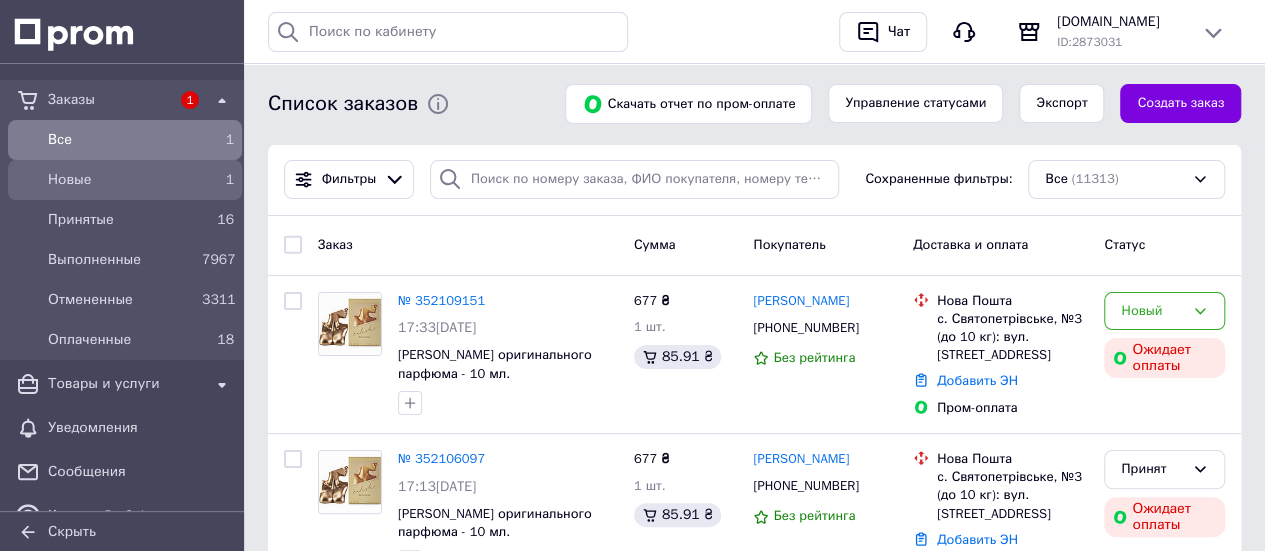 click on "Новые" at bounding box center (121, 180) 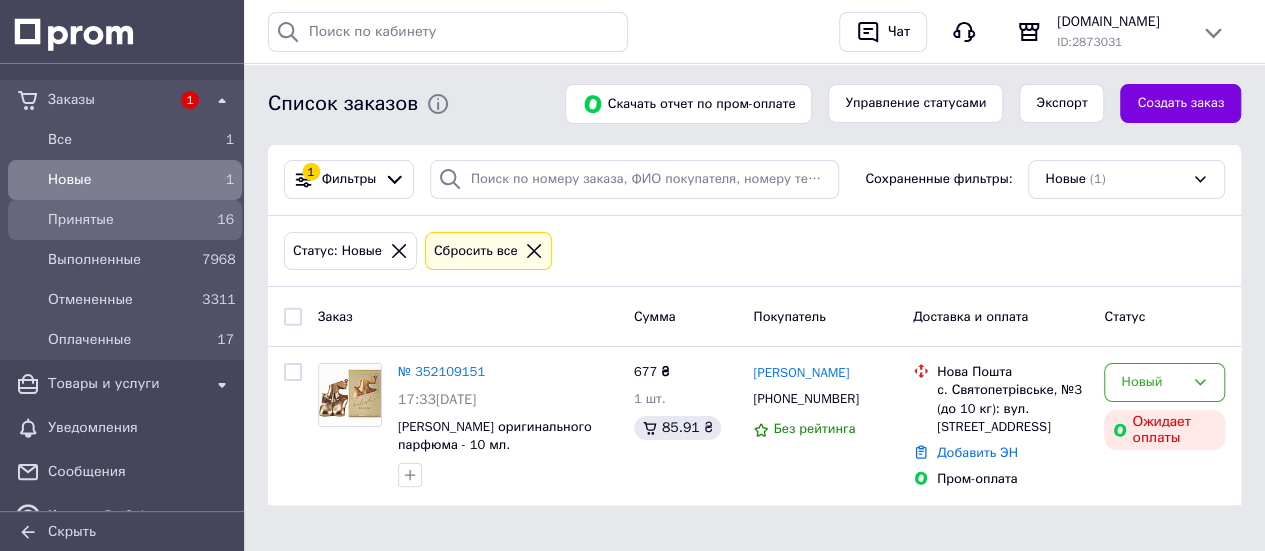 click on "Принятые" at bounding box center [121, 220] 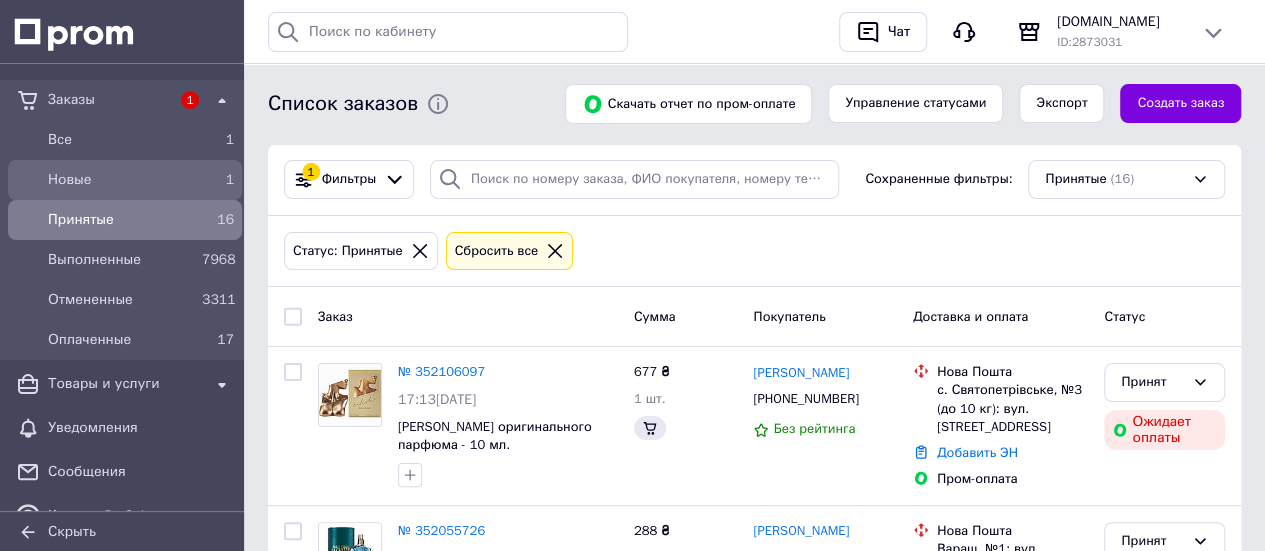 click on "Новые" at bounding box center [121, 180] 